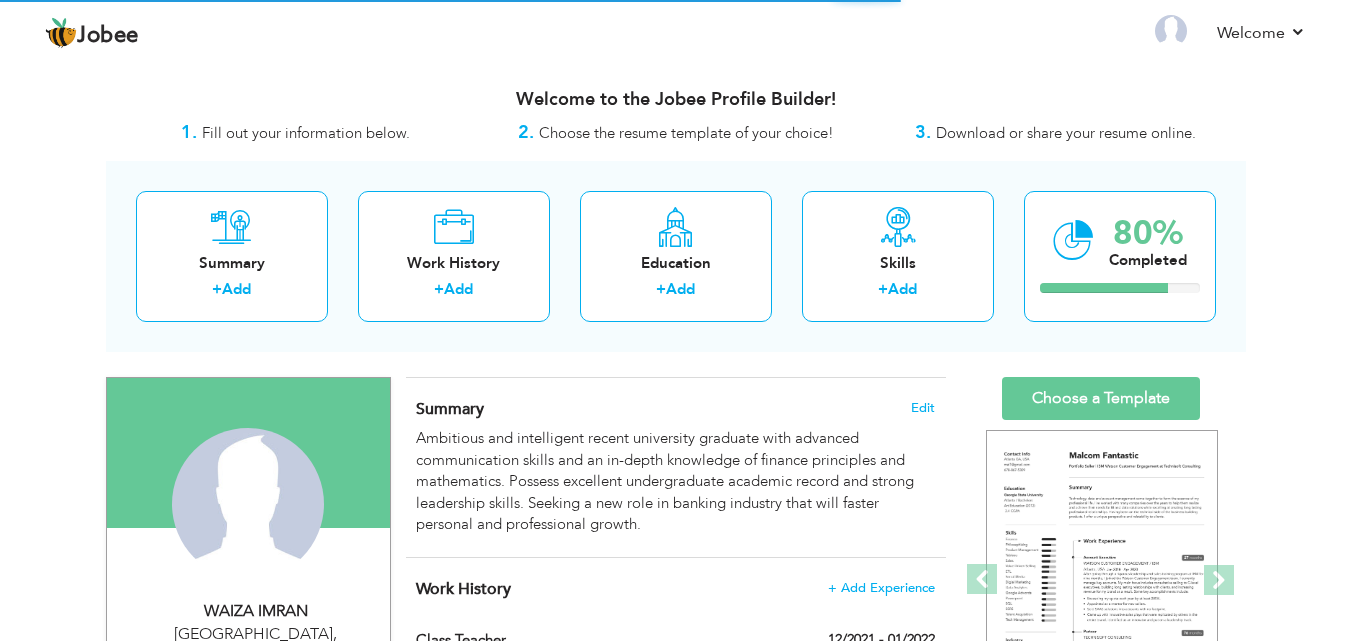 scroll, scrollTop: 0, scrollLeft: 0, axis: both 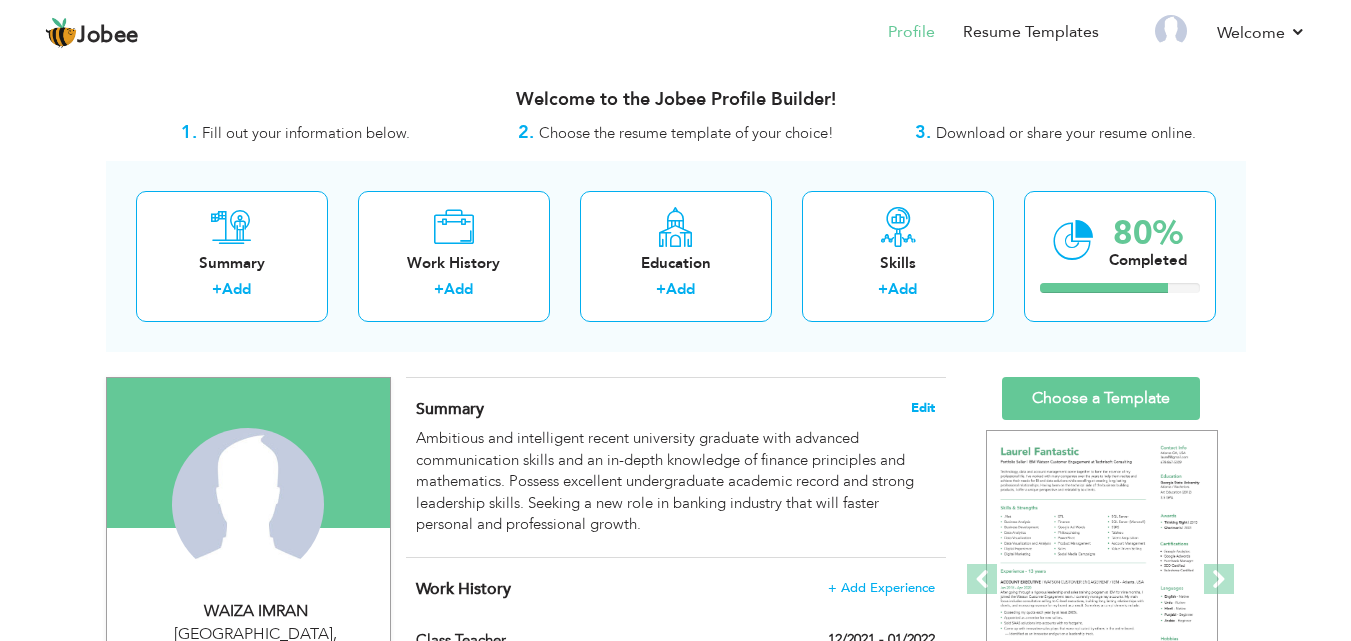 click on "Edit" at bounding box center [923, 408] 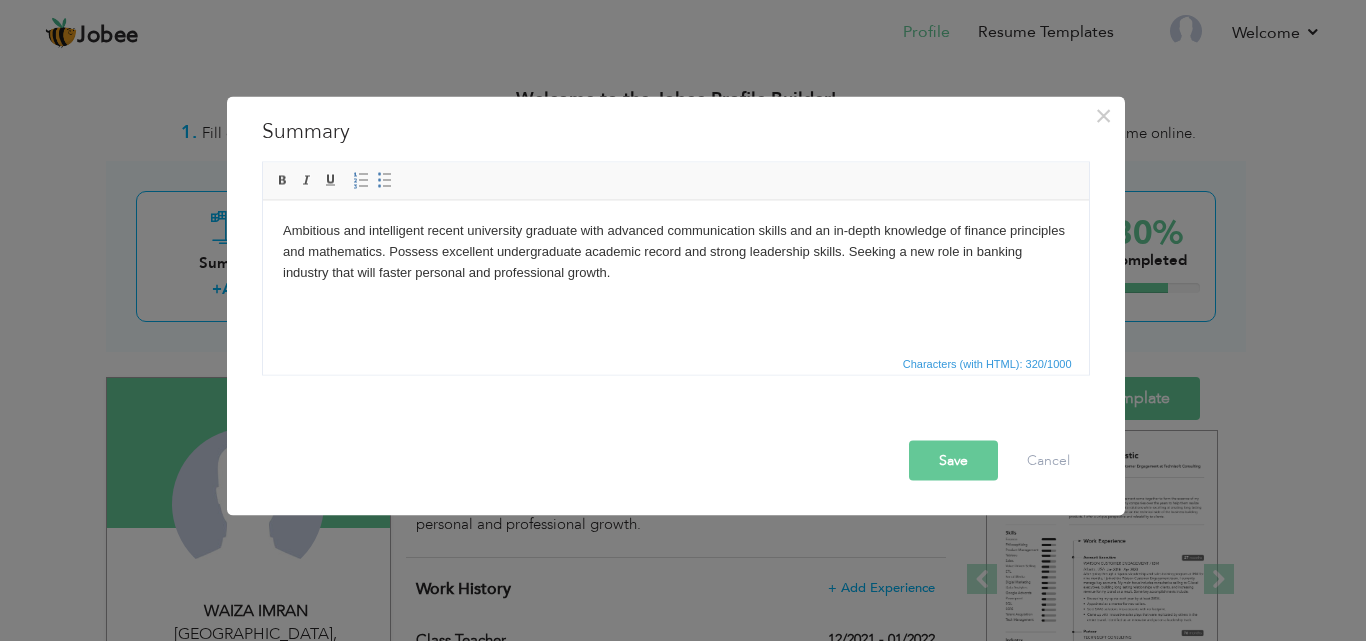 click on "Ambitious and intelligent recent university graduate with advanced communication skills and an in-depth knowledge of finance principles and mathematics. Possess excellent undergraduate academic record and strong leadership skills. Seeking a new role in banking industry that will faster personal and professional growth." at bounding box center [675, 251] 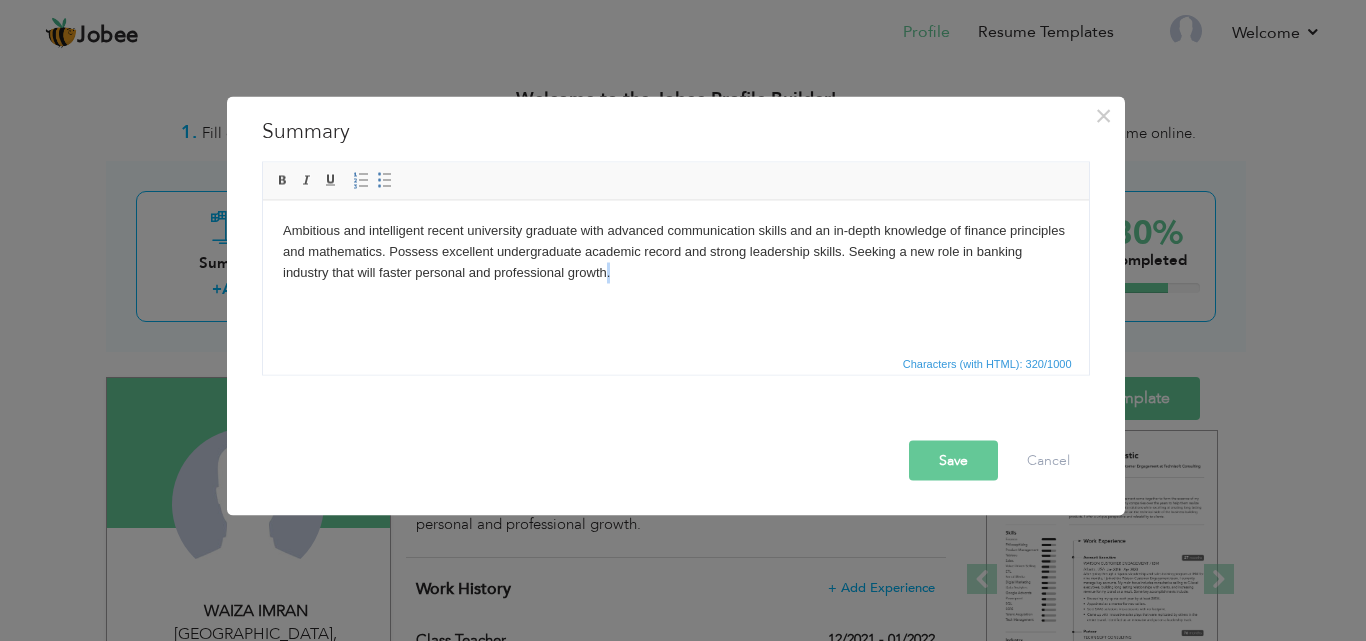 click on "Ambitious and intelligent recent university graduate with advanced communication skills and an in-depth knowledge of finance principles and mathematics. Possess excellent undergraduate academic record and strong leadership skills. Seeking a new role in banking industry that will faster personal and professional growth." at bounding box center (675, 251) 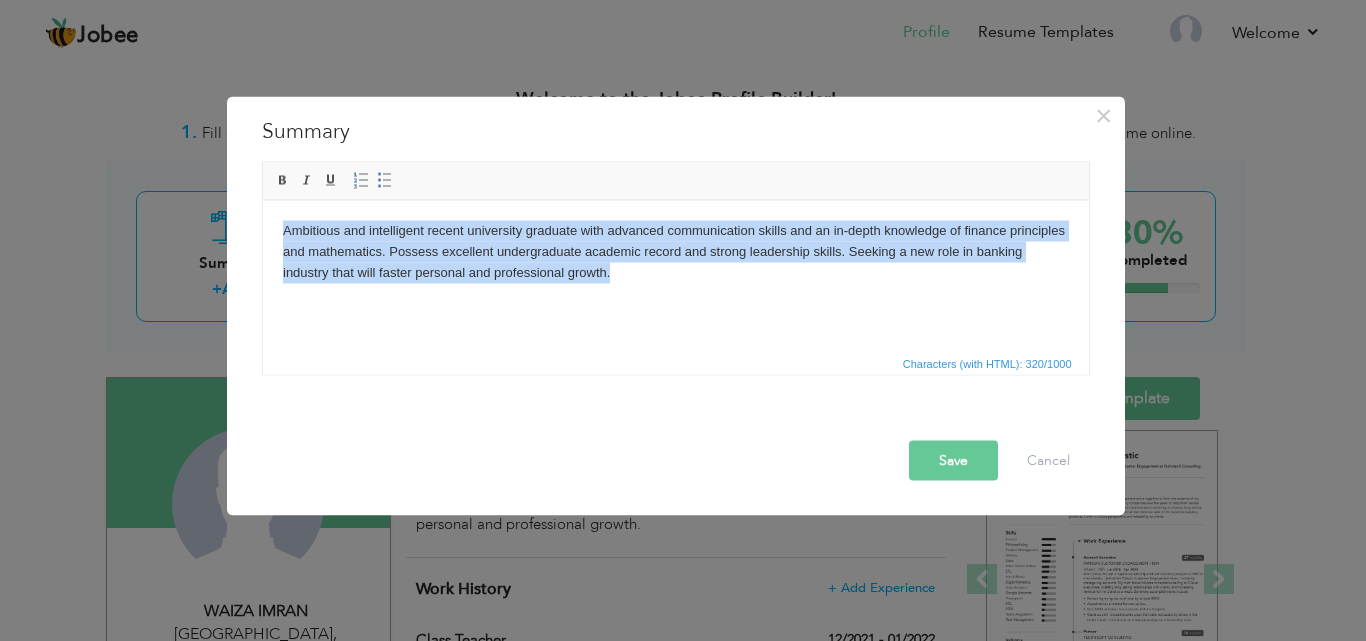click on "Ambitious and intelligent recent university graduate with advanced communication skills and an in-depth knowledge of finance principles and mathematics. Possess excellent undergraduate academic record and strong leadership skills. Seeking a new role in banking industry that will faster personal and professional growth." at bounding box center (675, 251) 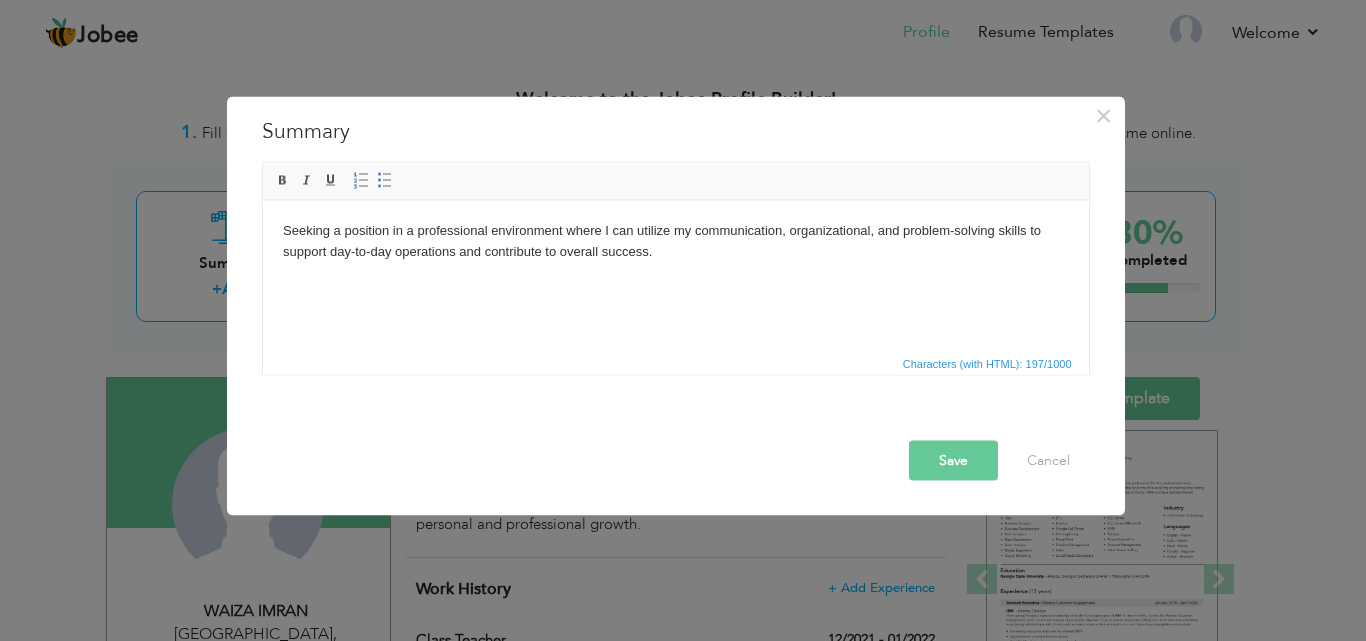 click on "Save" at bounding box center [953, 460] 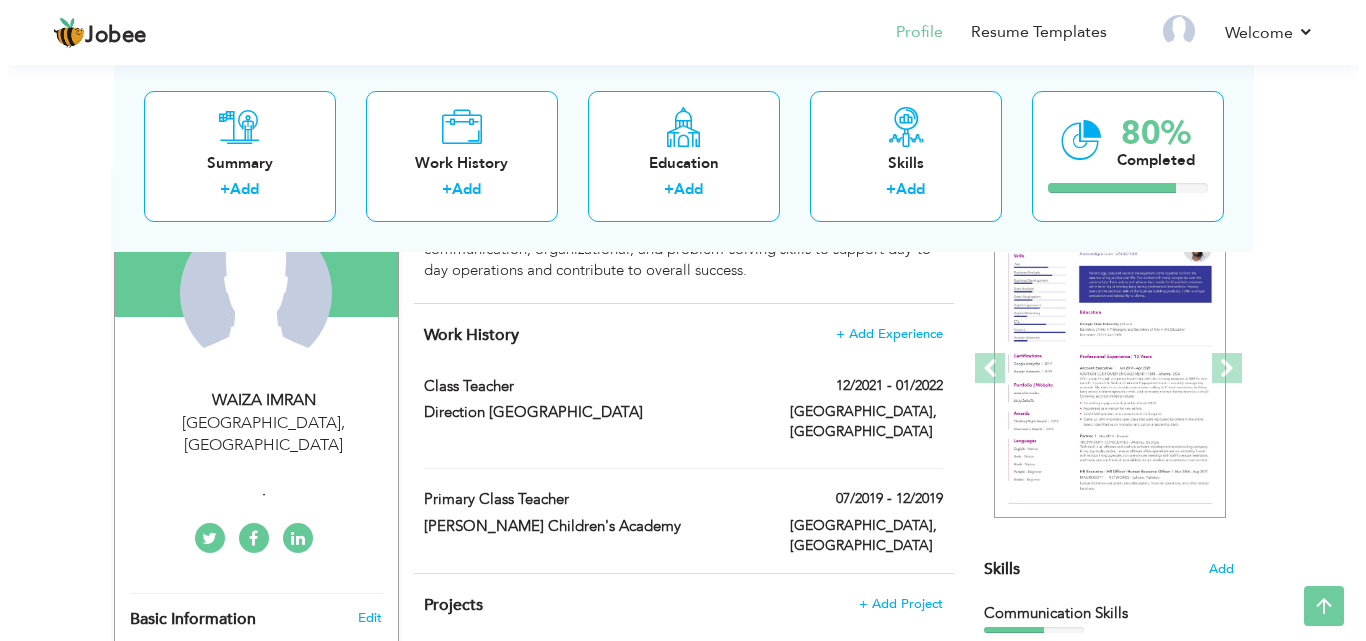 scroll, scrollTop: 240, scrollLeft: 0, axis: vertical 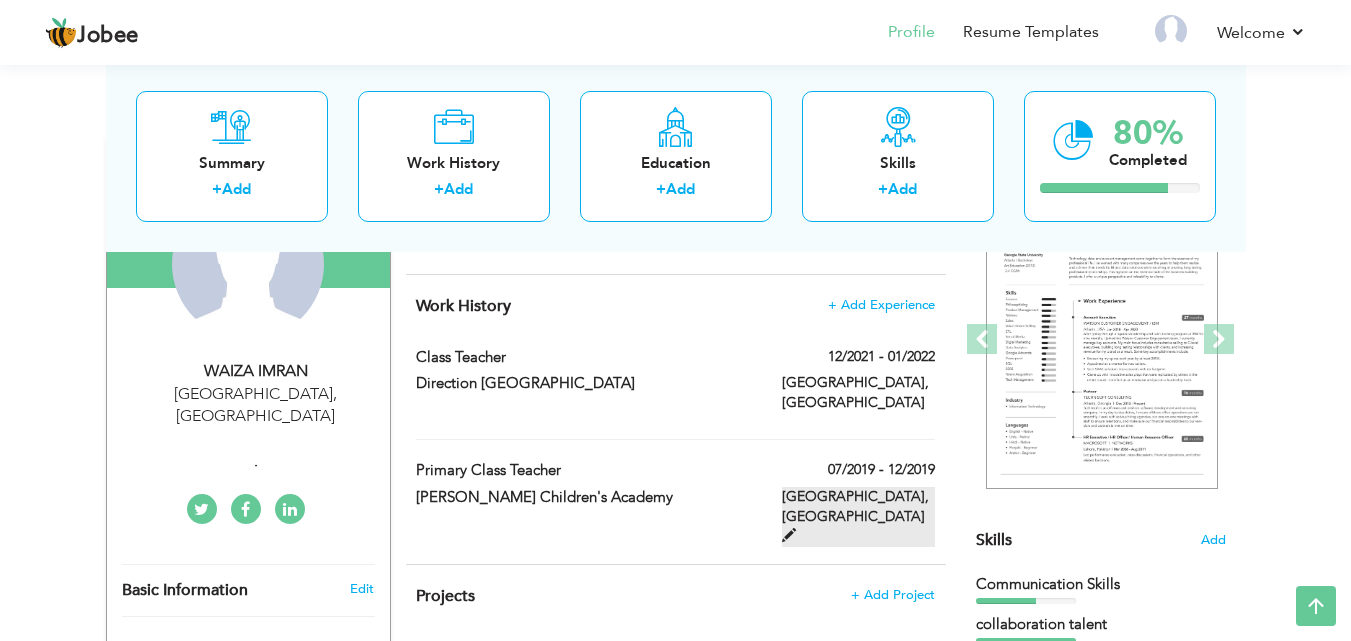click at bounding box center [789, 535] 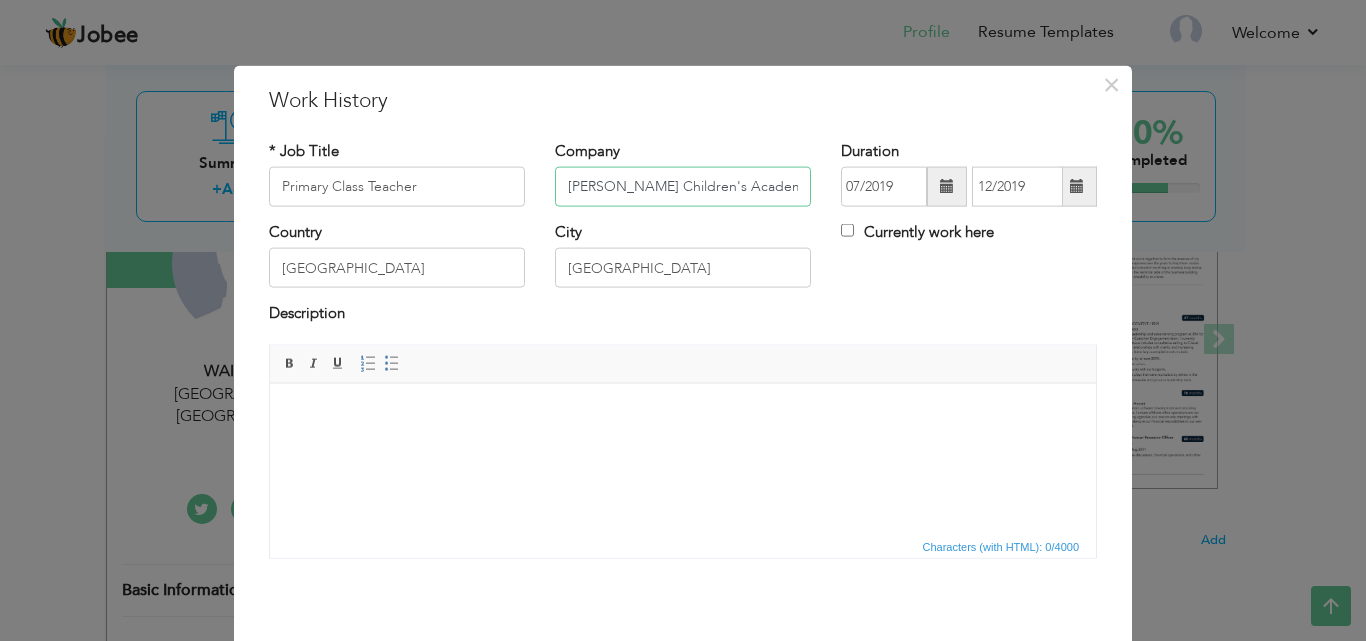 click on "Sir Syed Children's Academy" at bounding box center [683, 187] 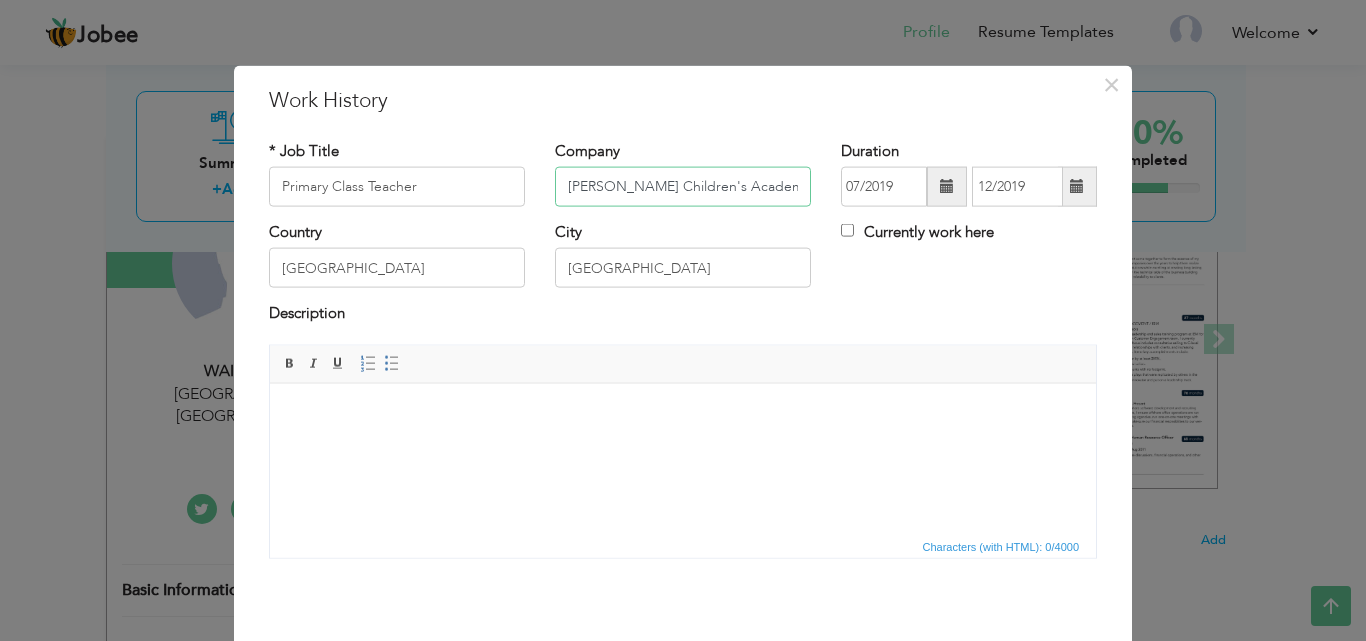 click on "Sir Syed Children's Academy" at bounding box center (683, 187) 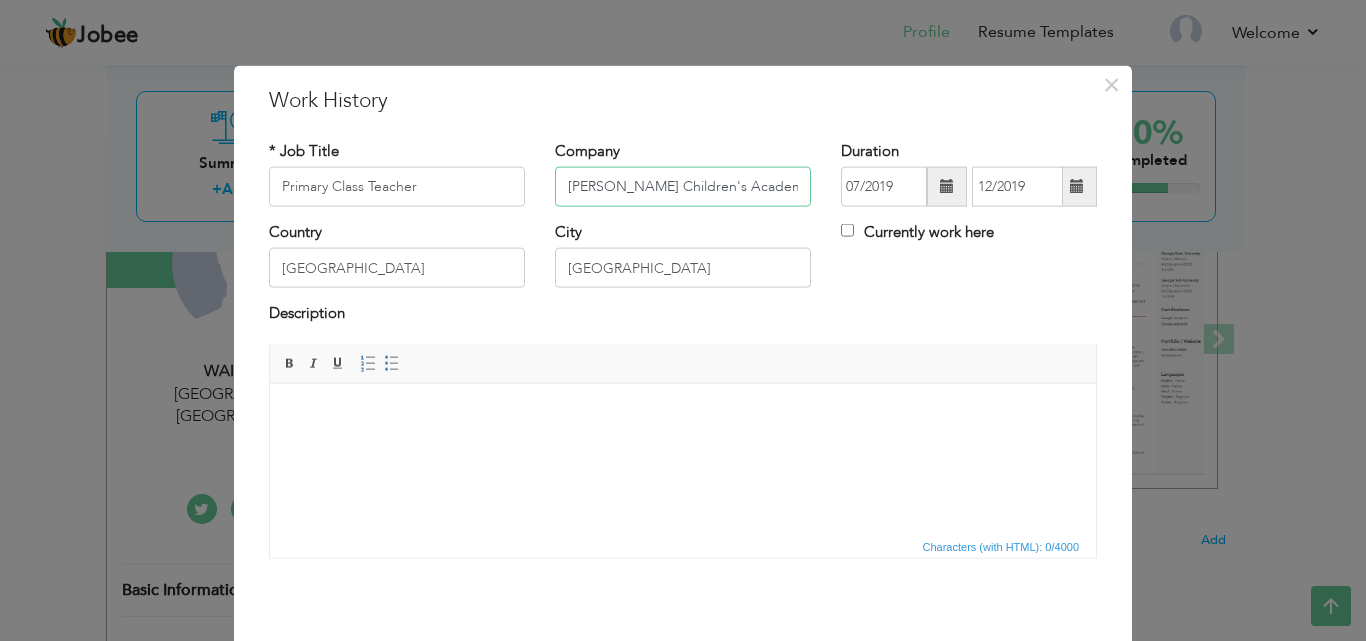 type on "y" 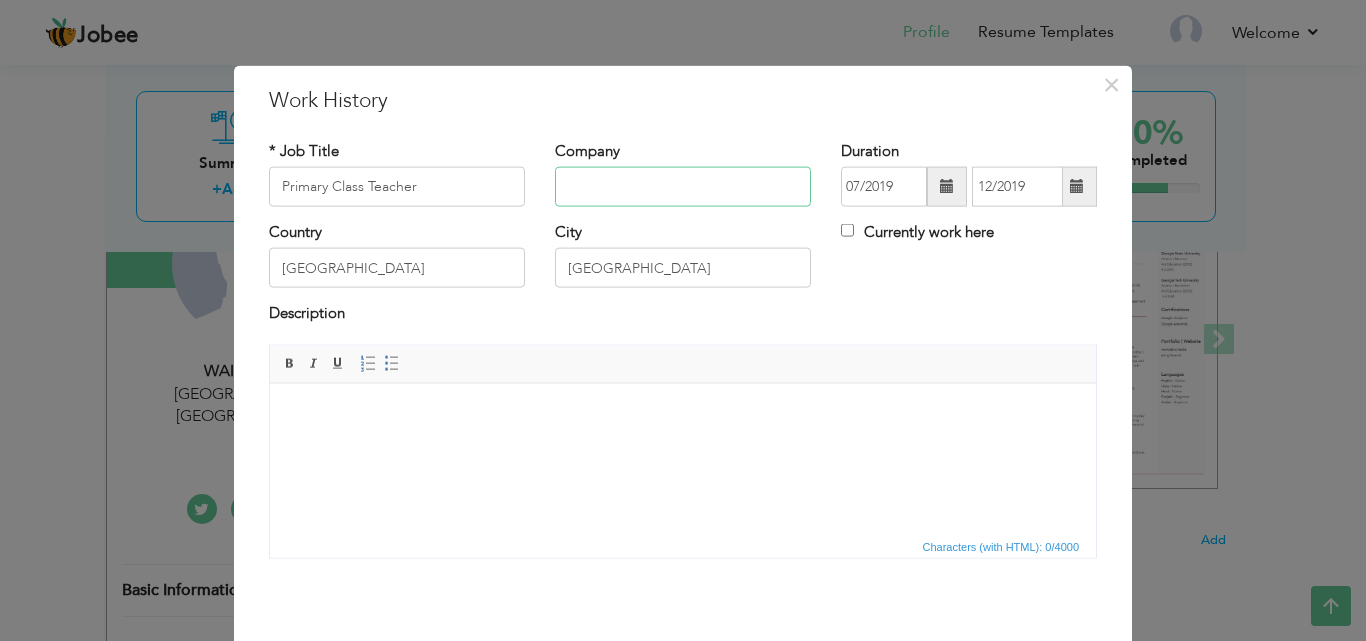 type on "h" 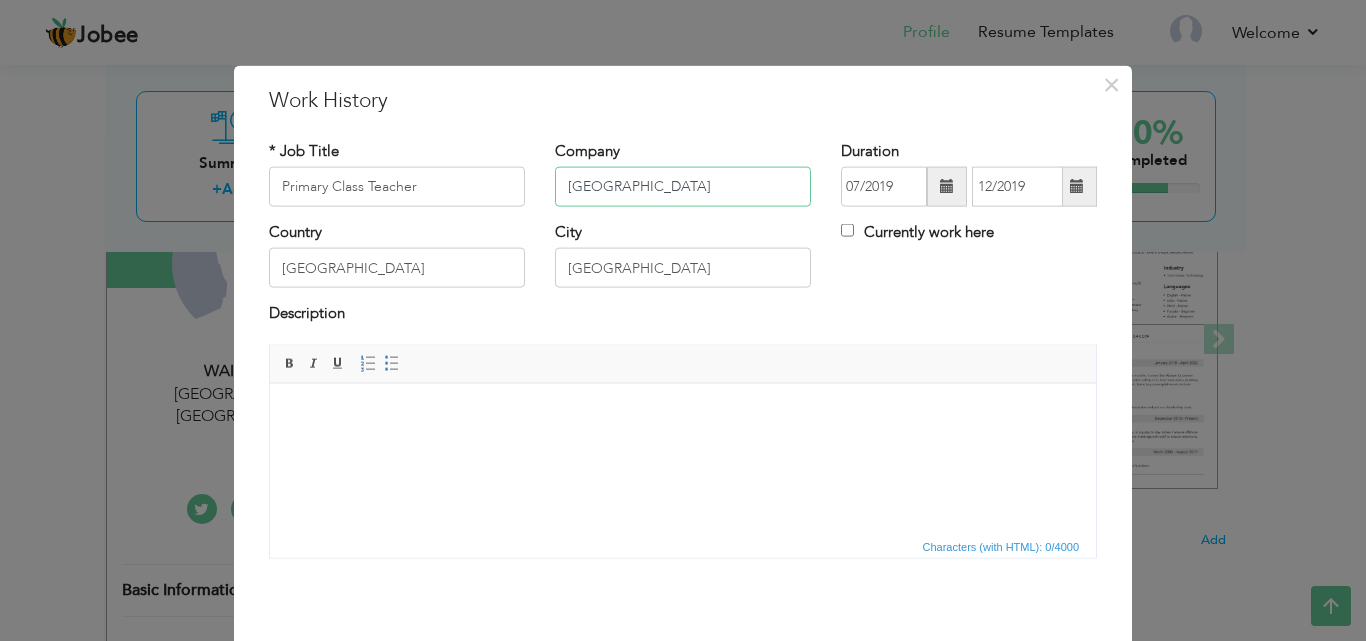 type on "[GEOGRAPHIC_DATA]" 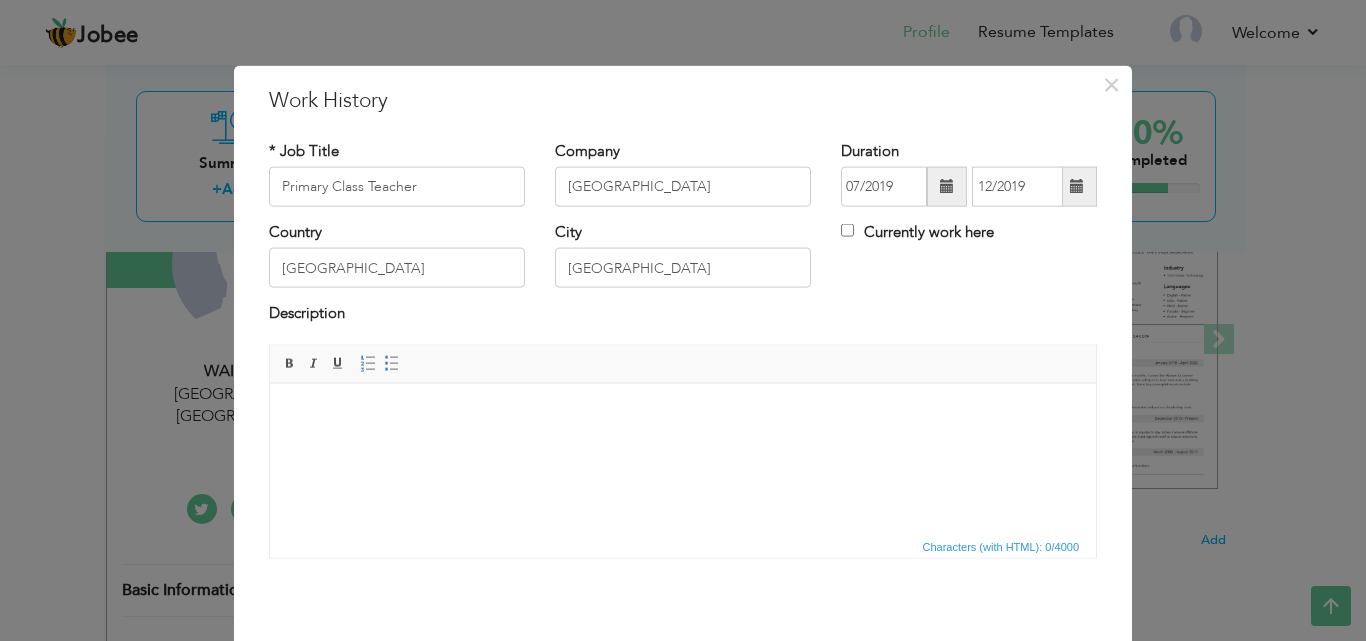 click at bounding box center [947, 187] 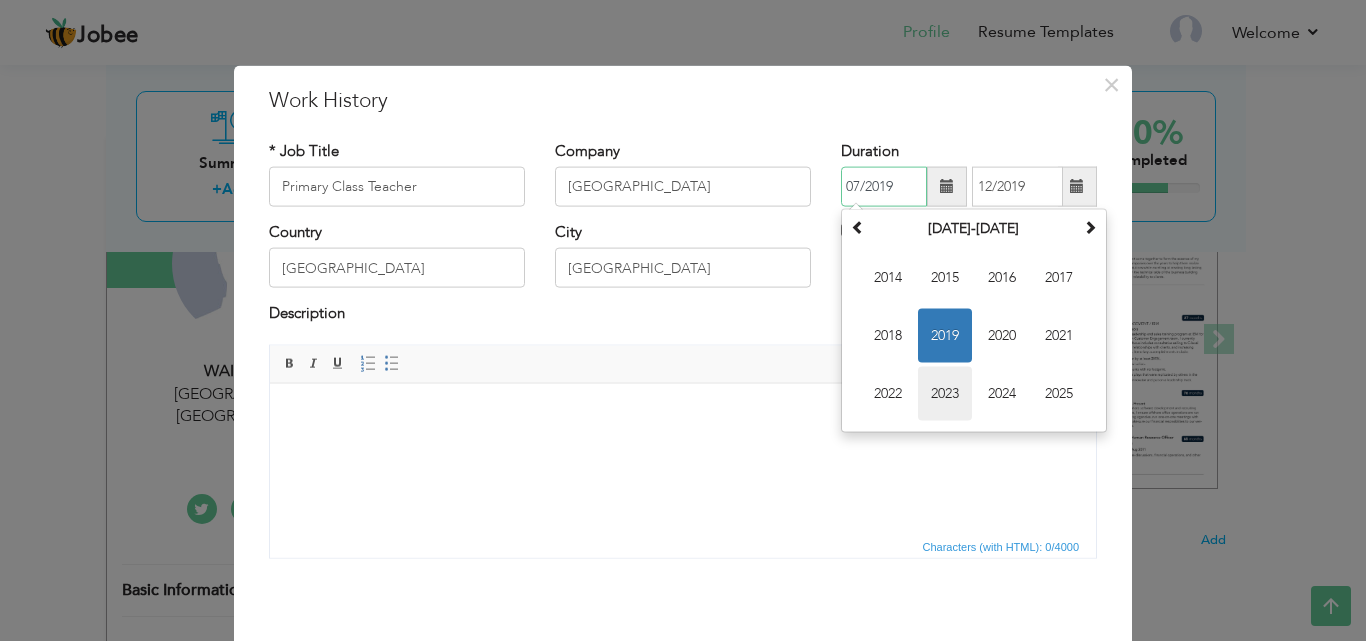 click on "2023" at bounding box center (945, 394) 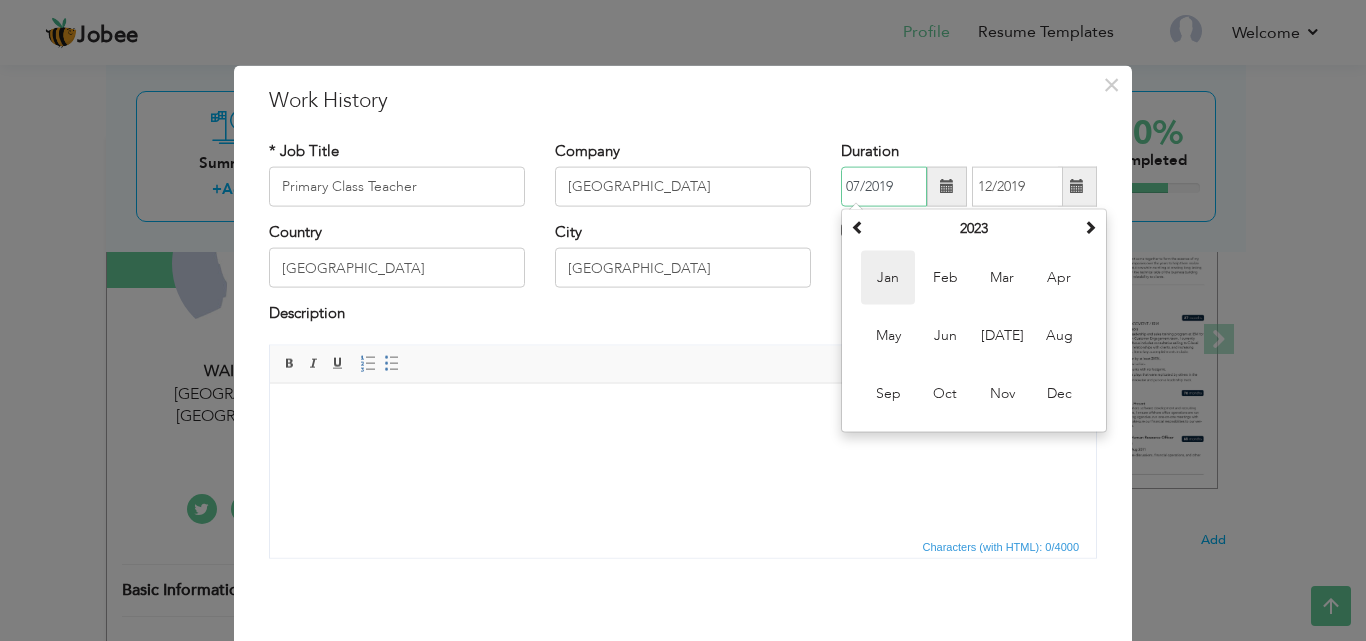 click on "Jan" at bounding box center [888, 278] 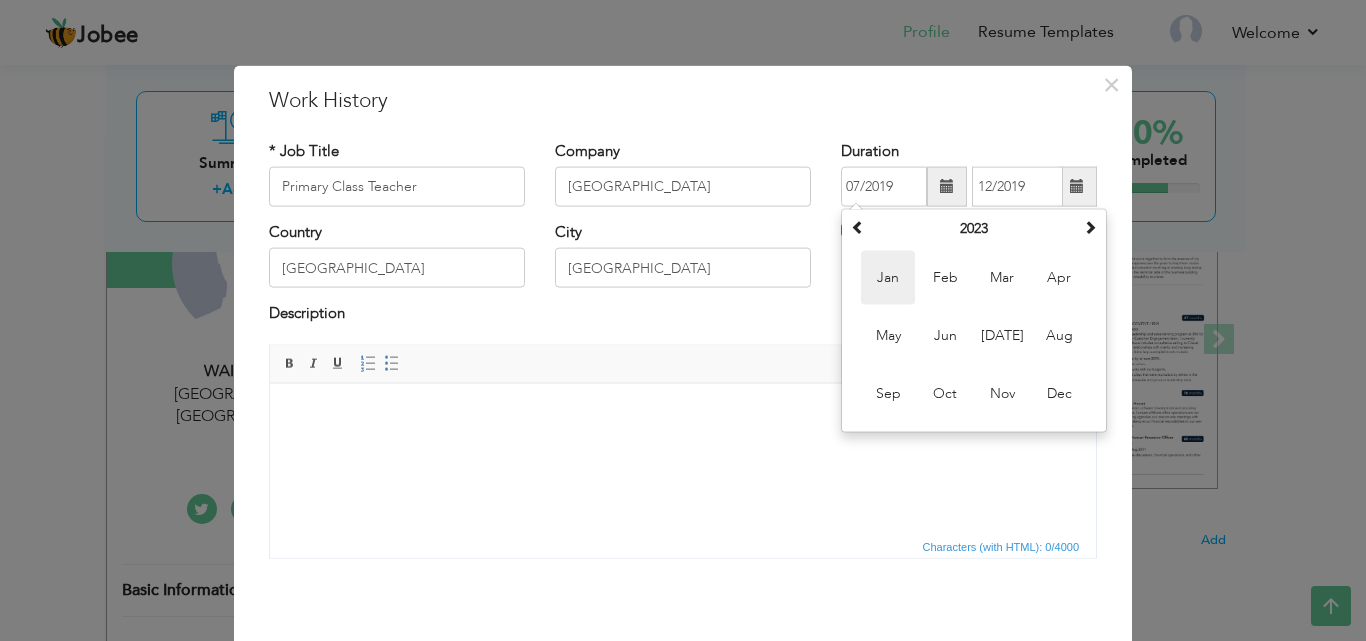 type on "01/2023" 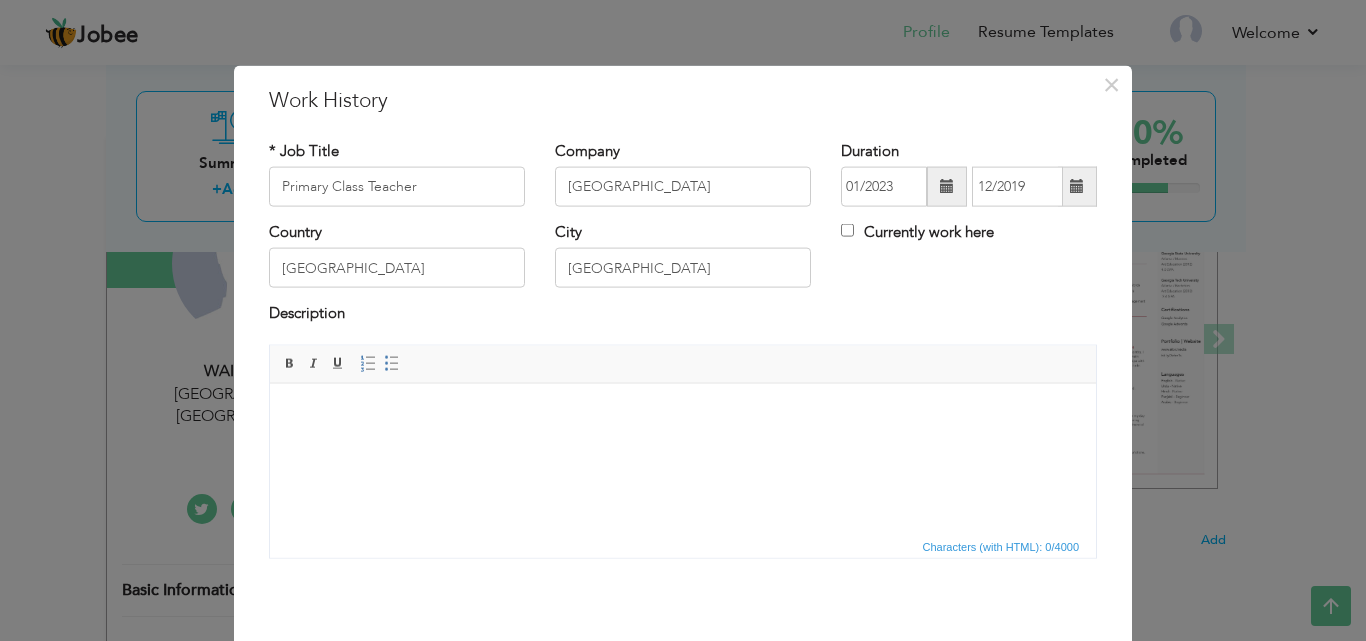 click at bounding box center [1077, 186] 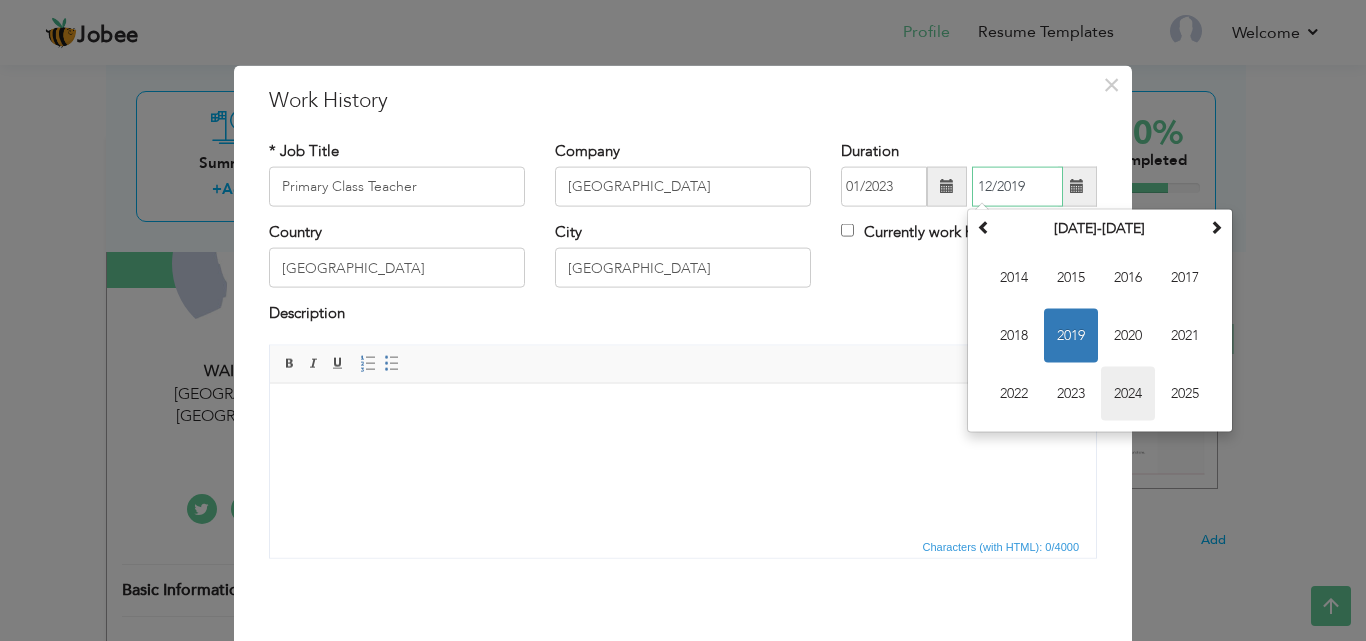 click on "2024" at bounding box center (1128, 394) 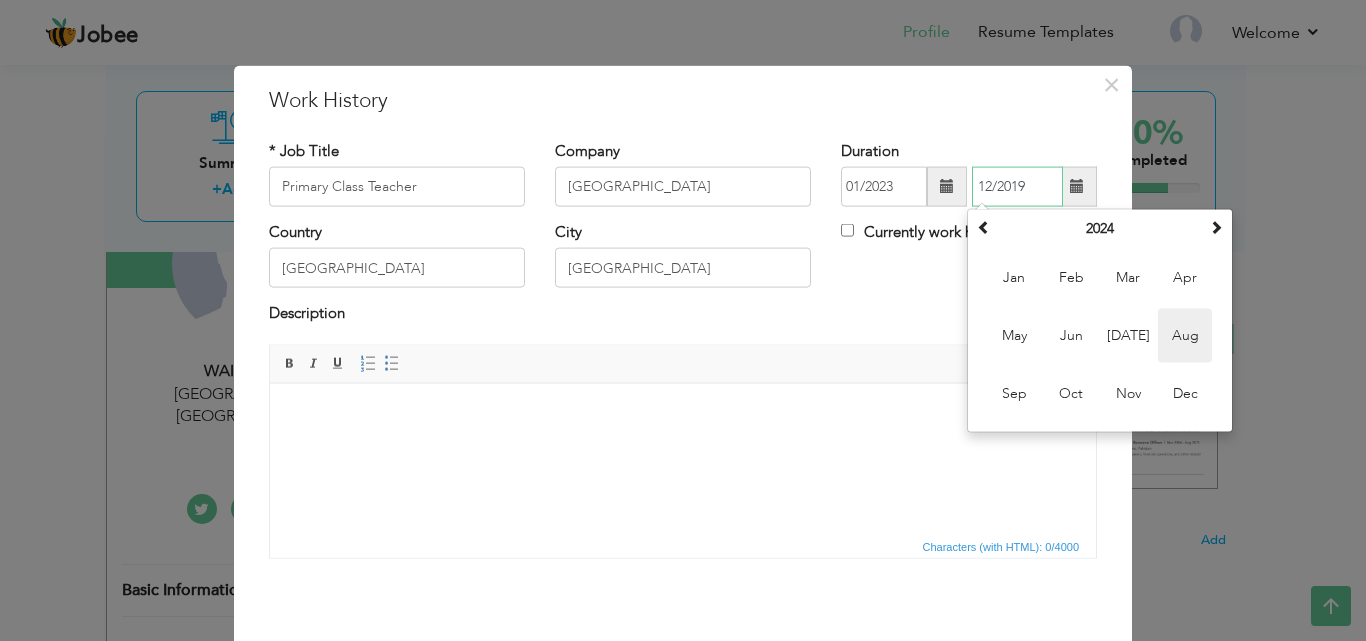 click on "Aug" at bounding box center [1185, 336] 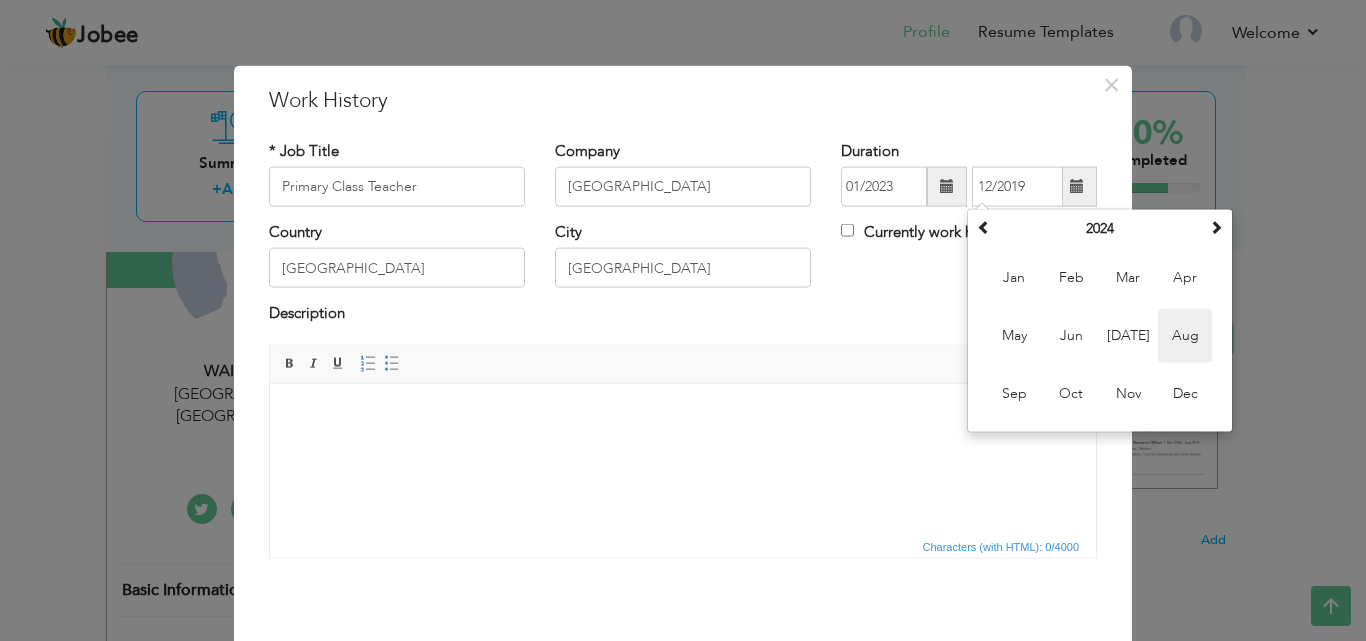 type on "08/2024" 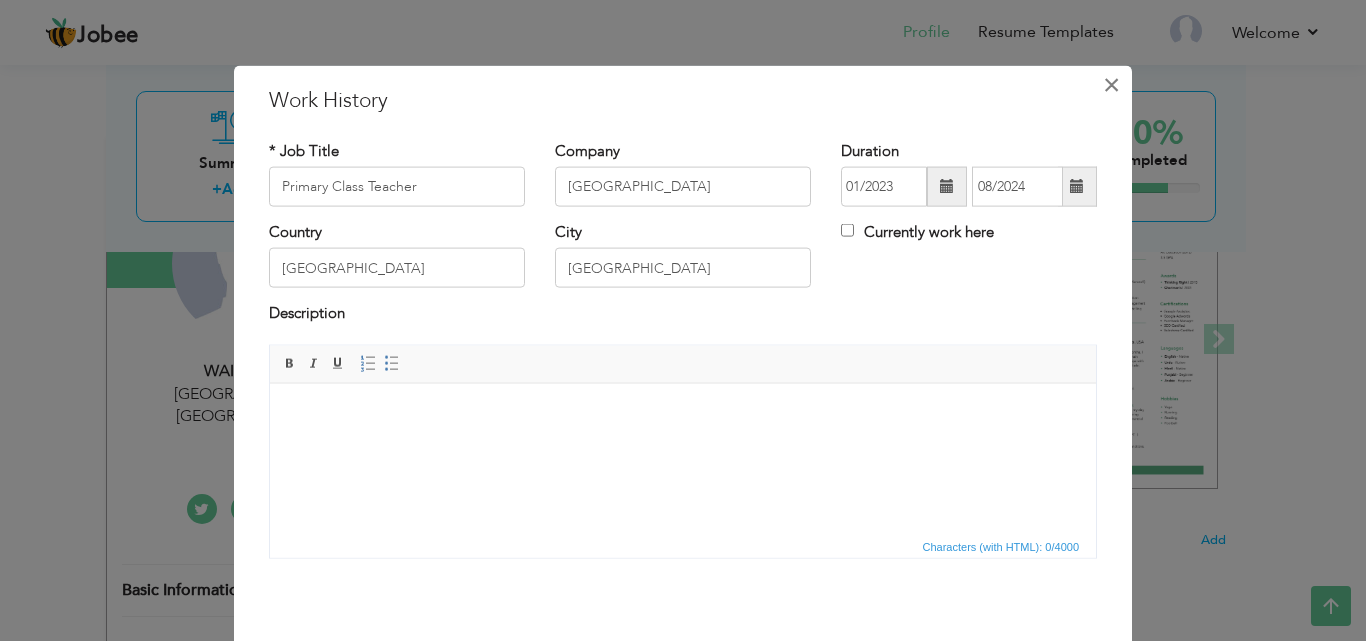 click on "×" at bounding box center (1111, 84) 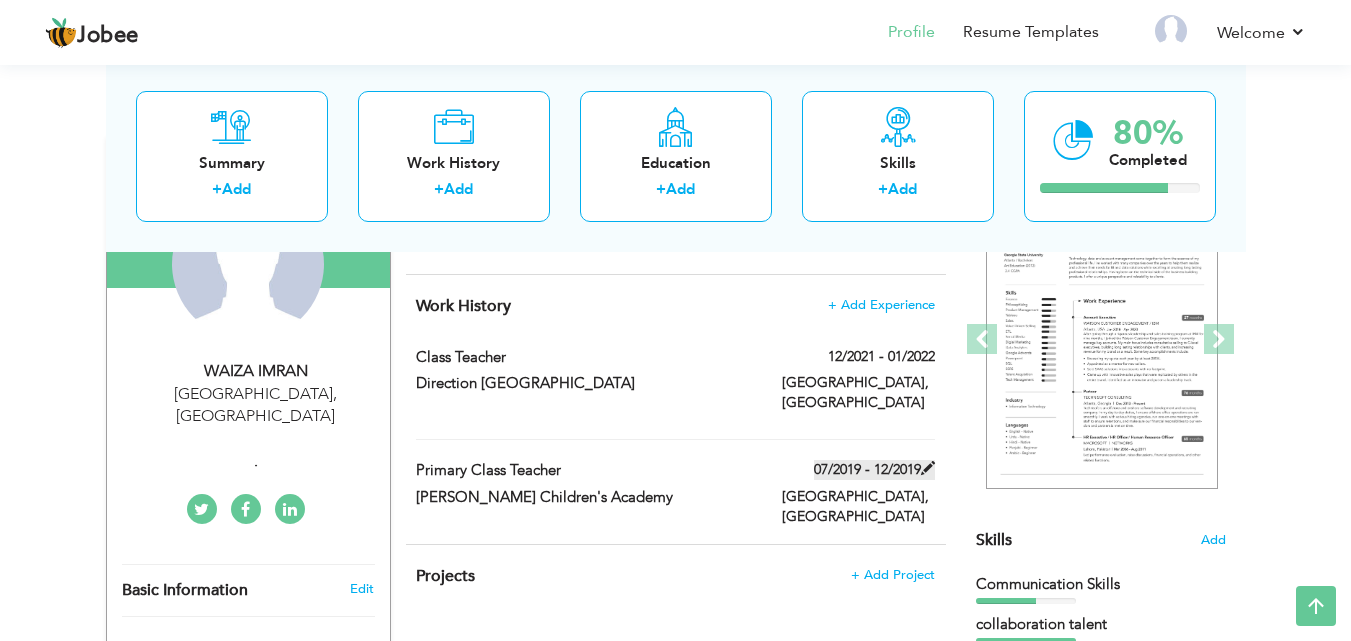 click on "07/2019 - 12/2019" at bounding box center [874, 470] 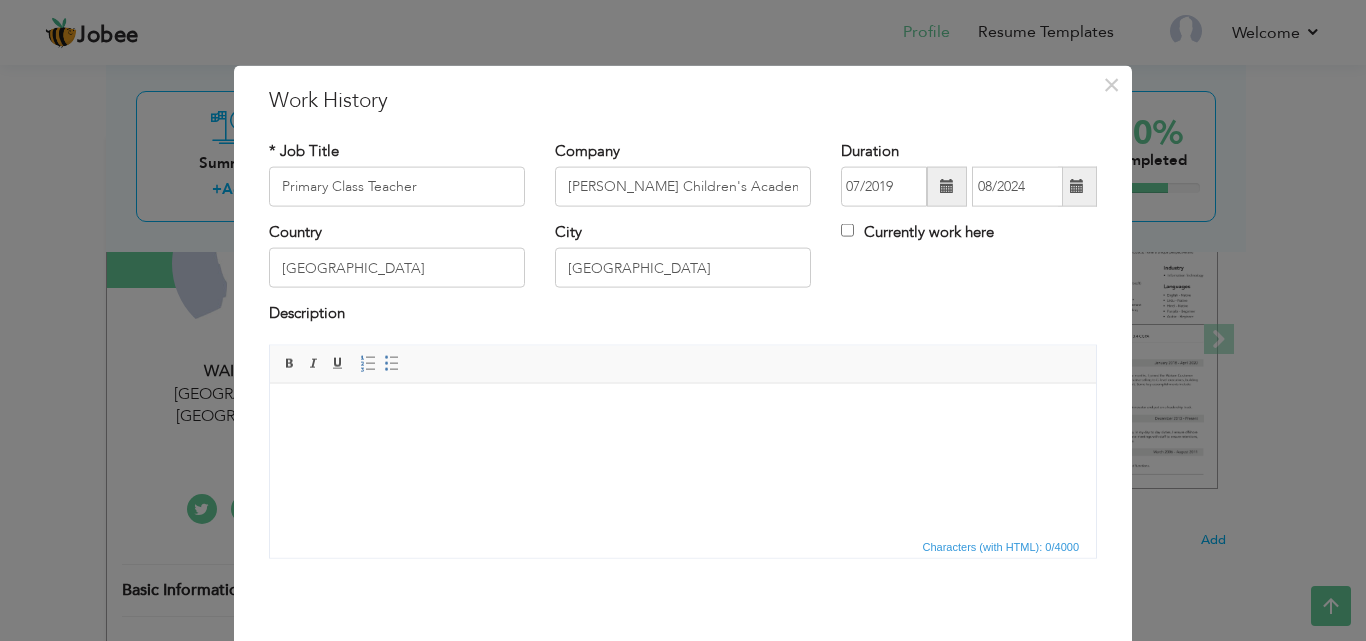 click at bounding box center [683, 624] 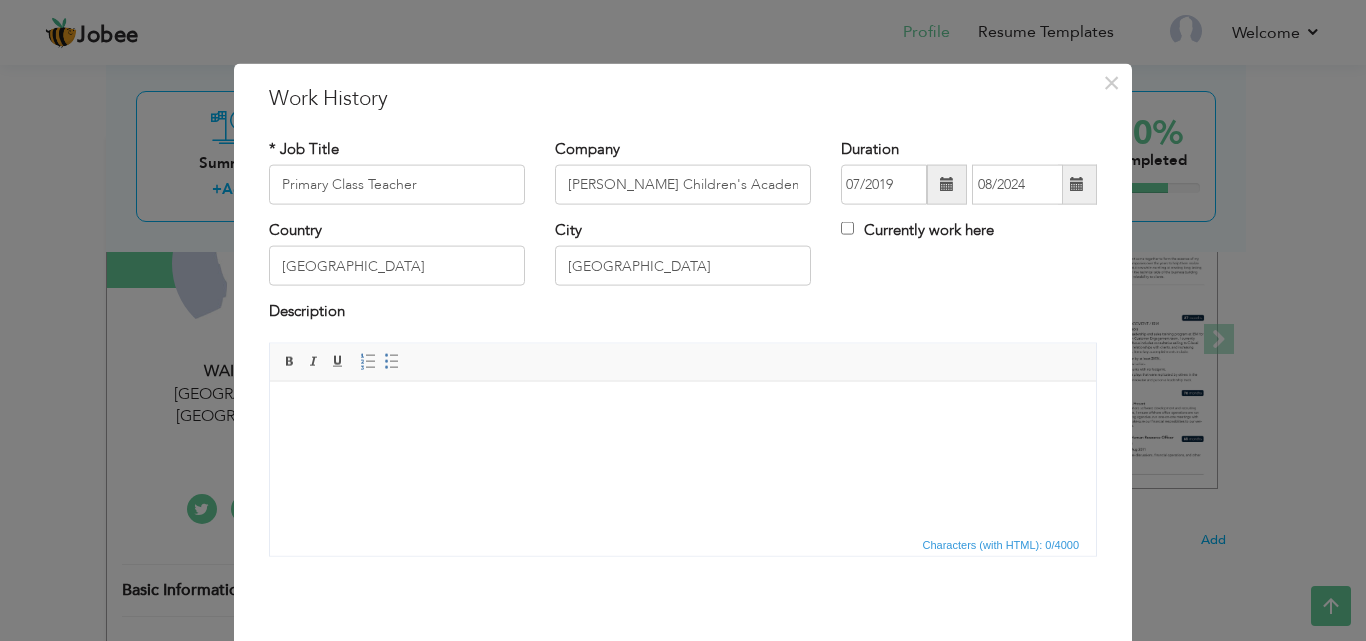 scroll, scrollTop: 0, scrollLeft: 0, axis: both 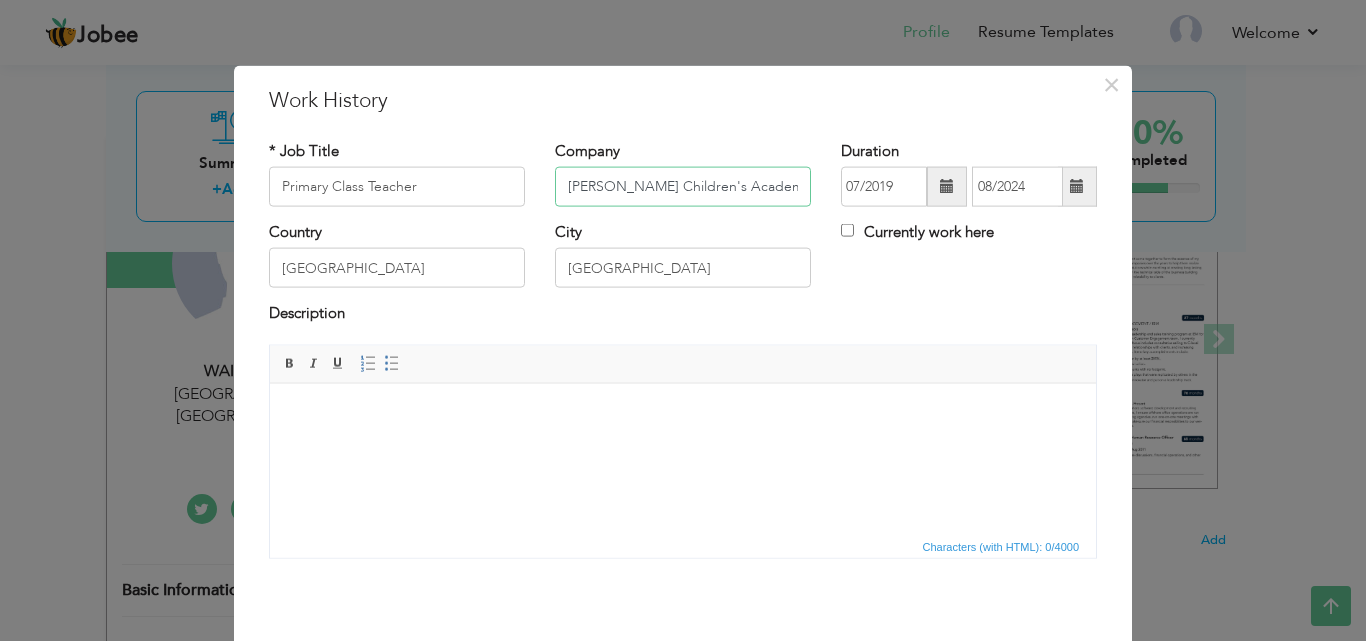 click on "Sir Syed Children's Academy" at bounding box center [683, 187] 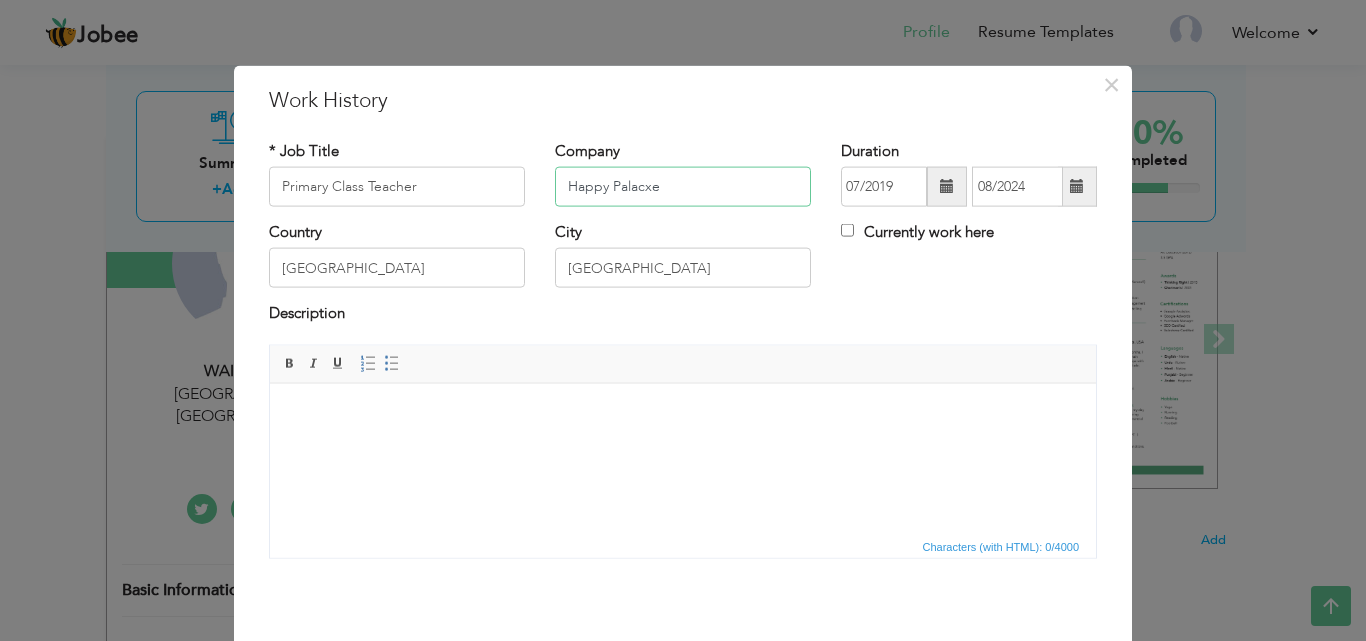 click on "Happy Palacxe" at bounding box center [683, 187] 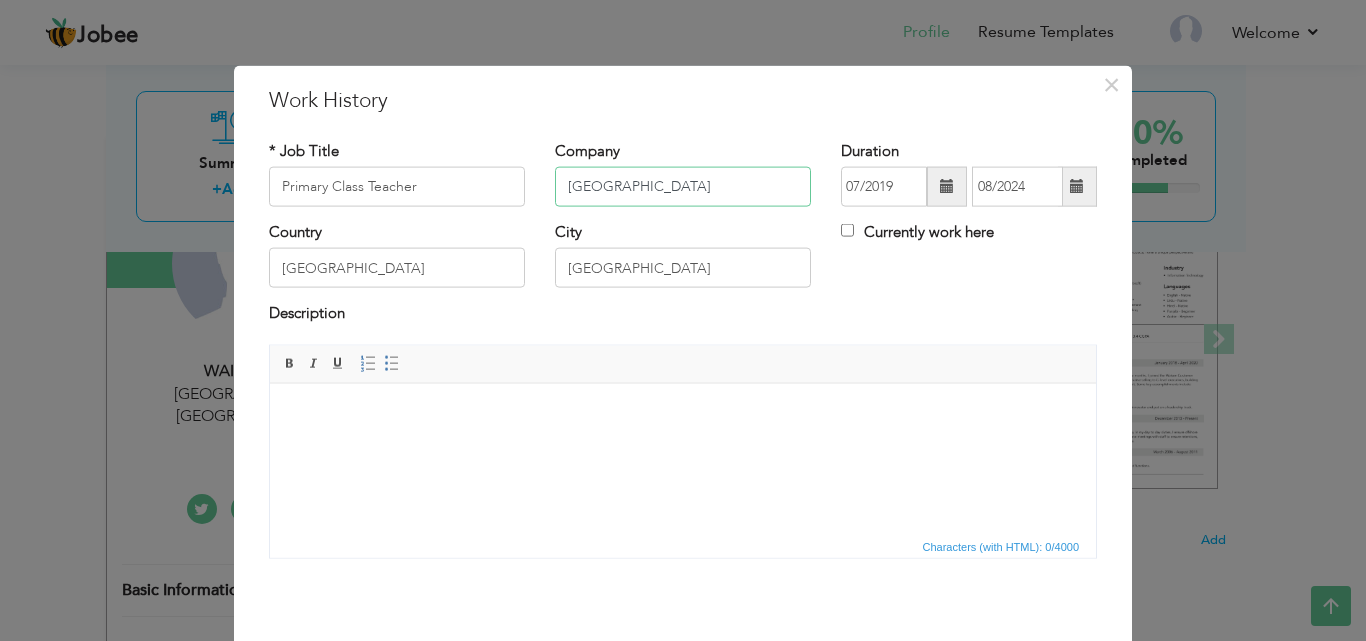 type on "[GEOGRAPHIC_DATA]" 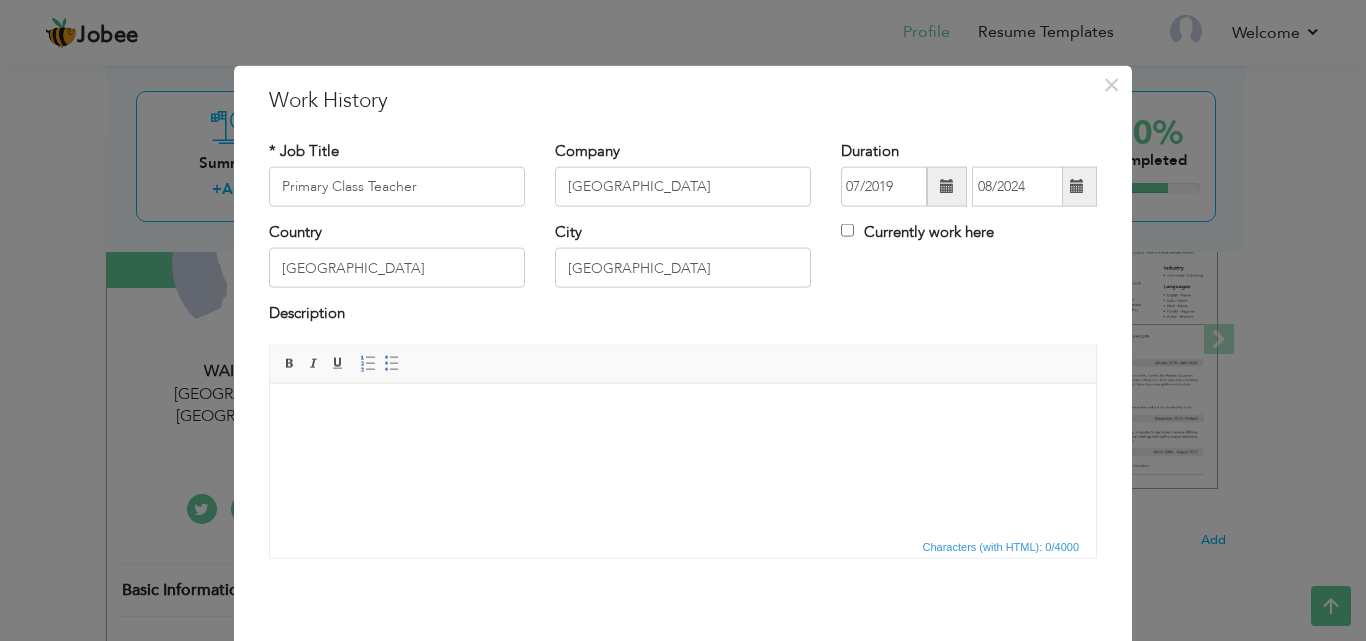 click at bounding box center (947, 186) 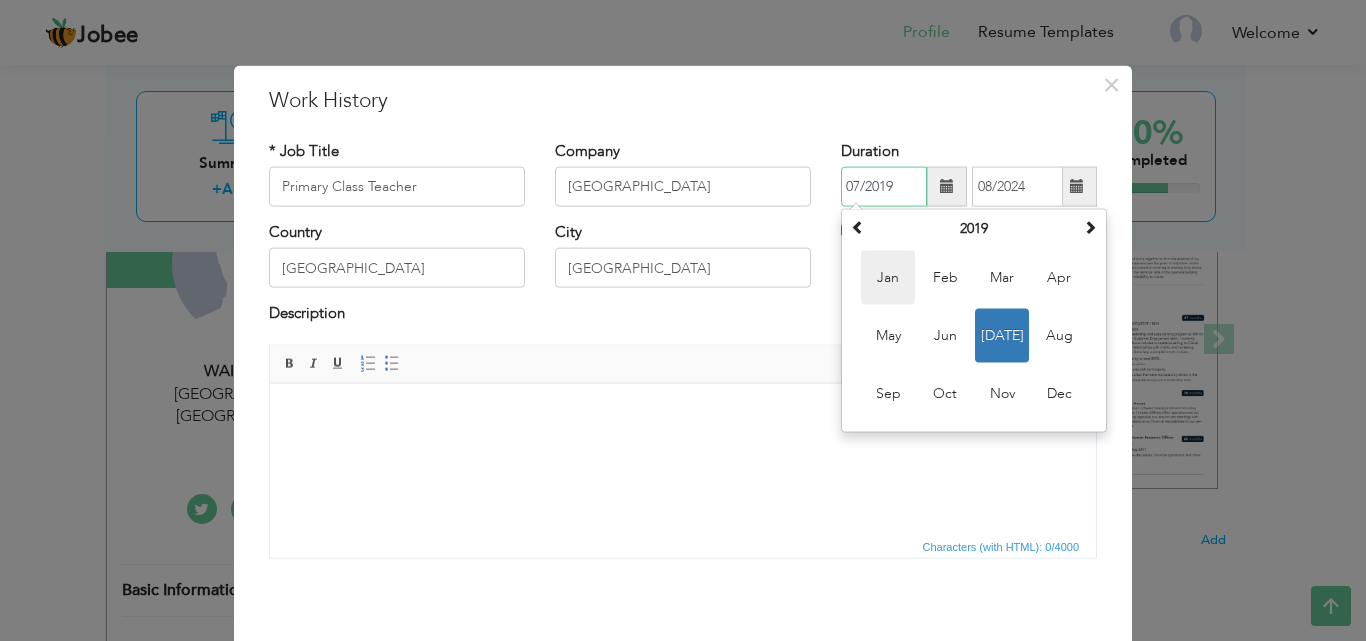 click on "Jan" at bounding box center [888, 278] 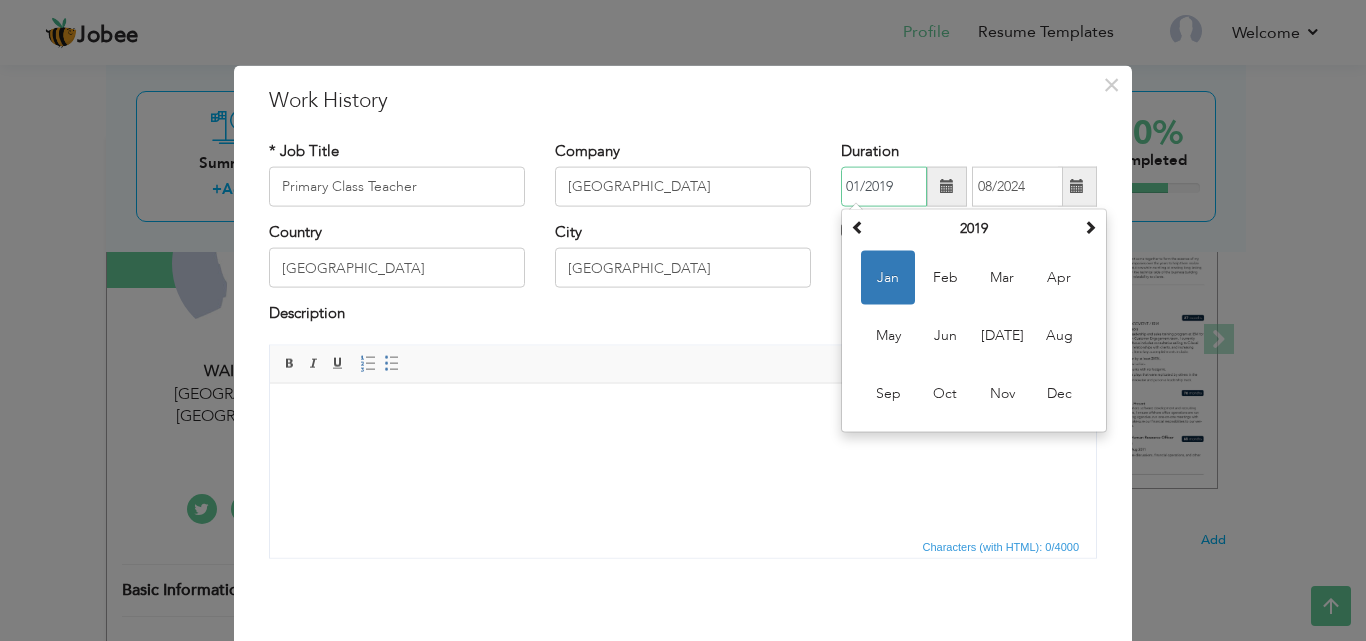 click on "01/2019" at bounding box center (884, 187) 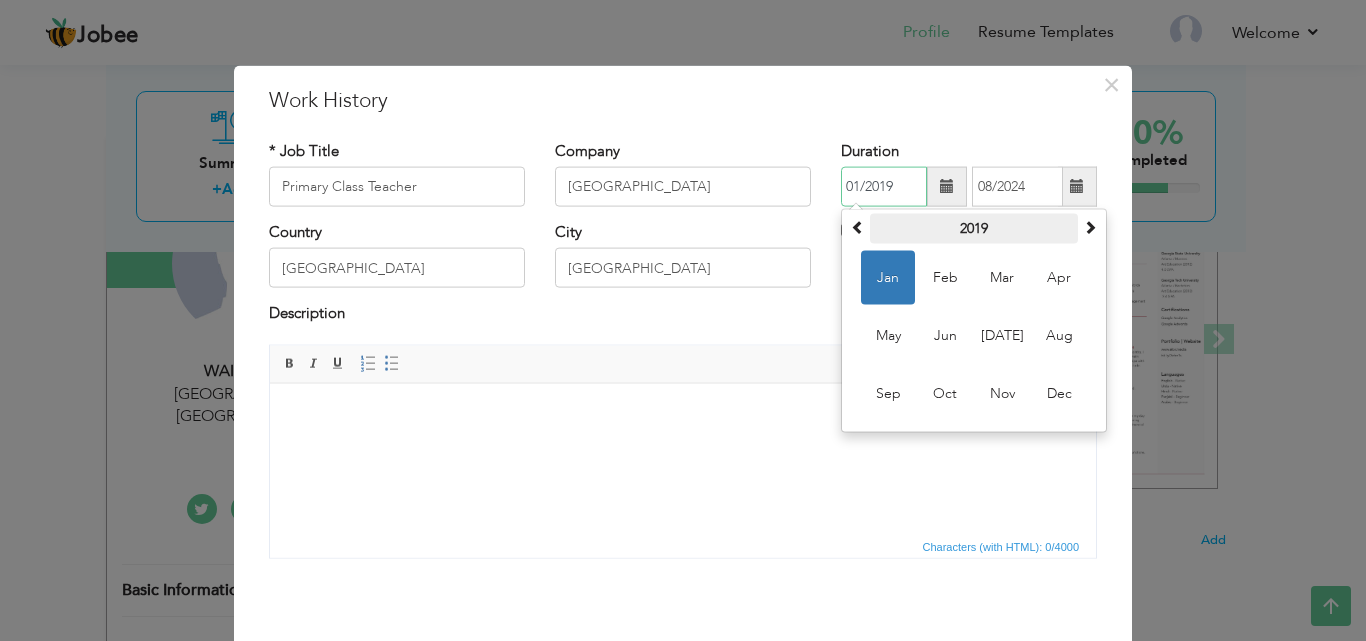 click on "2019" at bounding box center (974, 229) 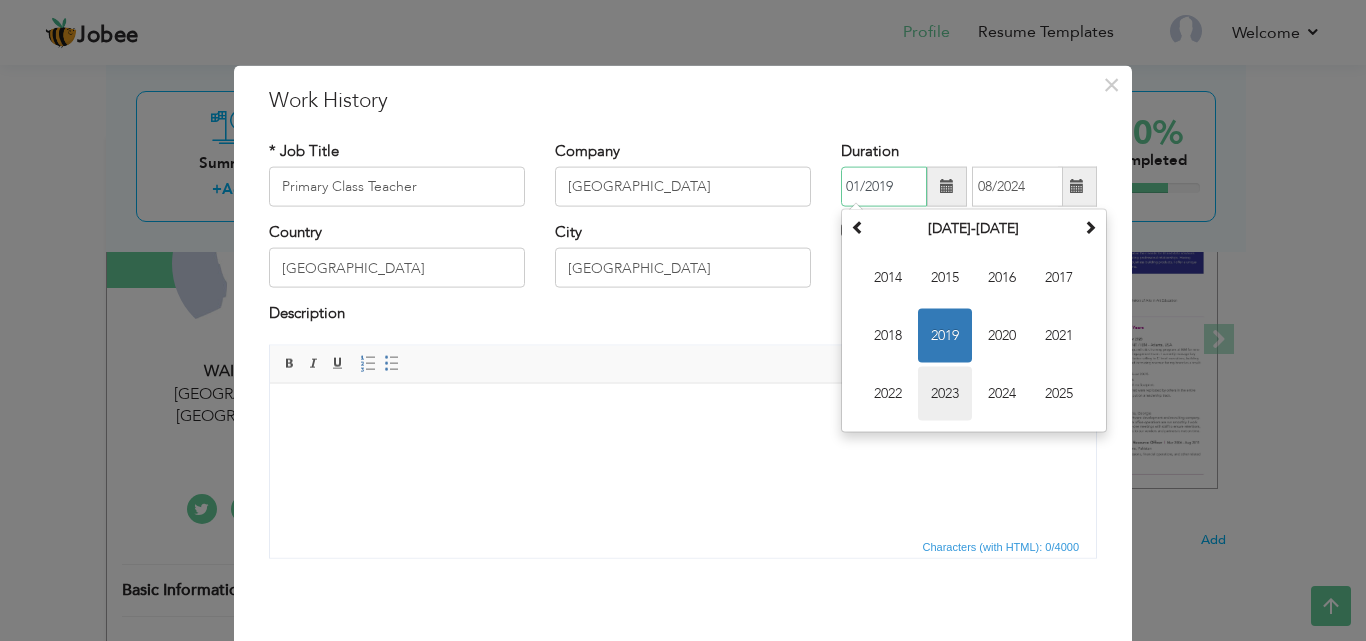click on "2023" at bounding box center [945, 394] 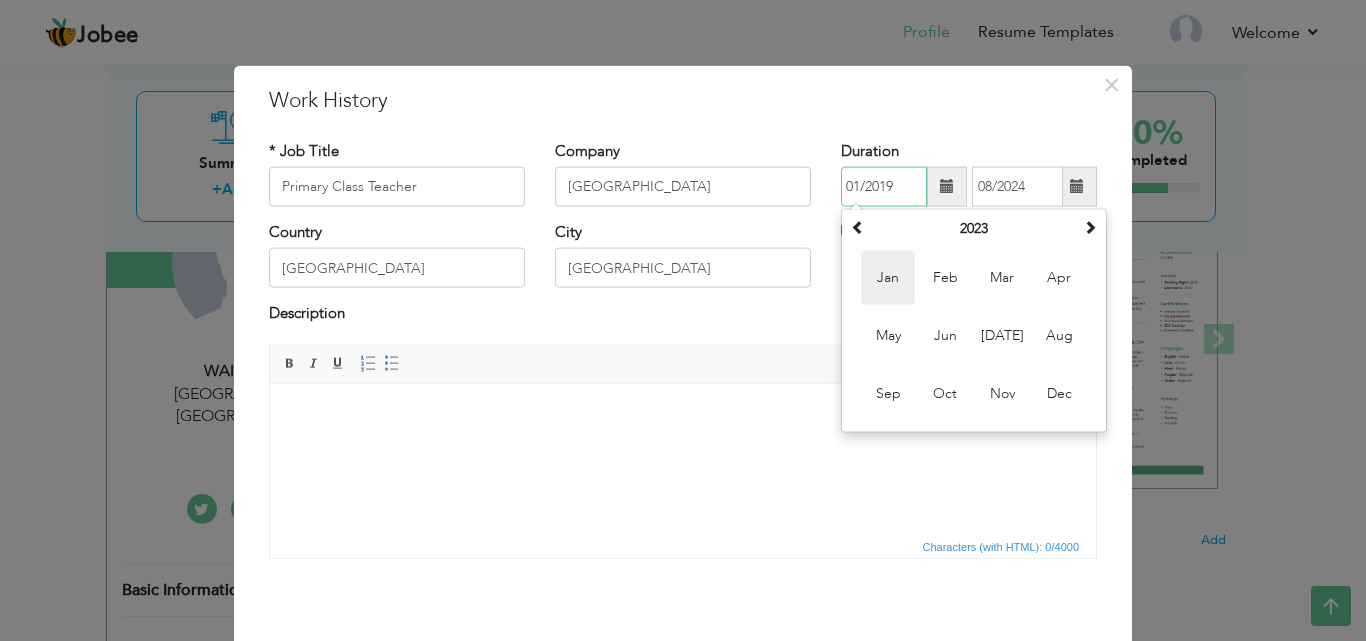 click on "Jan" at bounding box center [888, 278] 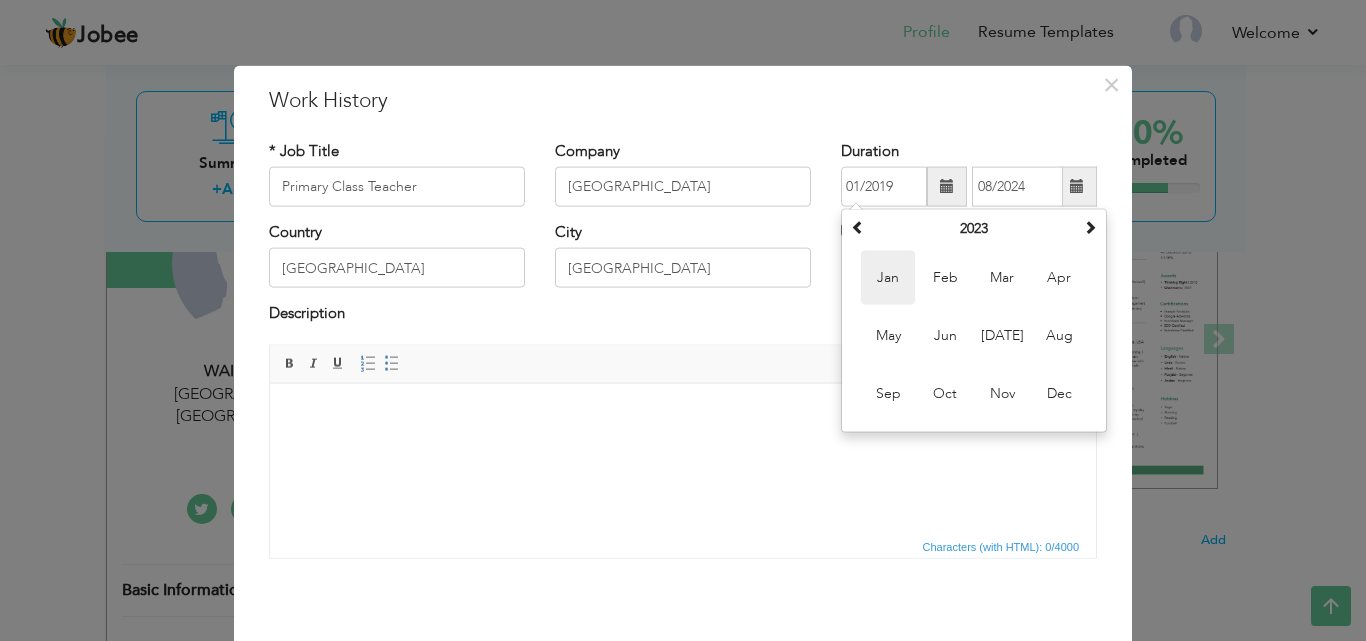 type on "01/2023" 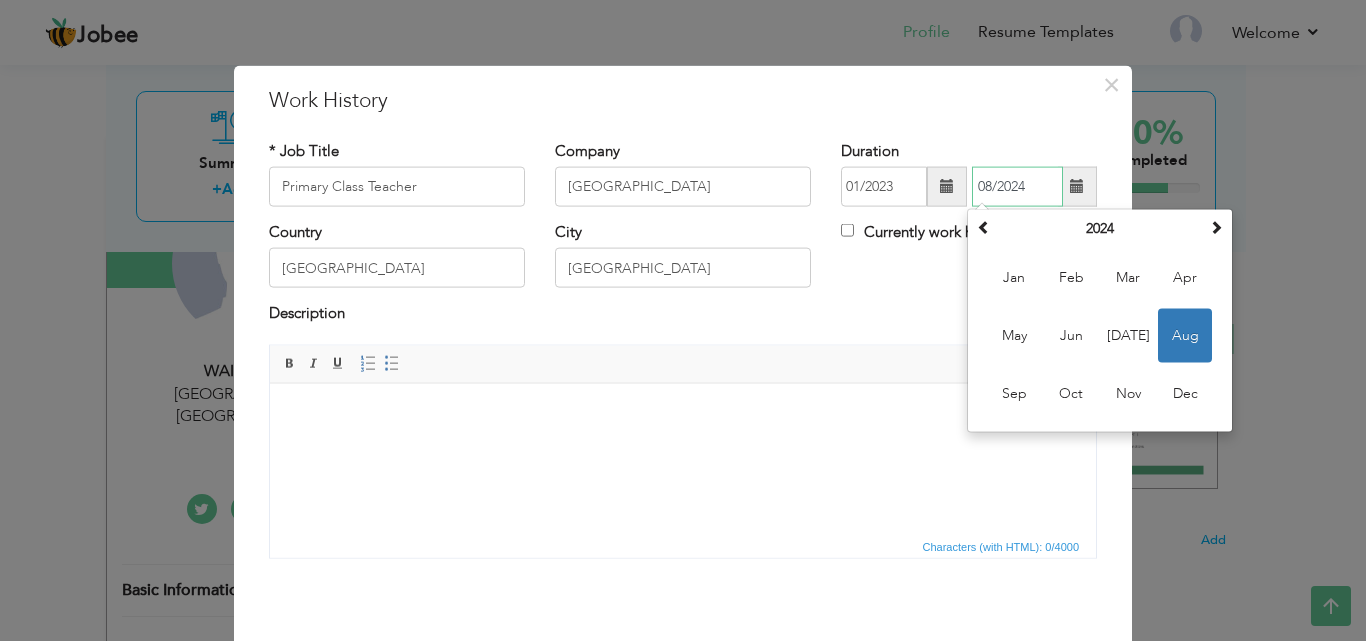 click on "08/2024" at bounding box center (1017, 187) 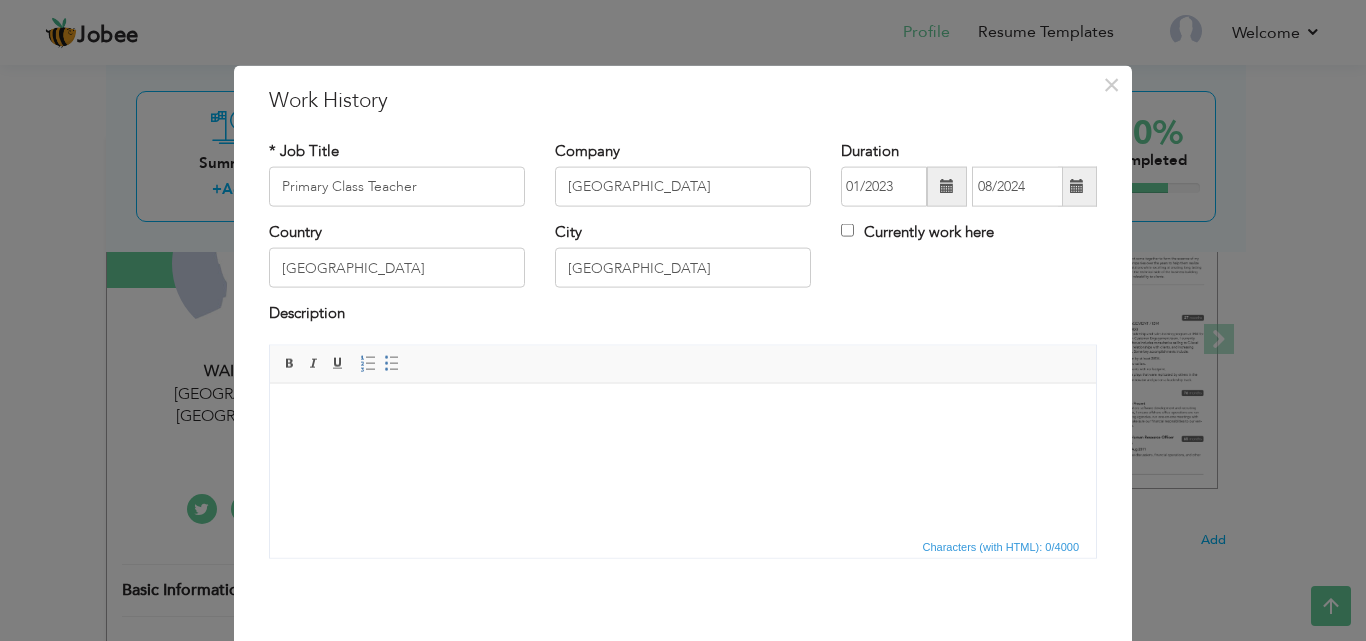 click on "Description" at bounding box center [683, 316] 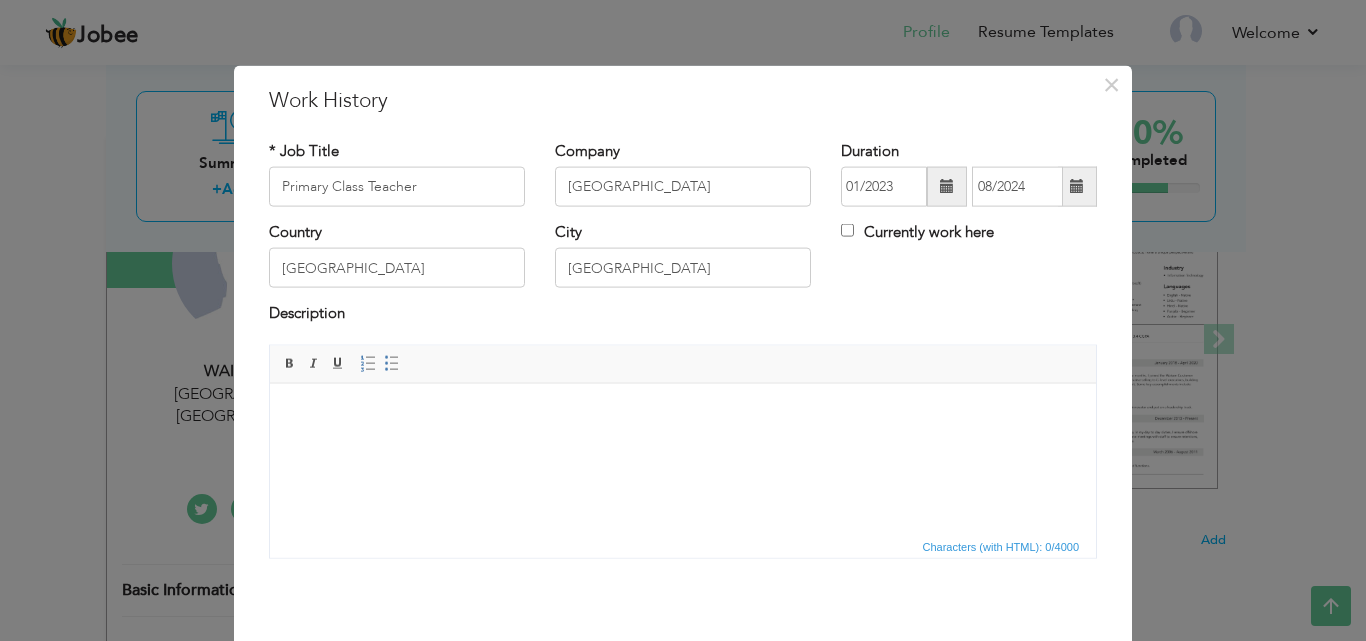 click at bounding box center (683, 413) 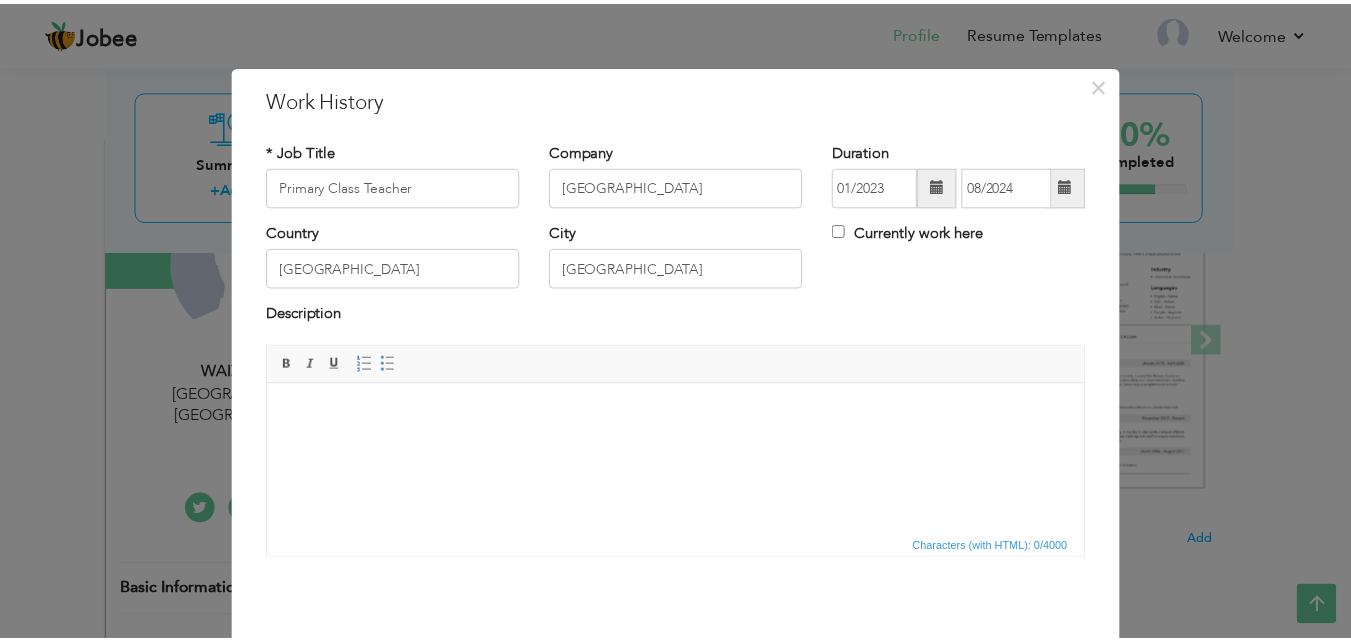 scroll, scrollTop: 40, scrollLeft: 0, axis: vertical 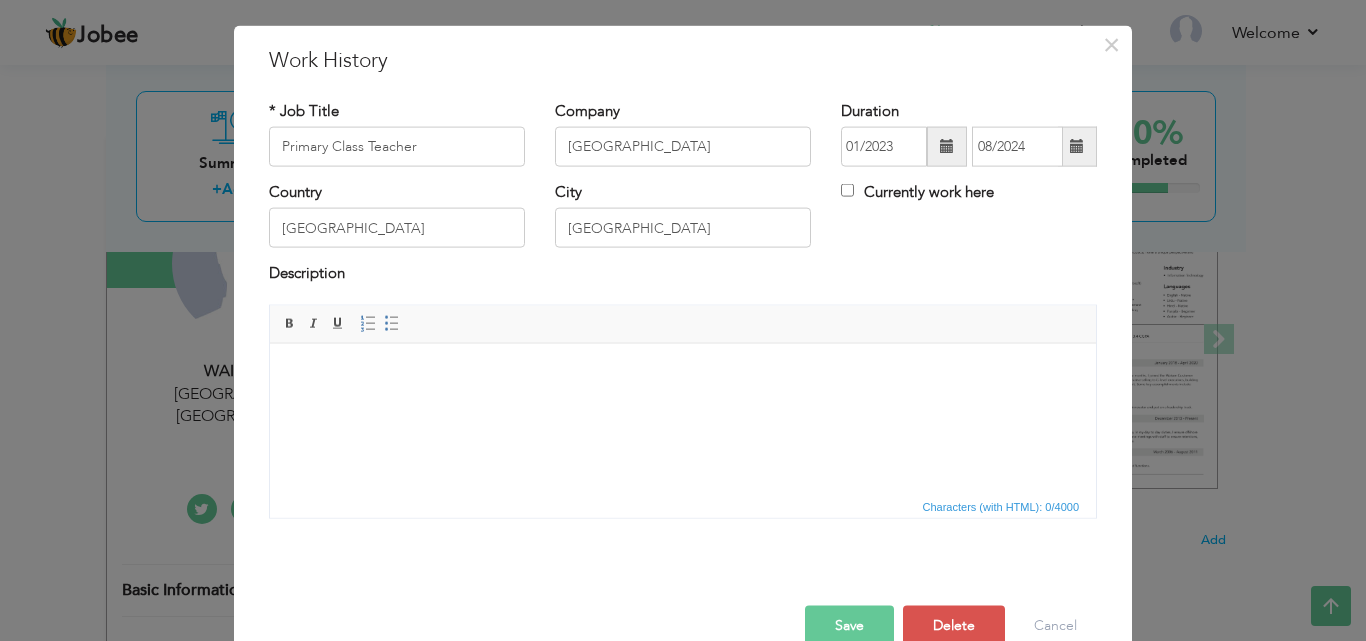 click on "Save" at bounding box center [849, 625] 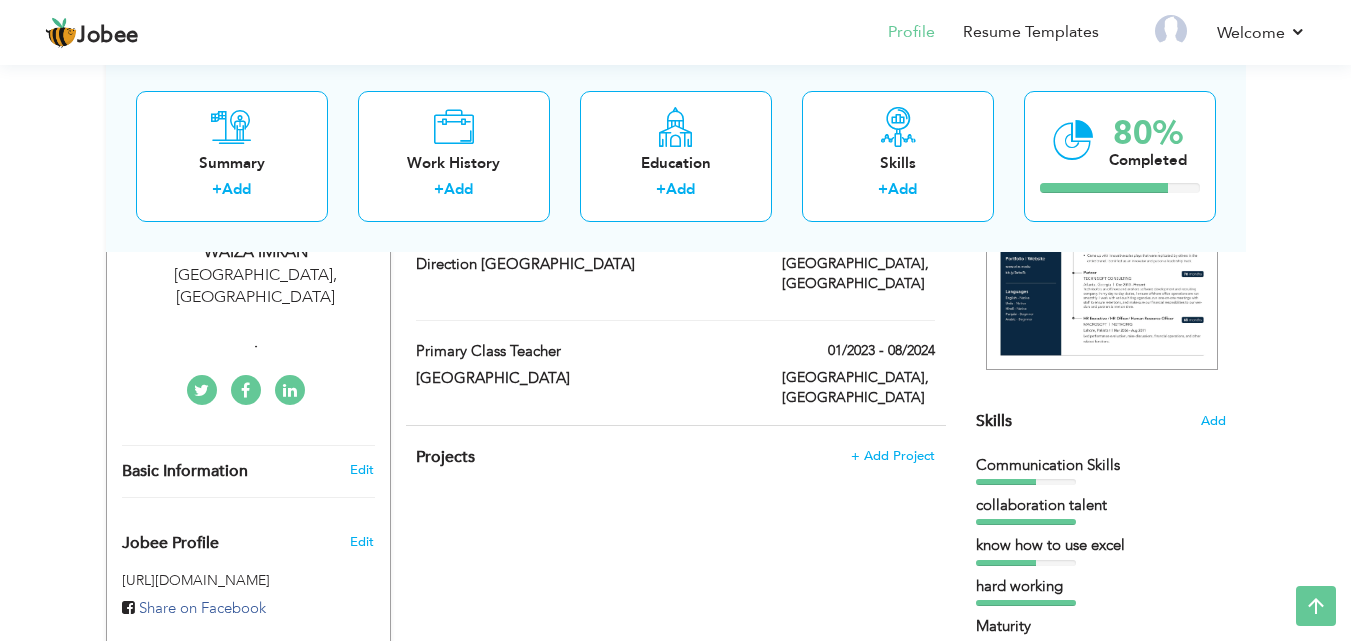 scroll, scrollTop: 360, scrollLeft: 0, axis: vertical 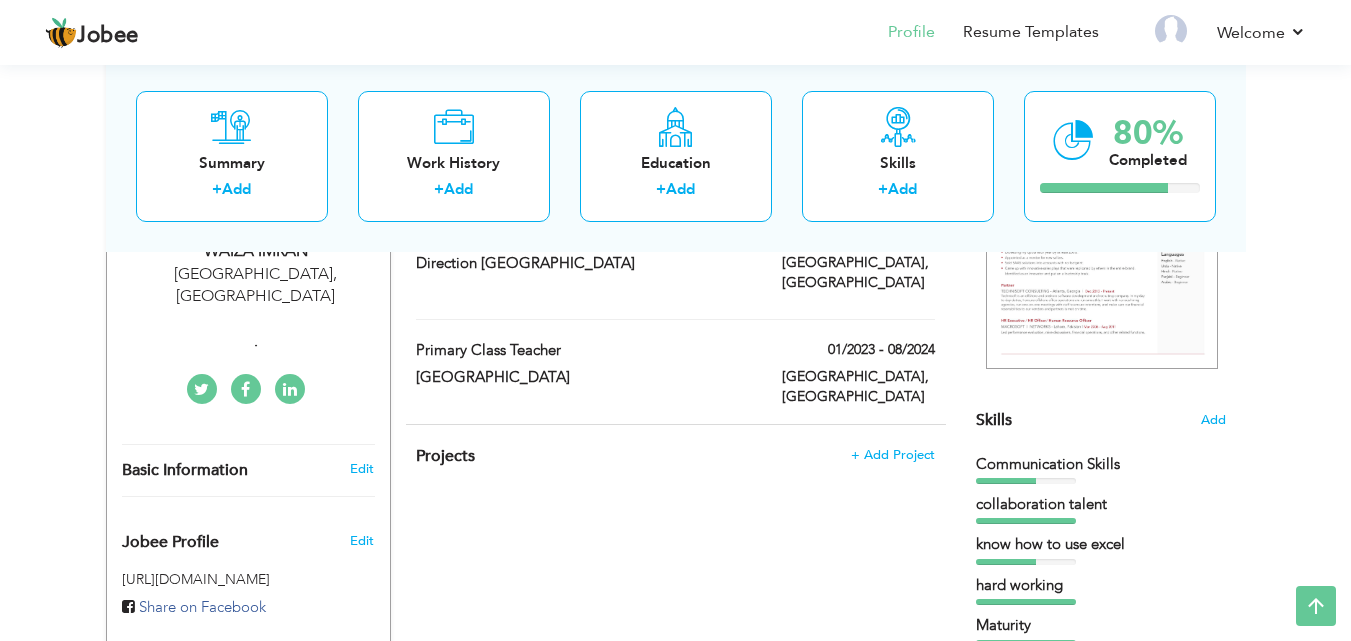 click on "Communication Skills" at bounding box center (1101, 469) 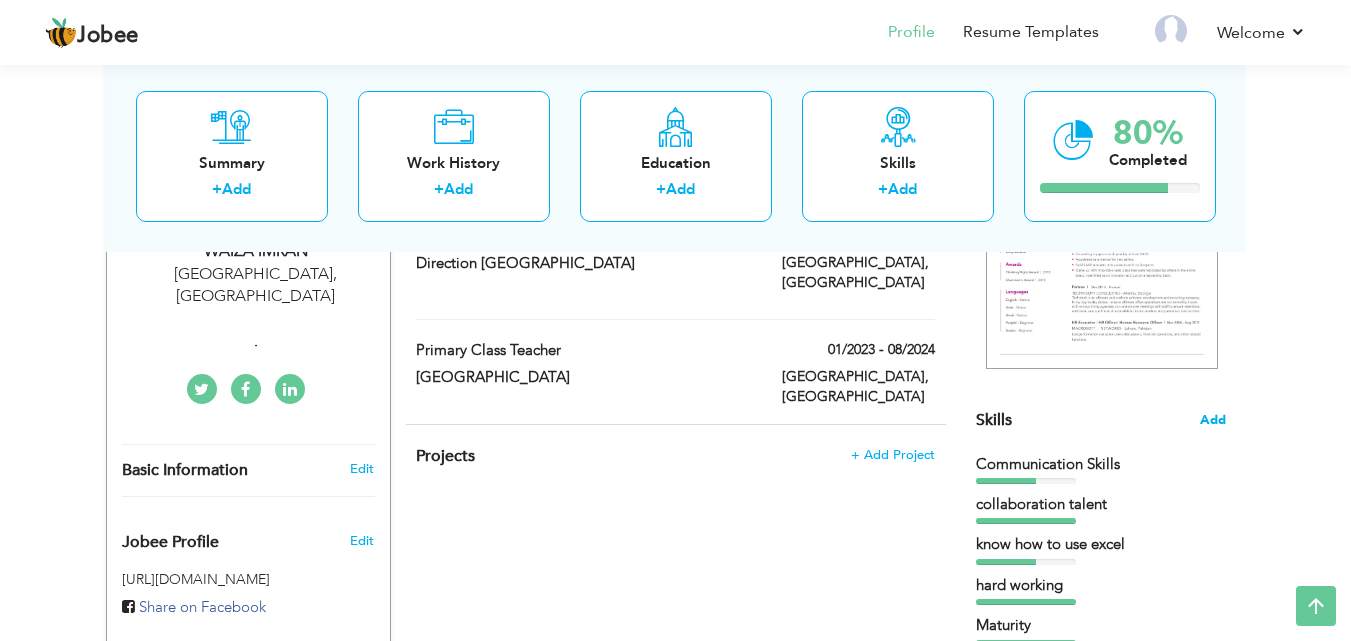 click on "Add" at bounding box center [1213, 420] 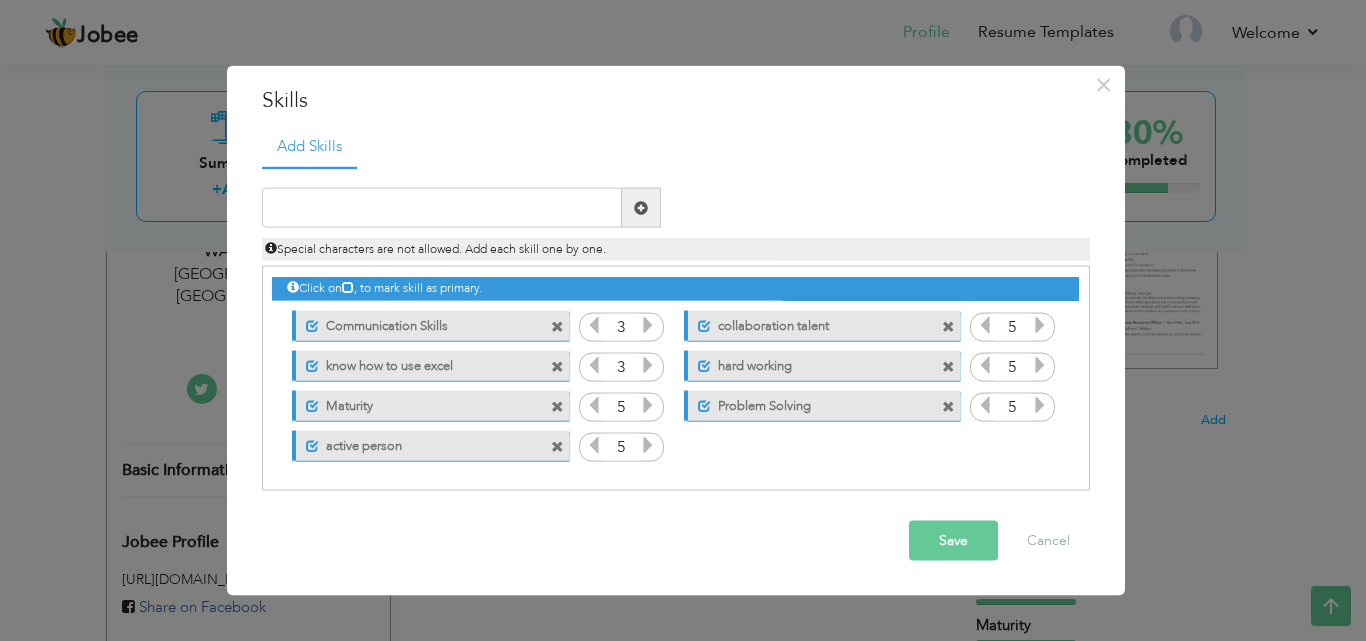 click at bounding box center (648, 325) 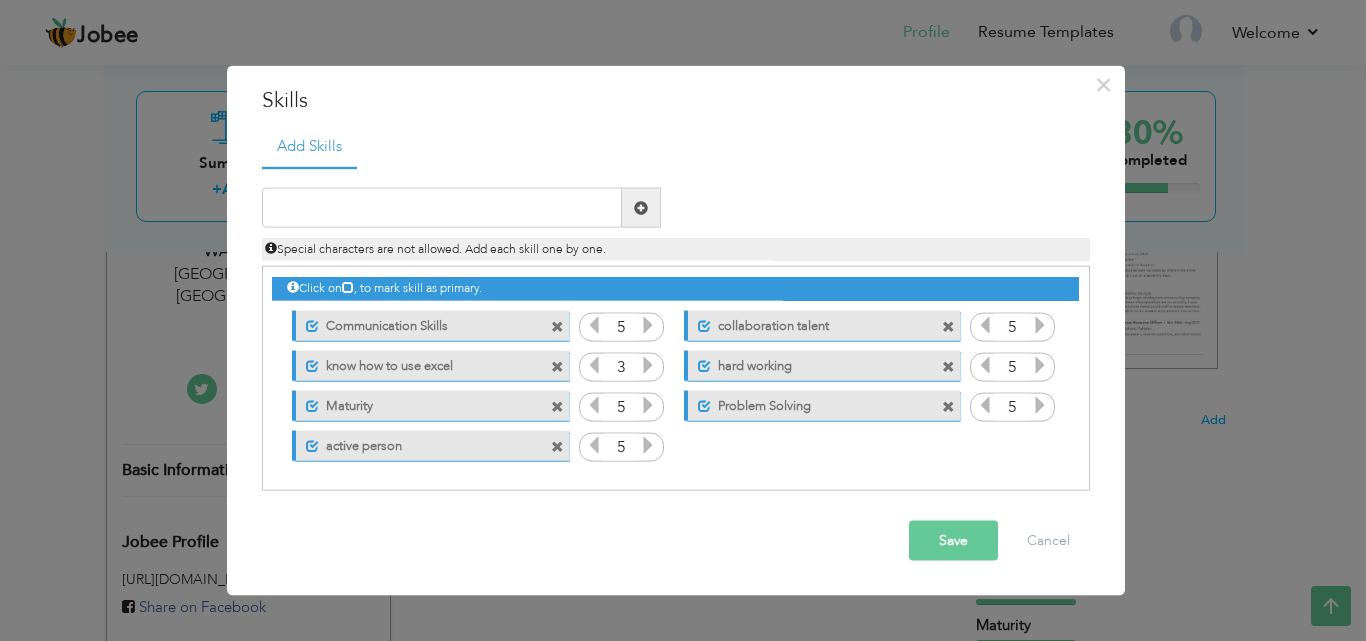 click at bounding box center (648, 325) 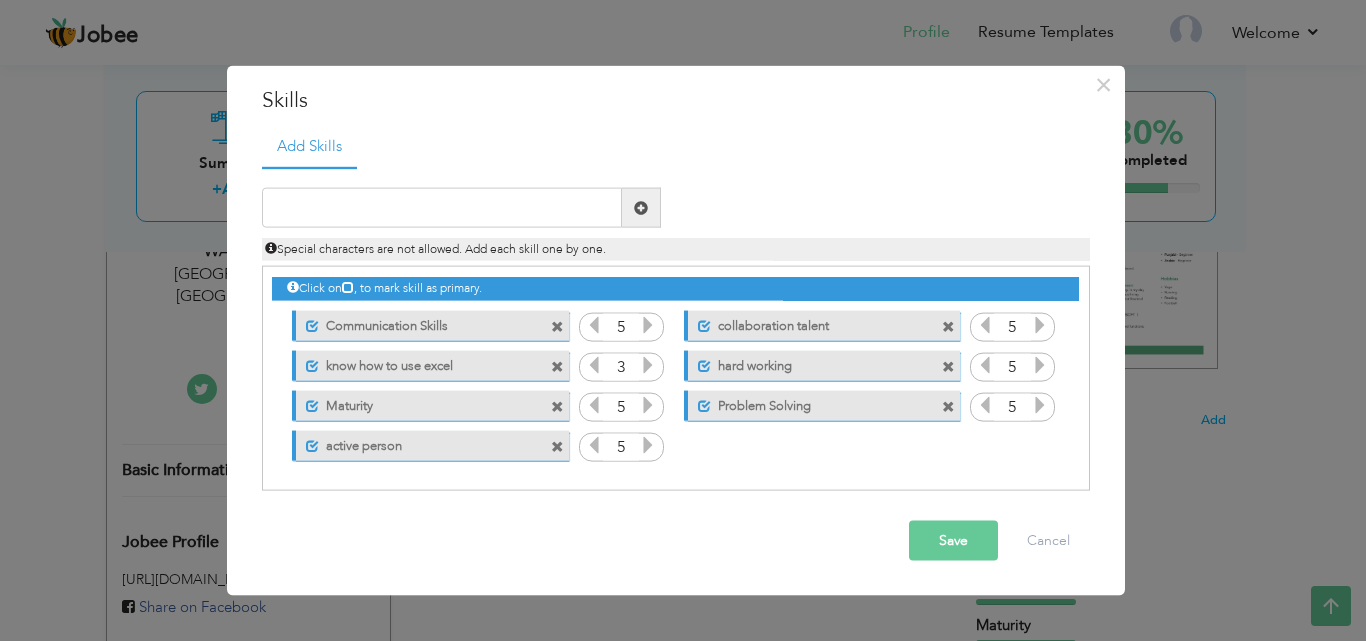 click on "Save" at bounding box center (953, 541) 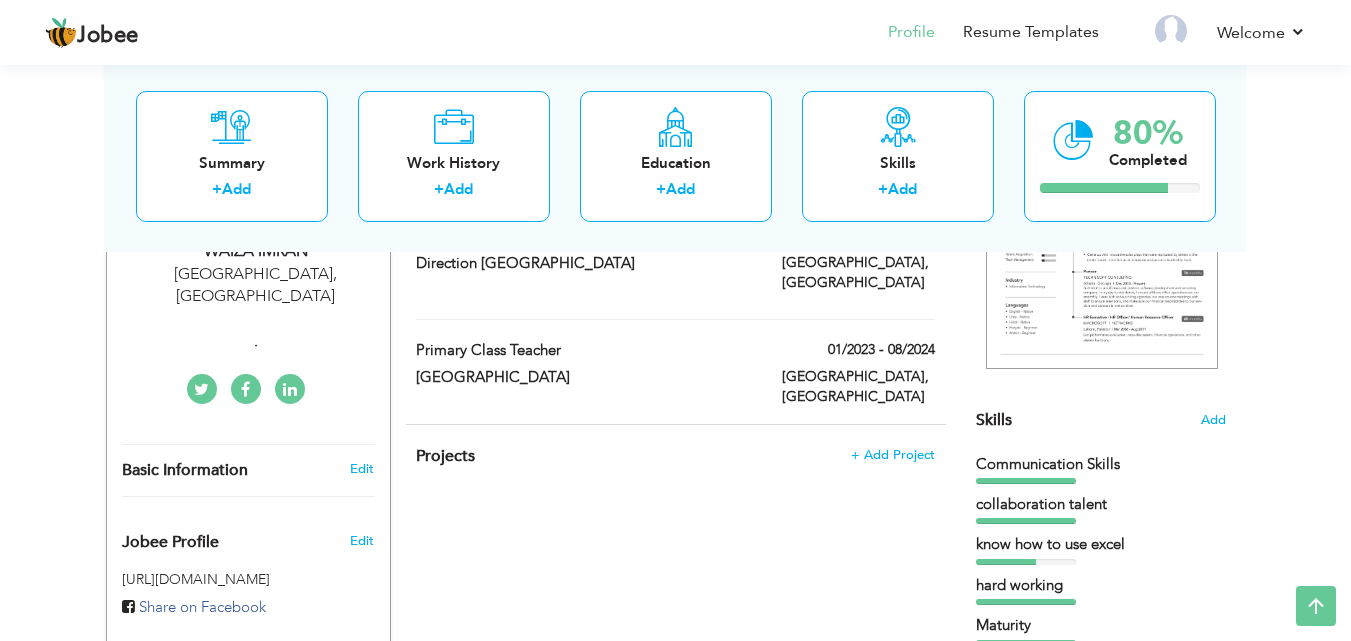 click on "know how to use excel" at bounding box center (1101, 544) 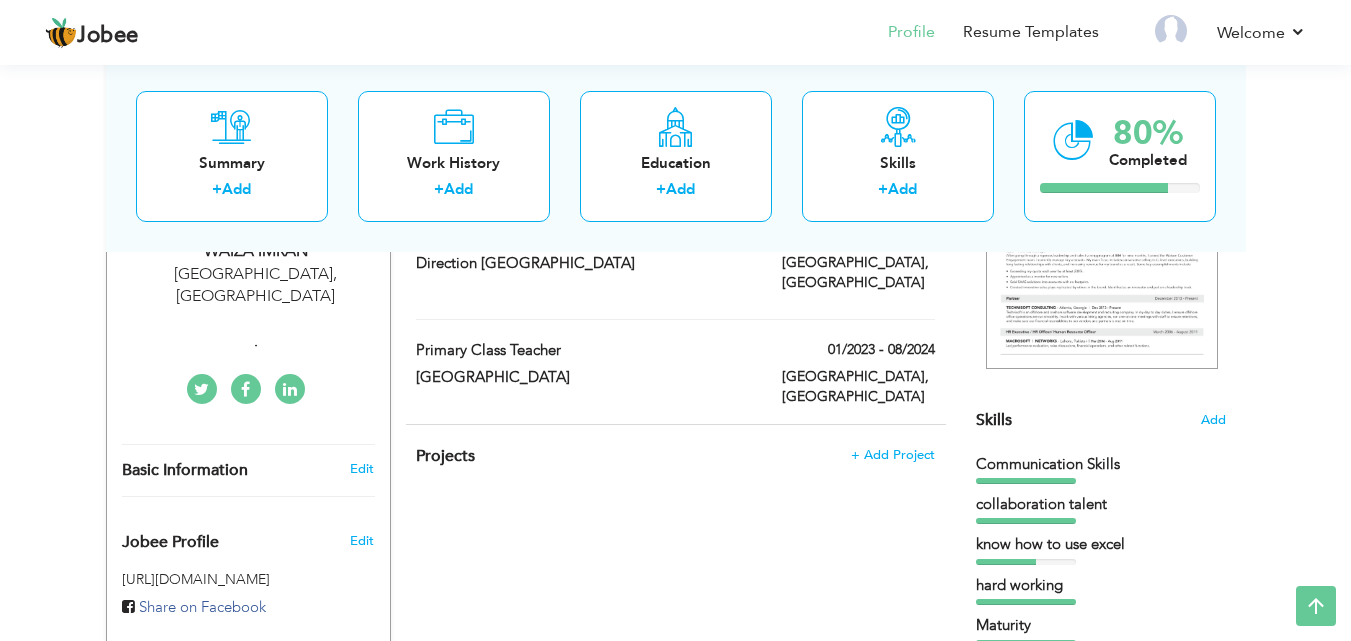 click on "Skills
Add" at bounding box center [1101, 224] 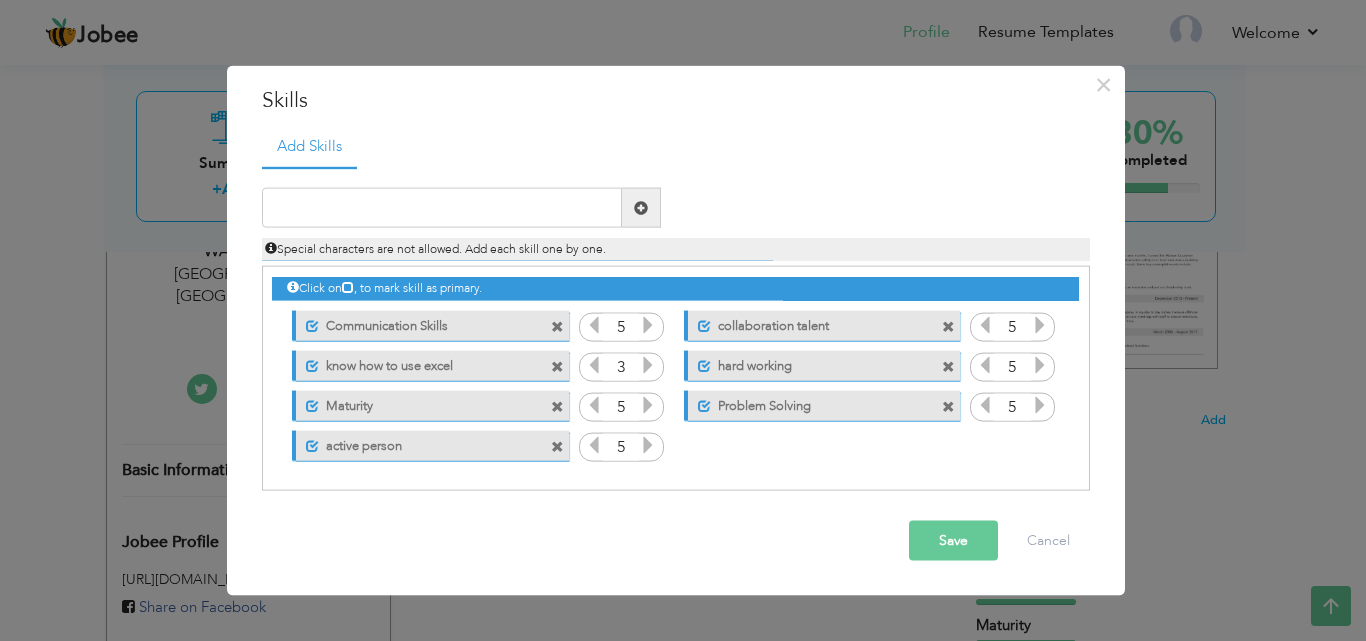 click at bounding box center [557, 366] 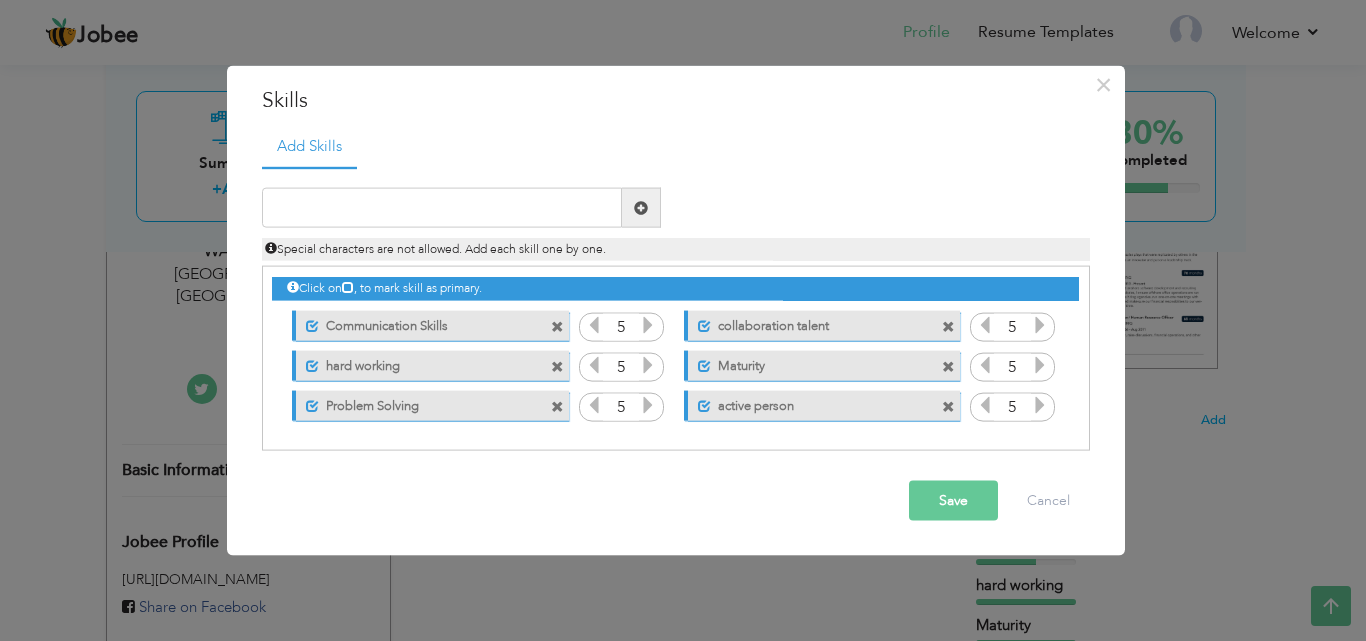 click at bounding box center [948, 366] 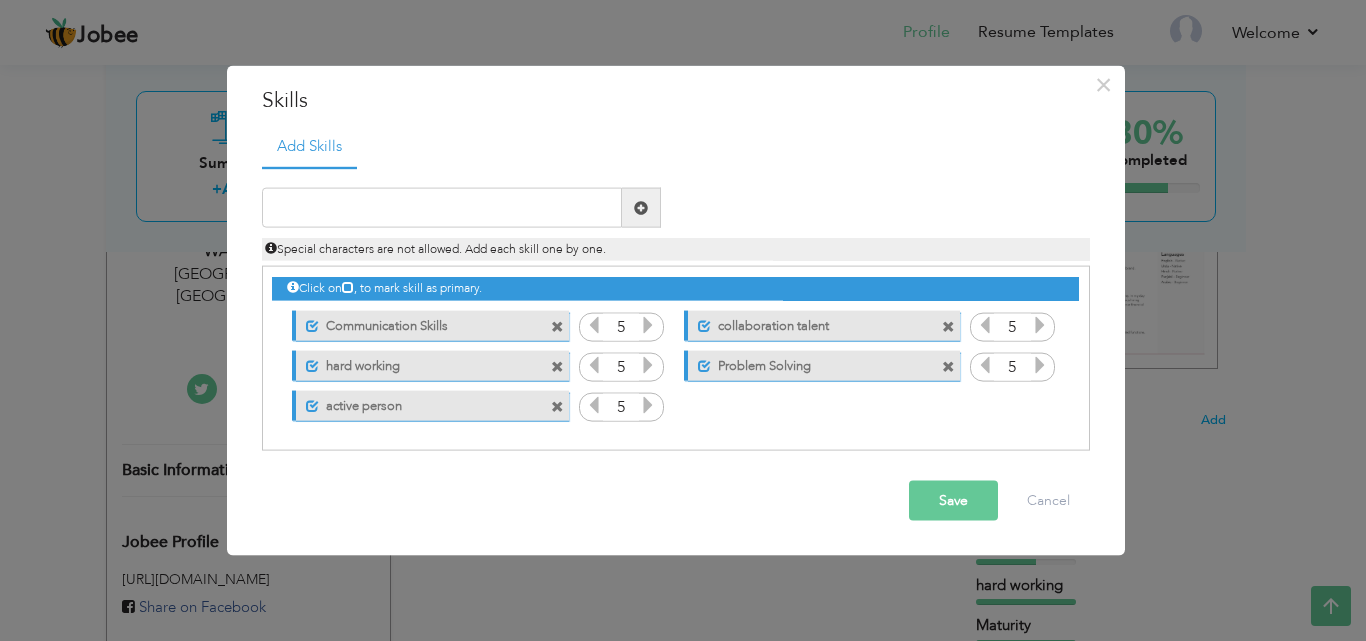click on "Save" at bounding box center [953, 501] 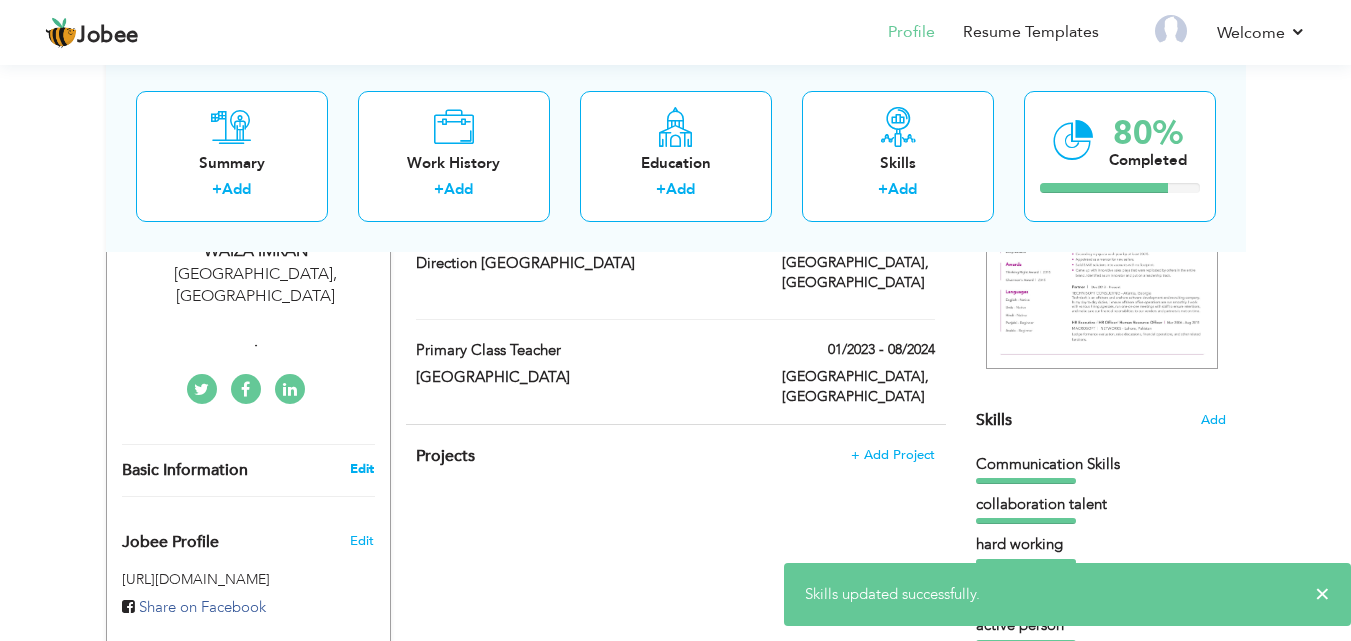 click on "Edit" at bounding box center (362, 469) 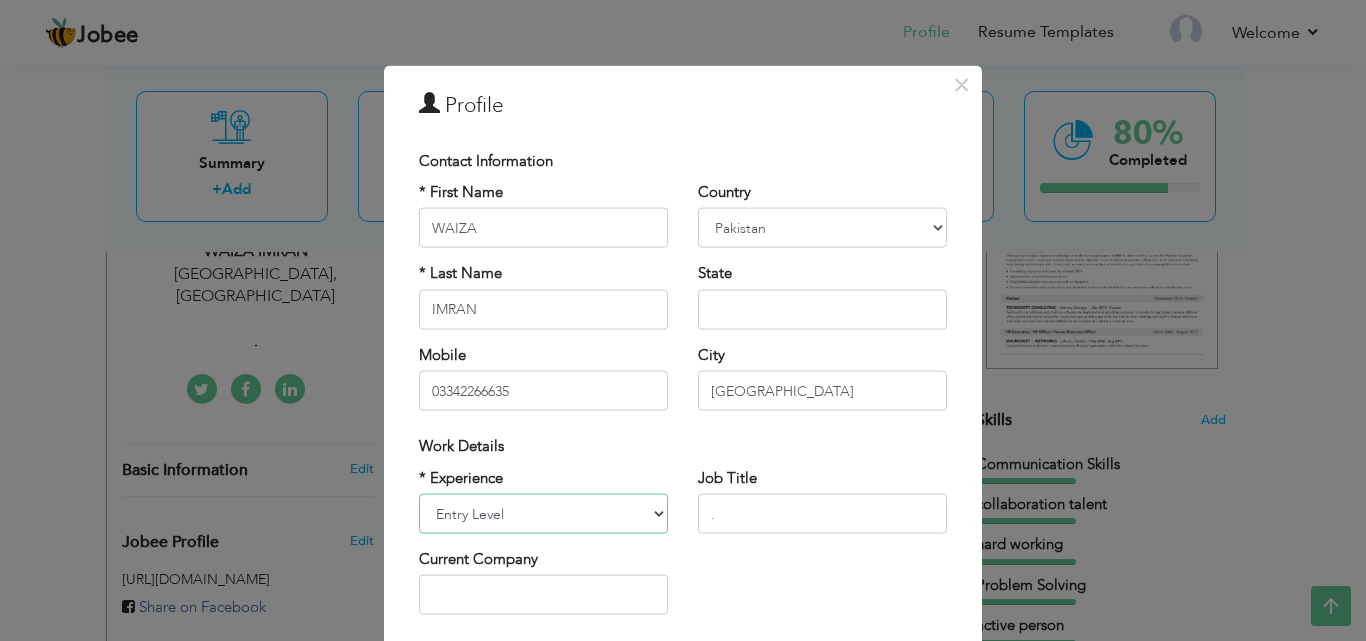 click on "Entry Level Less than 1 Year 1 Year 2 Years 3 Years 4 Years 5 Years 6 Years 7 Years 8 Years 9 Years 10 Years 11 Years 12 Years 13 Years 14 Years 15 Years 16 Years 17 Years 18 Years 19 Years 20 Years 21 Years 22 Years 23 Years 24 Years 25 Years 26 Years 27 Years 28 Years 29 Years 30 Years 31 Years 32 Years 33 Years 34 Years 35 Years More than 35 Years" at bounding box center (543, 514) 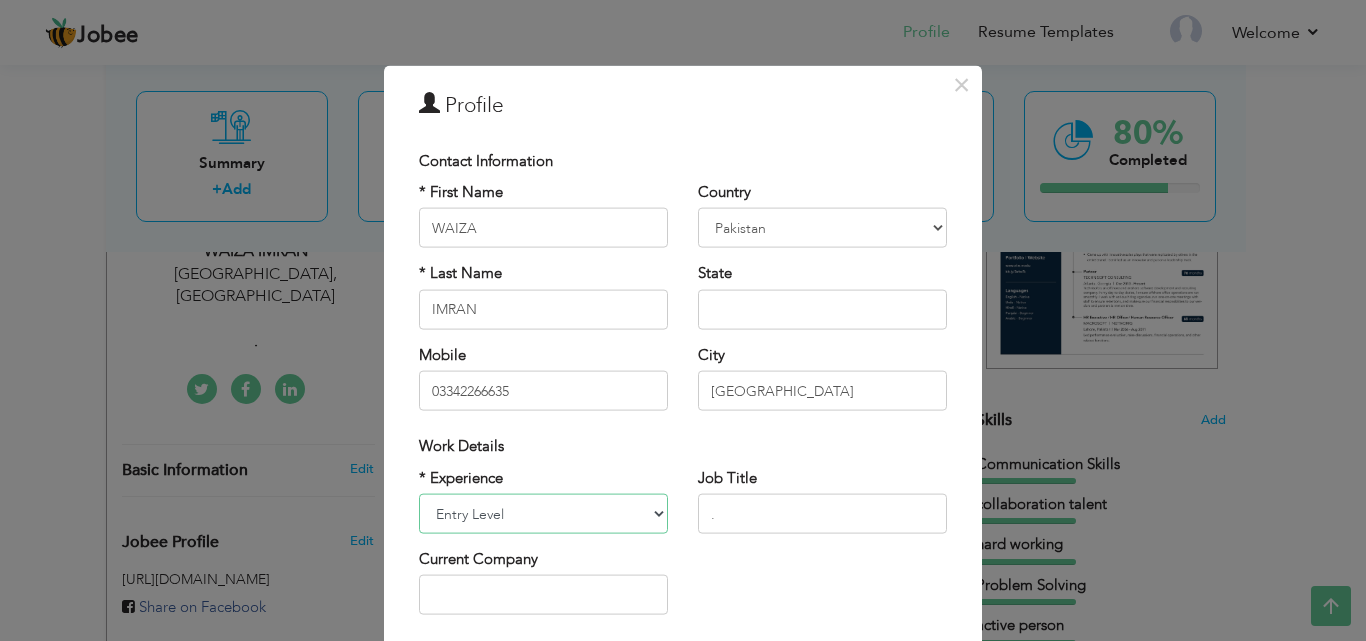 select on "number:4" 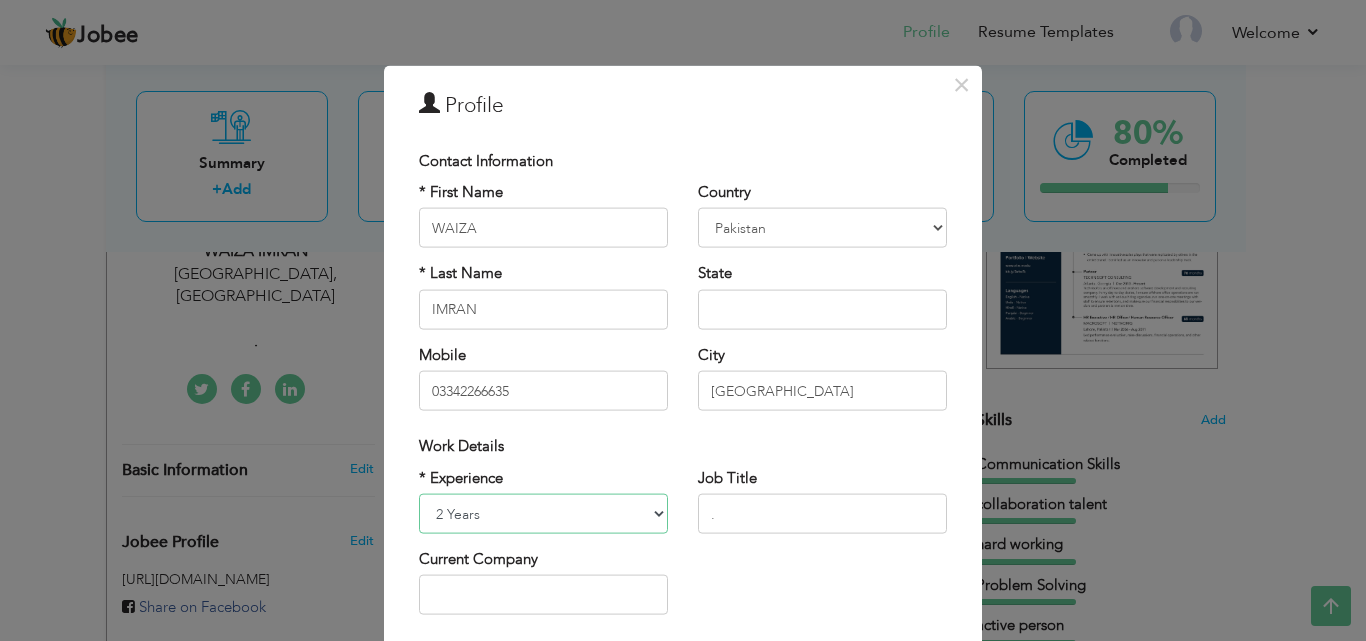 click on "Entry Level Less than 1 Year 1 Year 2 Years 3 Years 4 Years 5 Years 6 Years 7 Years 8 Years 9 Years 10 Years 11 Years 12 Years 13 Years 14 Years 15 Years 16 Years 17 Years 18 Years 19 Years 20 Years 21 Years 22 Years 23 Years 24 Years 25 Years 26 Years 27 Years 28 Years 29 Years 30 Years 31 Years 32 Years 33 Years 34 Years 35 Years More than 35 Years" at bounding box center (543, 514) 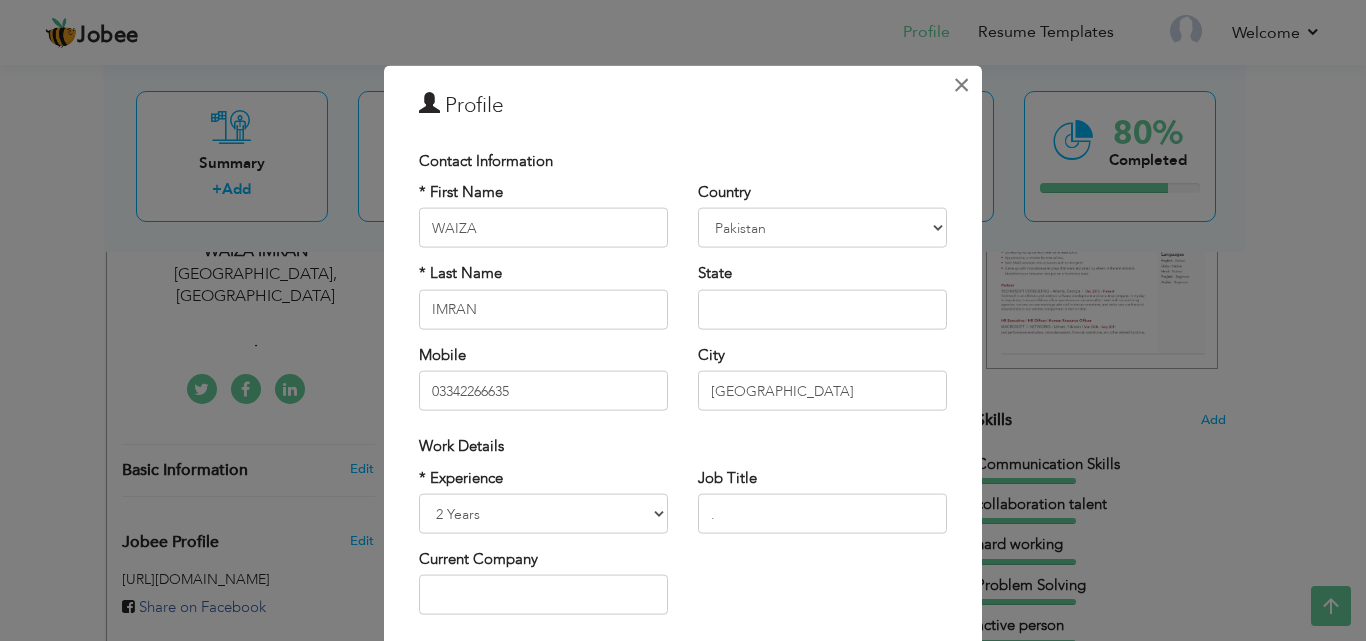 click on "×" at bounding box center (961, 84) 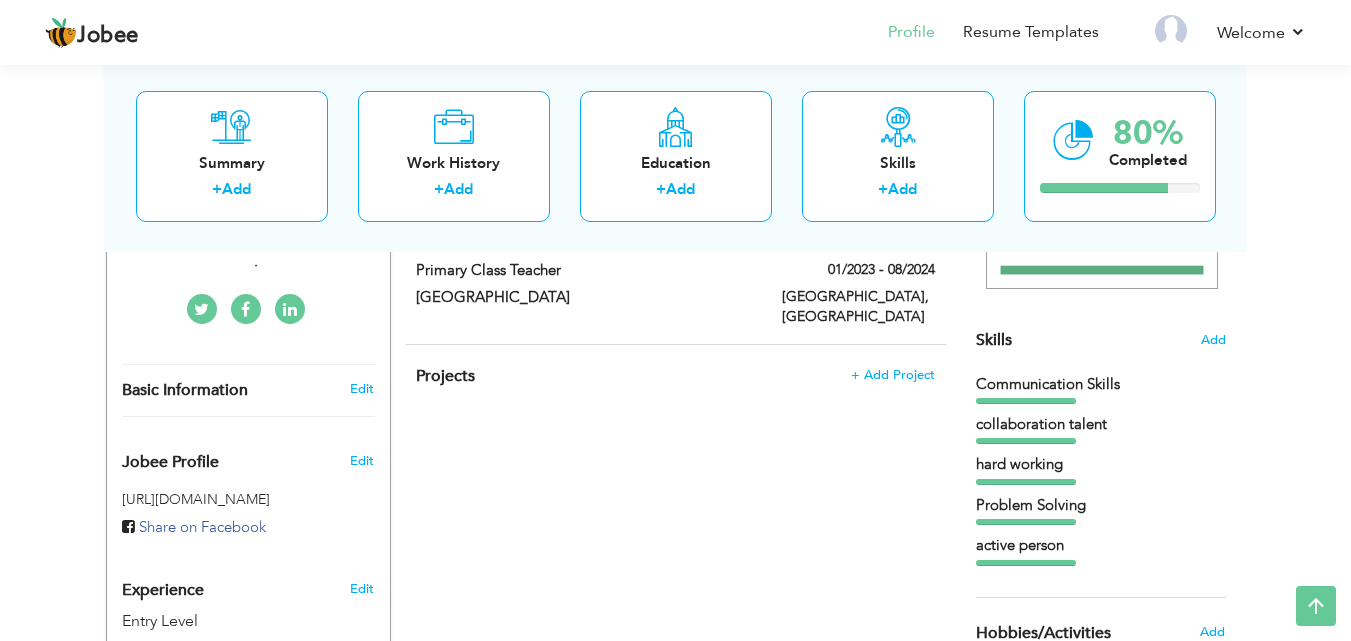 scroll, scrollTop: 480, scrollLeft: 0, axis: vertical 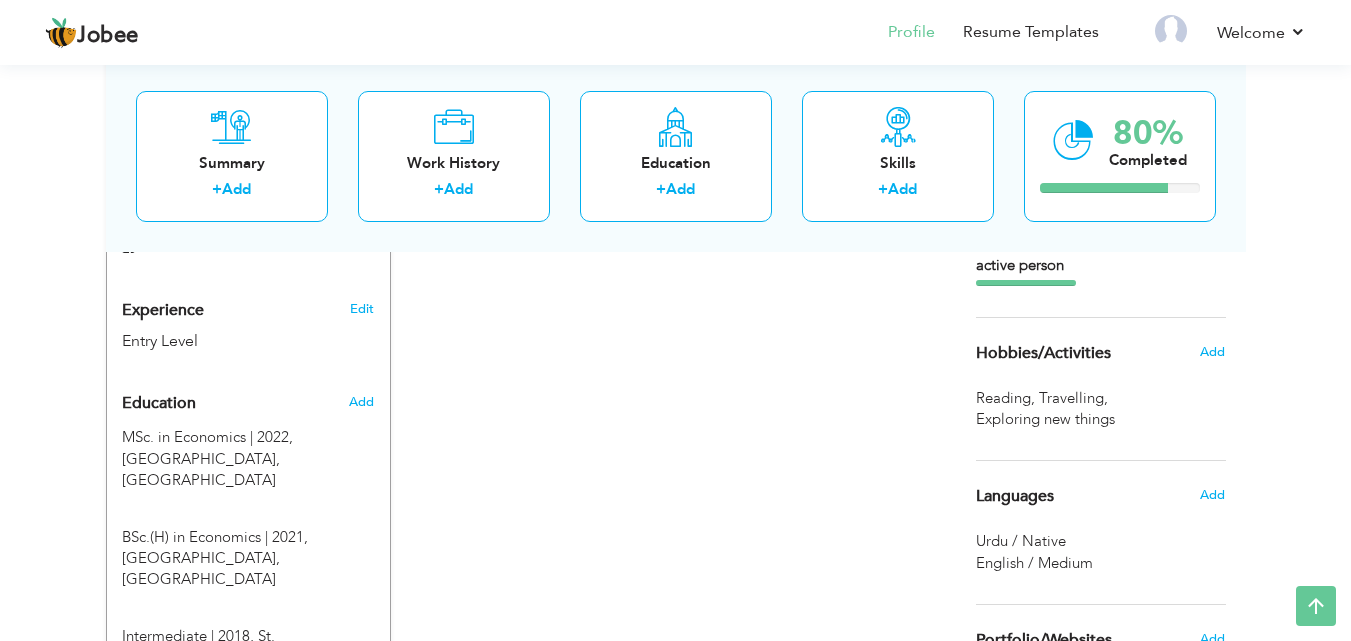 click on "Add" at bounding box center (365, 402) 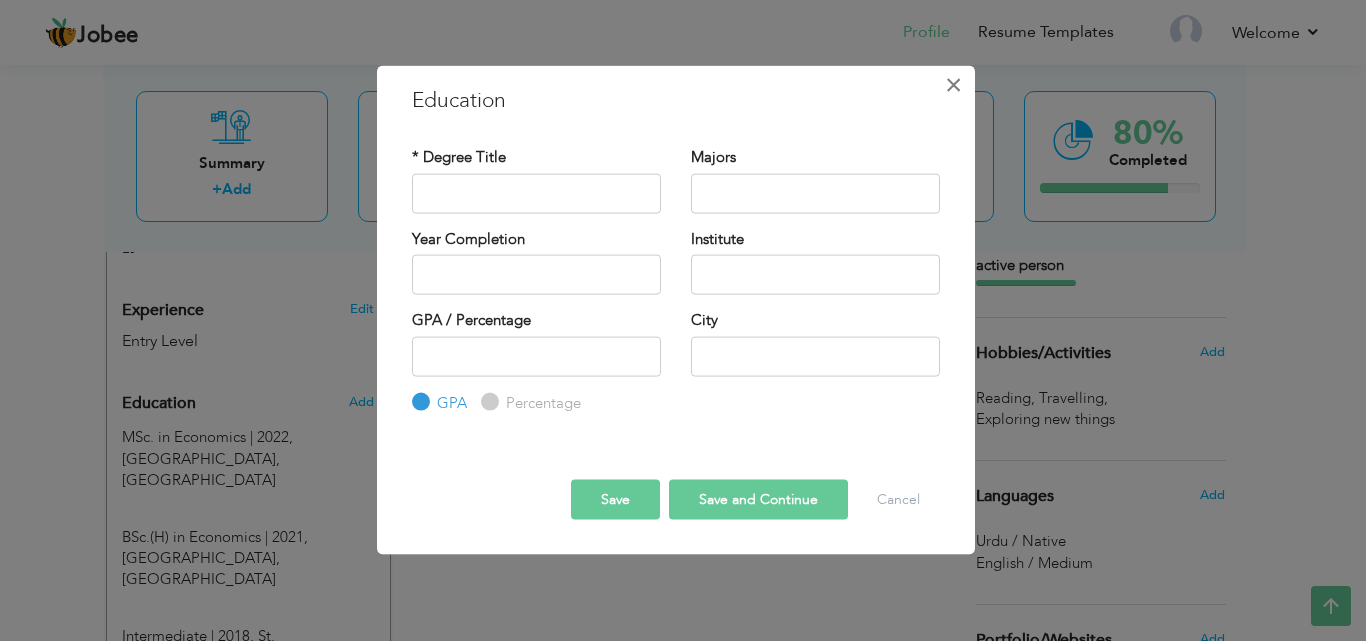 click on "×" at bounding box center (953, 84) 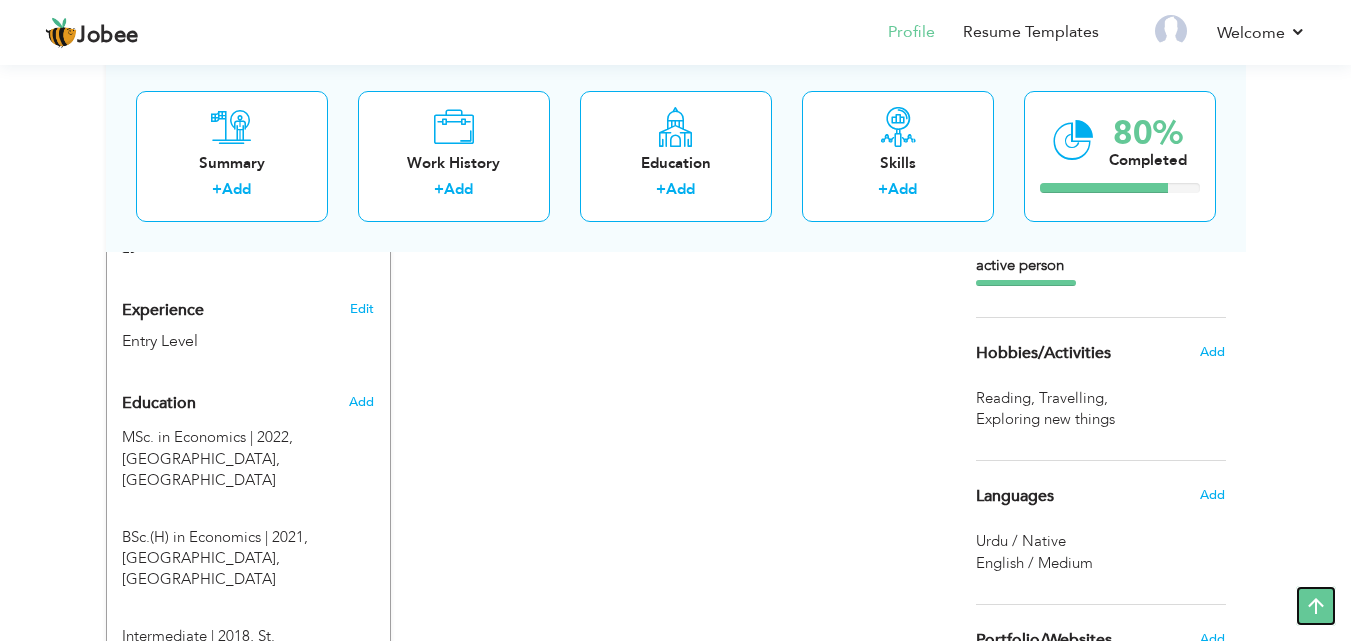 click at bounding box center [1316, 606] 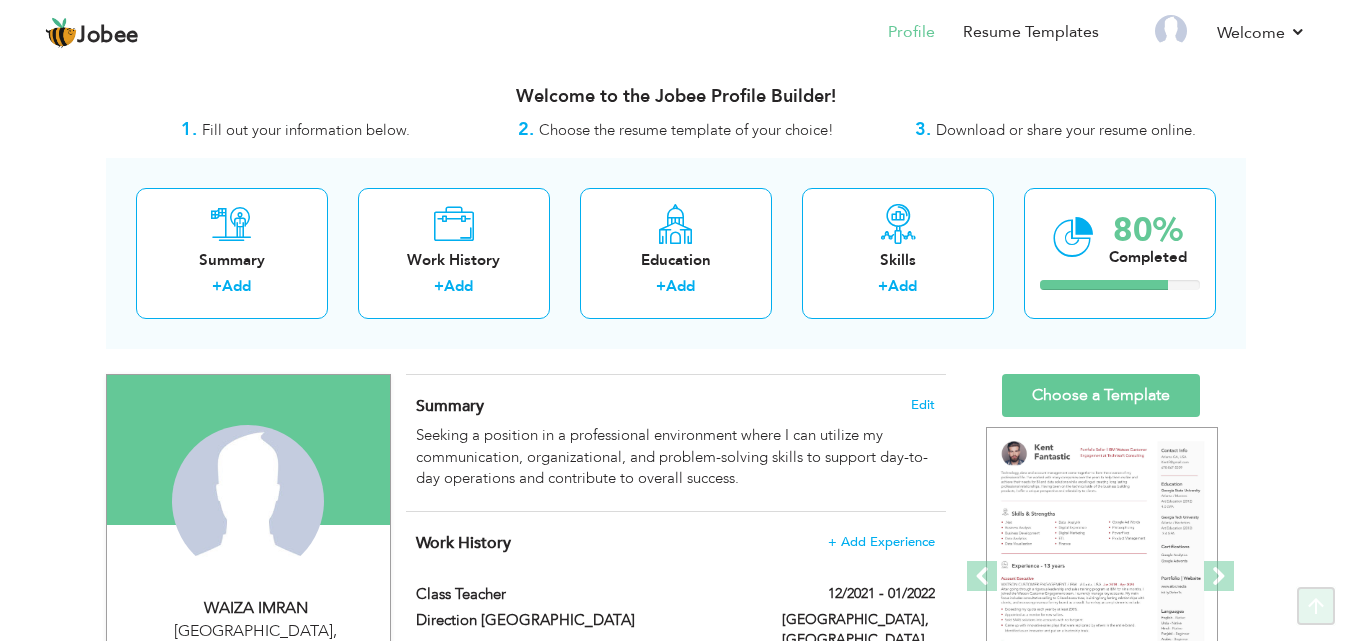 scroll, scrollTop: 0, scrollLeft: 0, axis: both 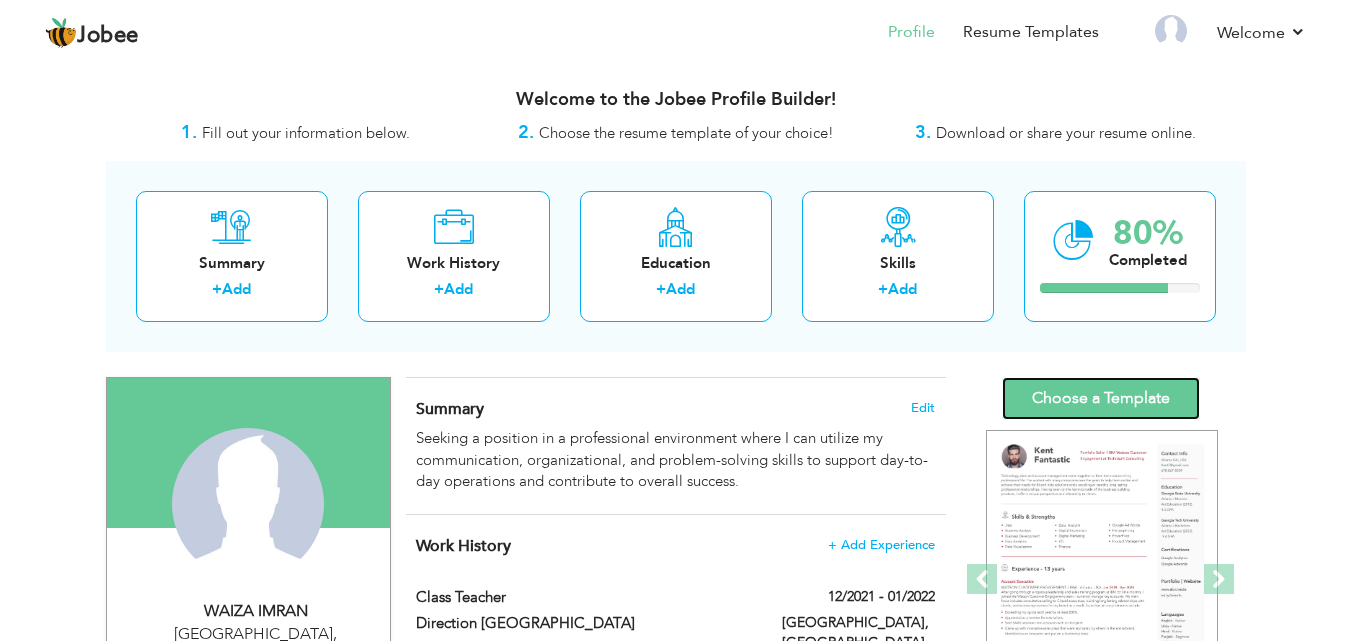 click on "Choose a Template" at bounding box center [1101, 398] 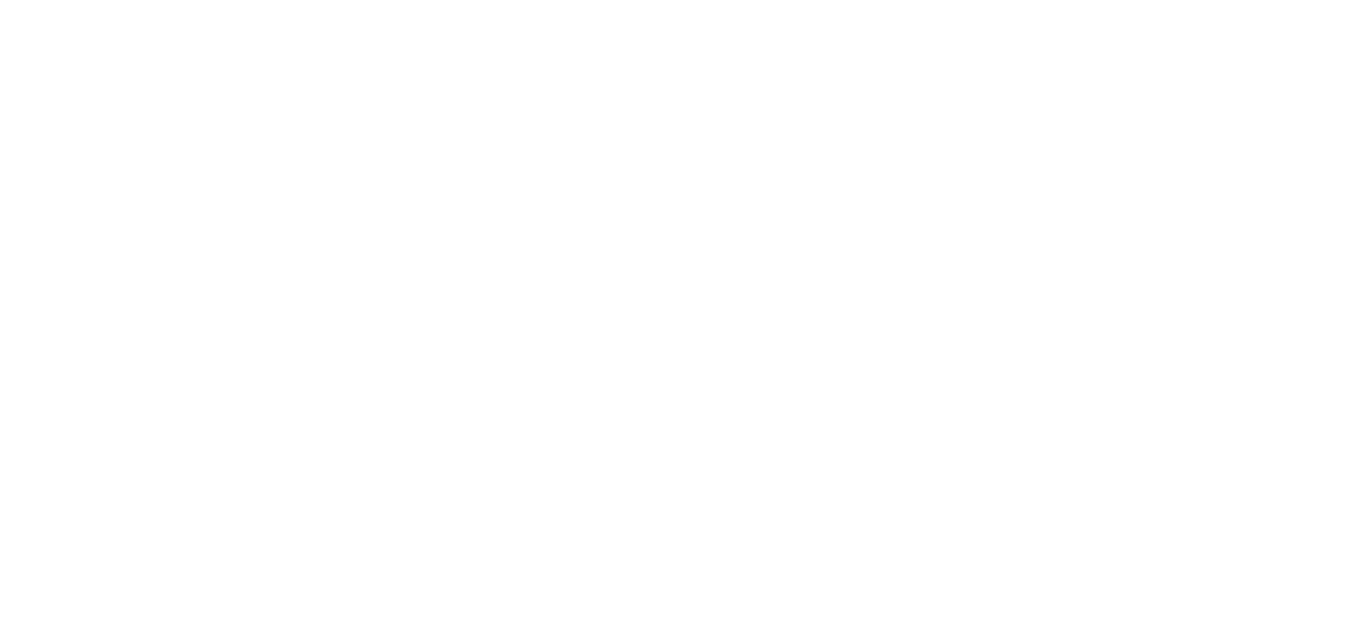 scroll, scrollTop: 0, scrollLeft: 0, axis: both 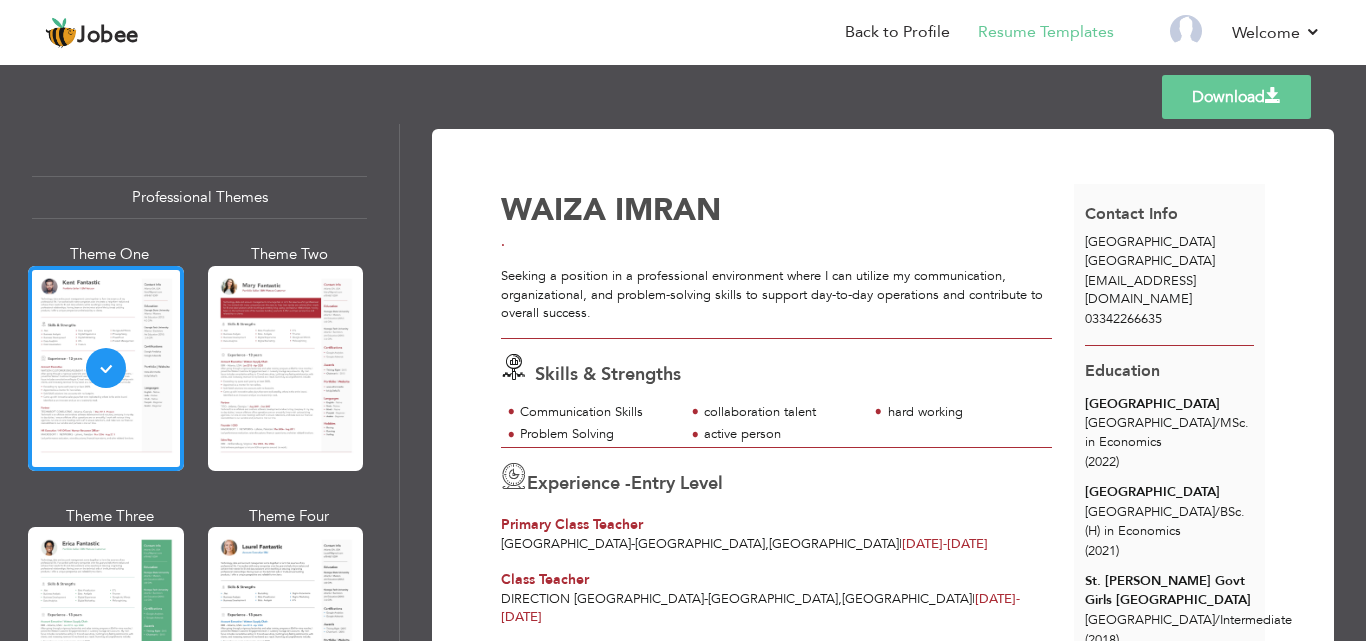 click on "Professional Themes
Theme One
Theme Two
Theme Three
Theme Six" at bounding box center [199, 382] 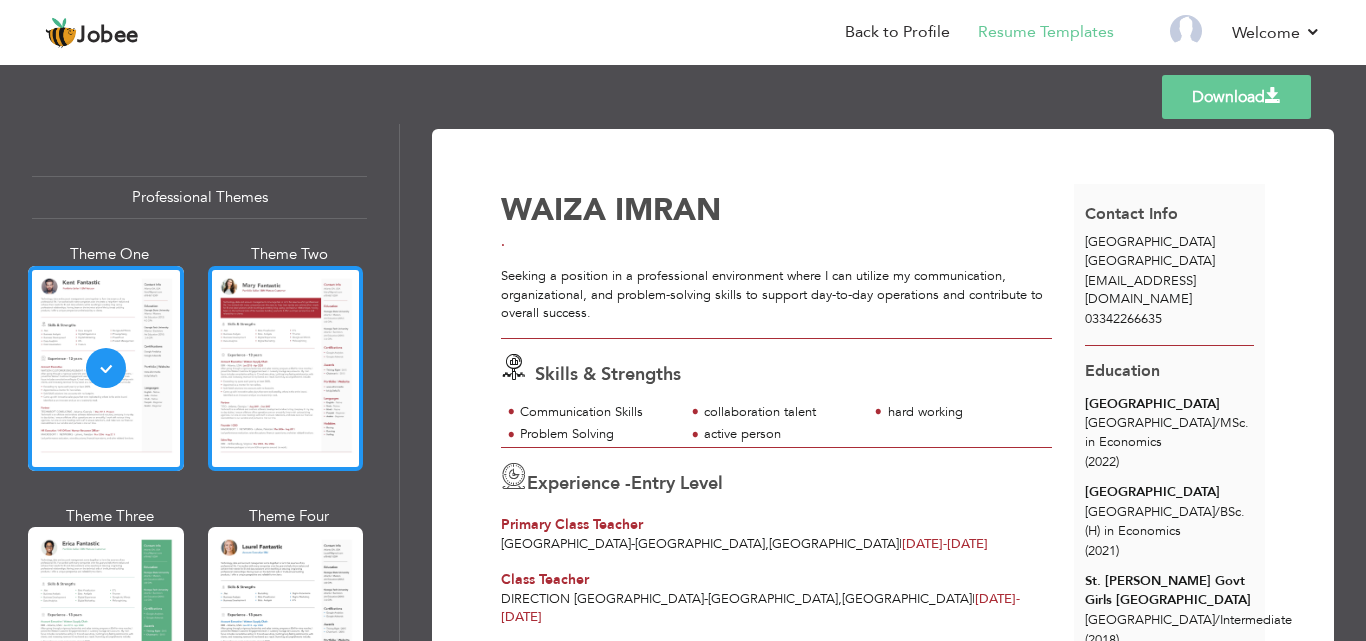 click at bounding box center (286, 368) 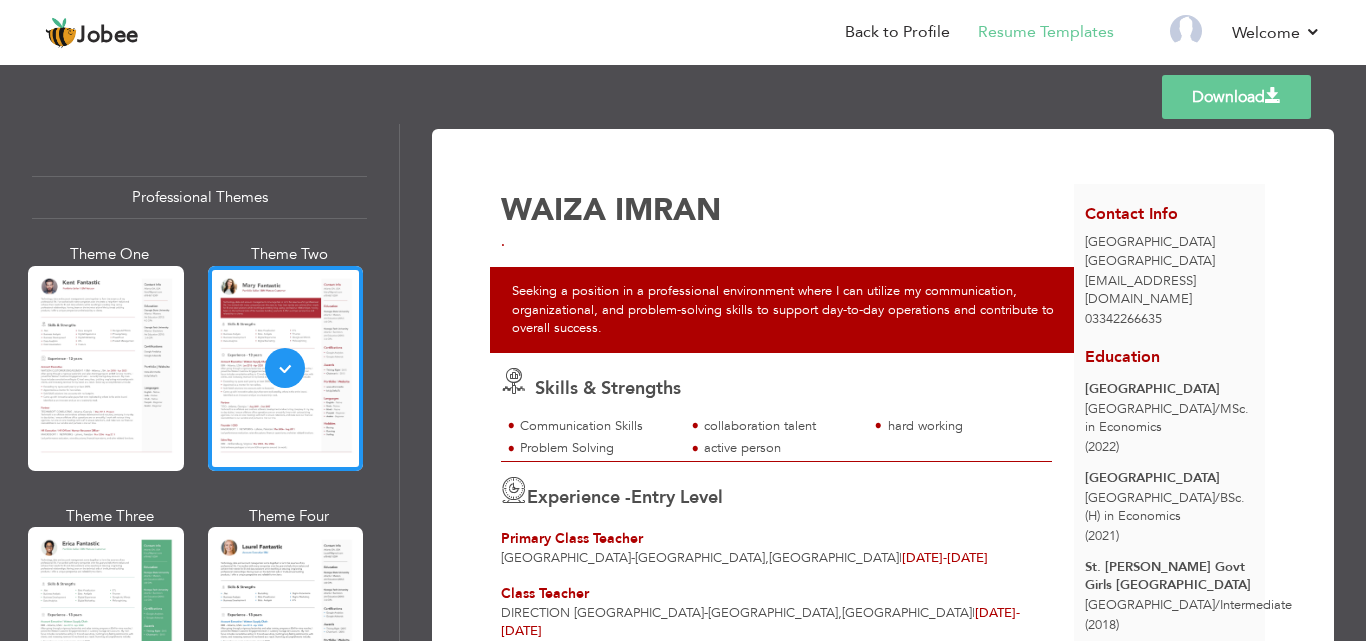 scroll, scrollTop: 452, scrollLeft: 0, axis: vertical 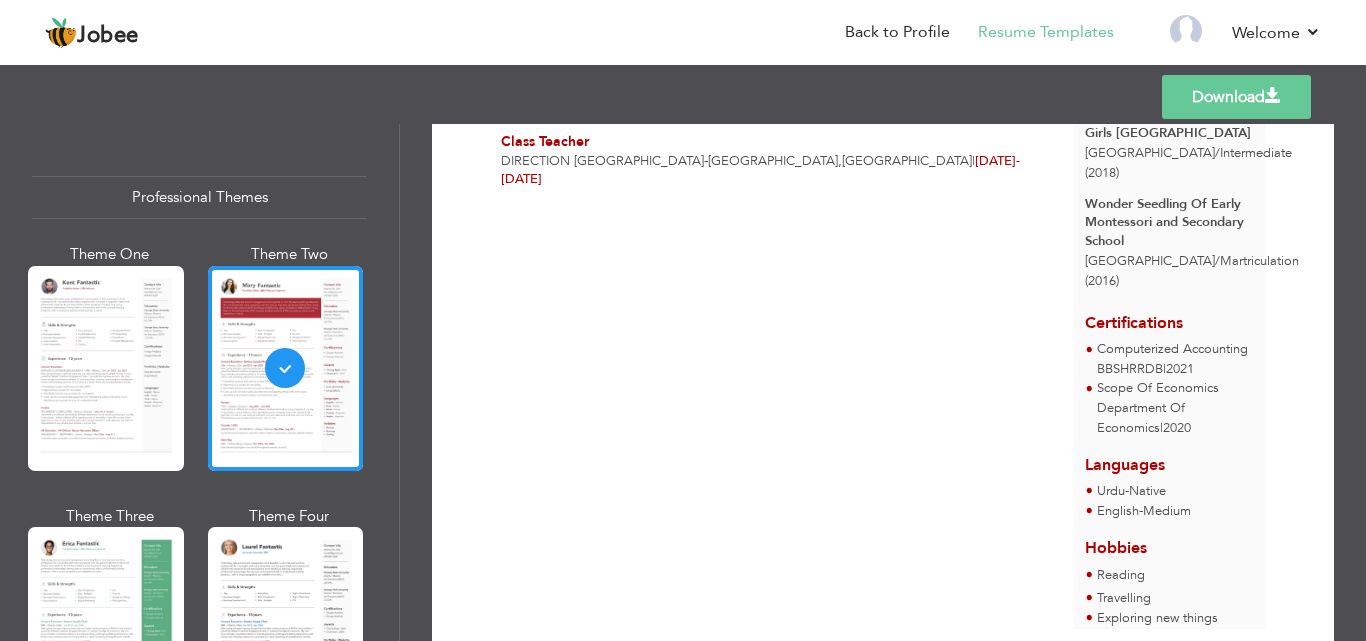 click on "Templates
Download" at bounding box center [683, 97] 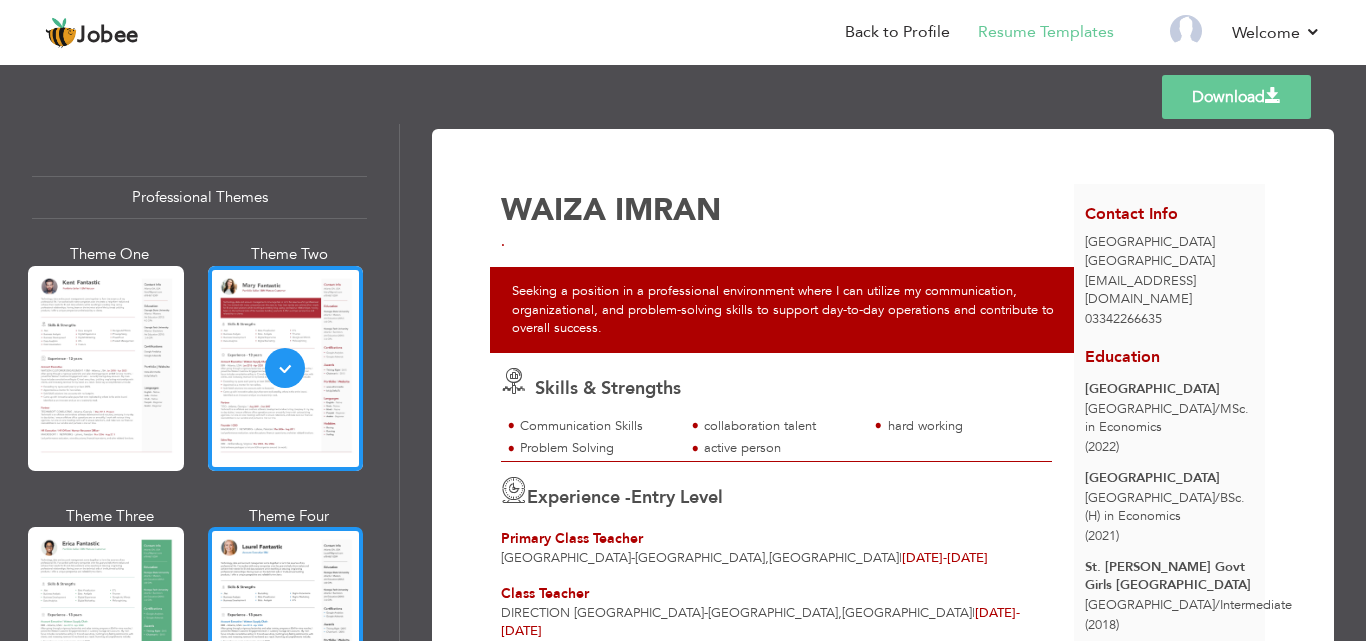 click at bounding box center (286, 629) 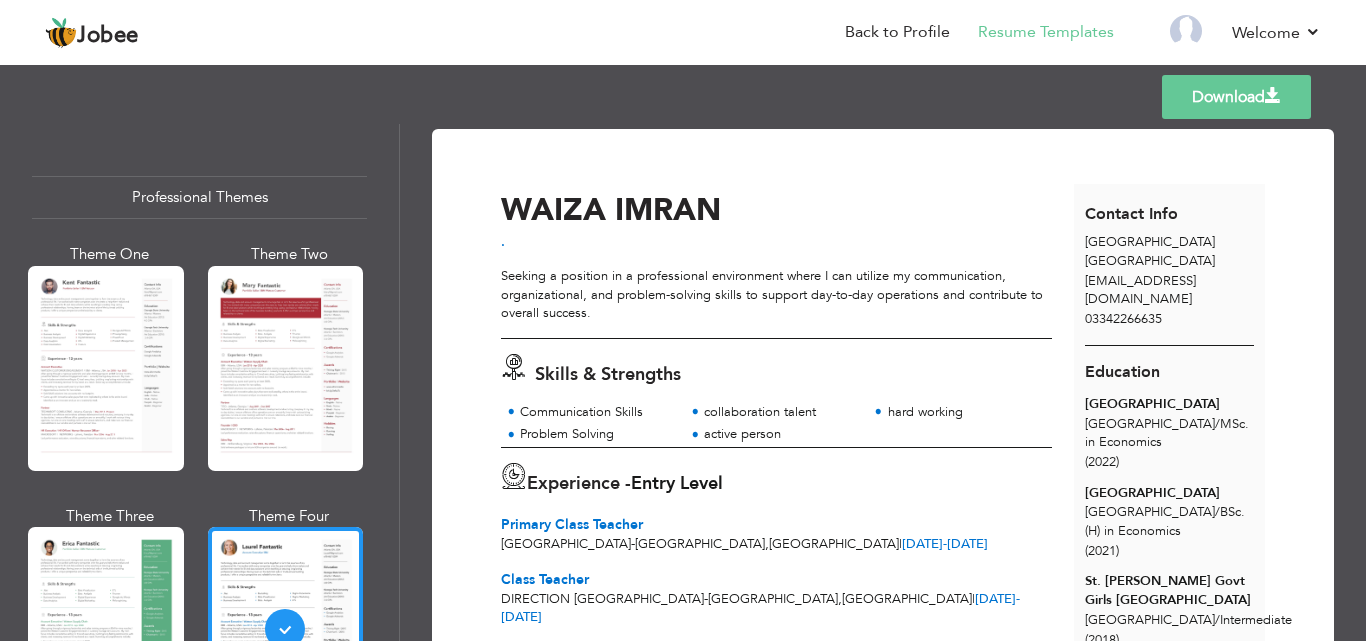 scroll, scrollTop: 452, scrollLeft: 0, axis: vertical 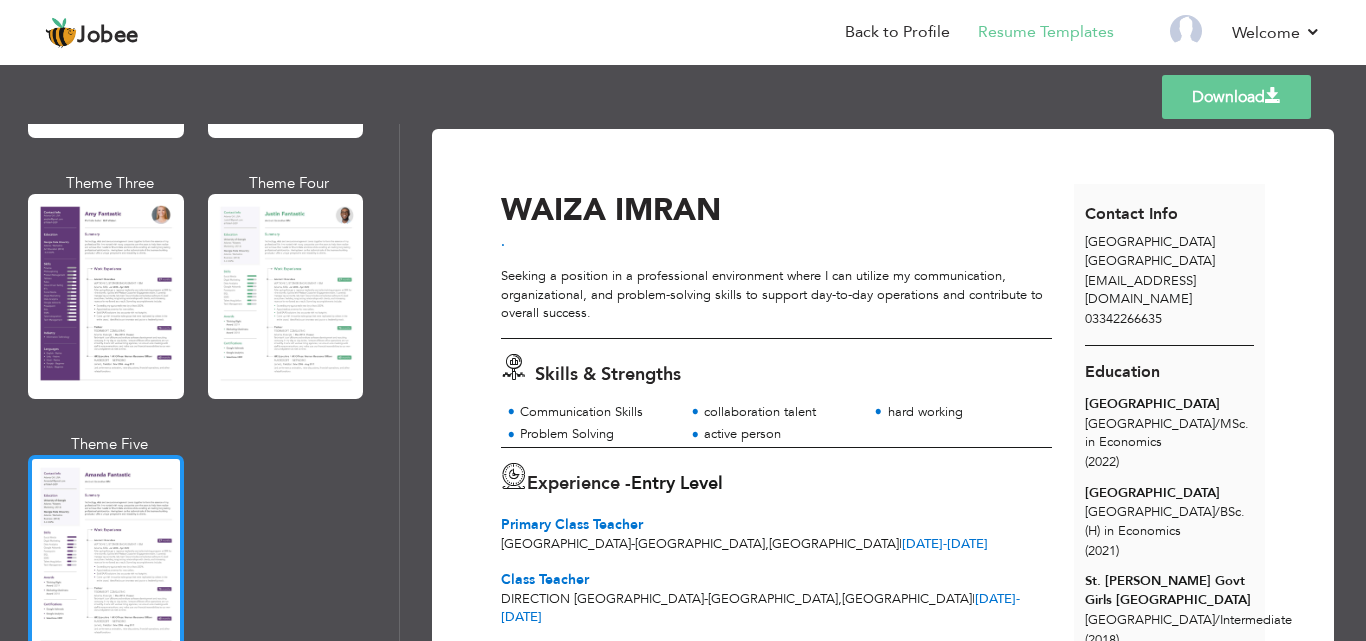 click at bounding box center [106, 557] 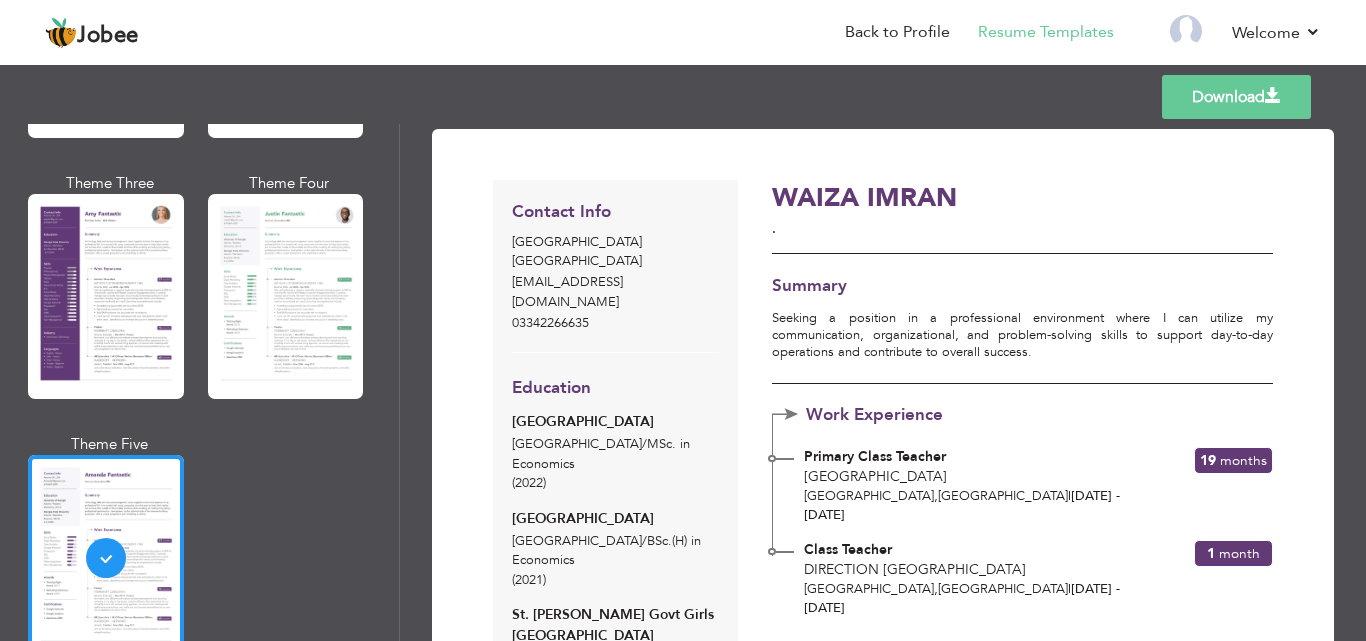 click on "Download
Contact Info
Karachi   Pakistan
waizaimran26@gmail.com
03342266635
Education
University of Karachi
Karachi
/
MSc. in Economics
(2022)
/  (2021)" at bounding box center [883, 382] 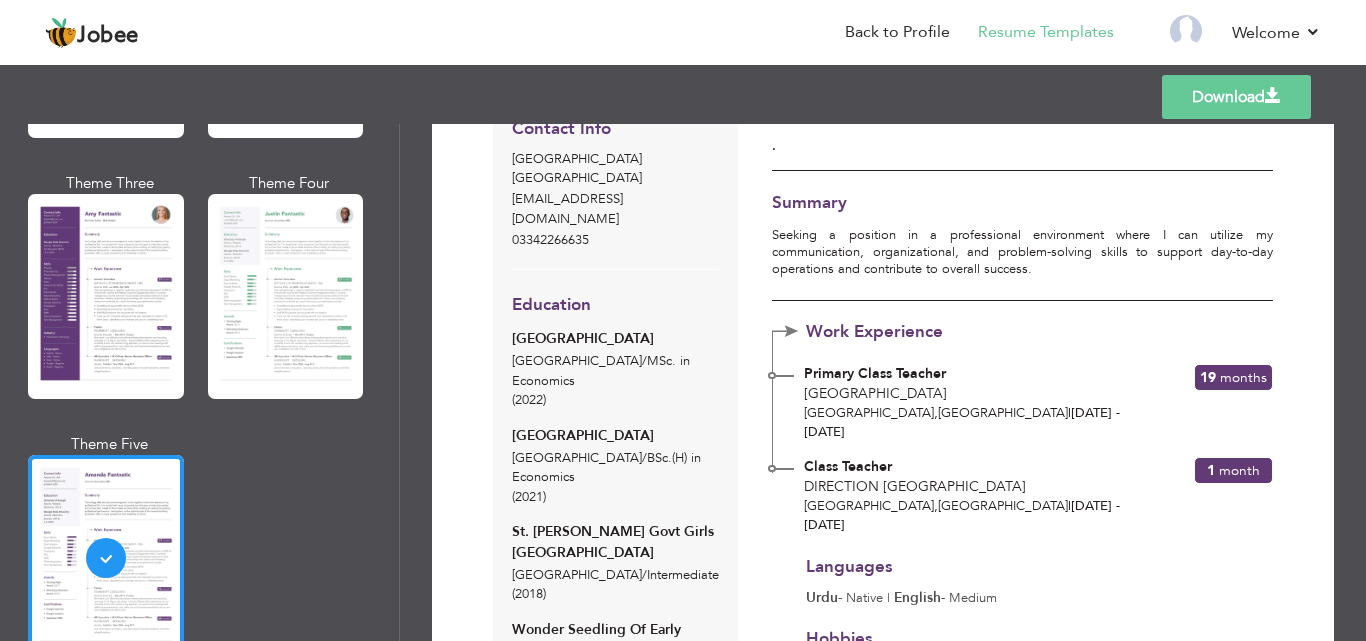 scroll, scrollTop: 0, scrollLeft: 0, axis: both 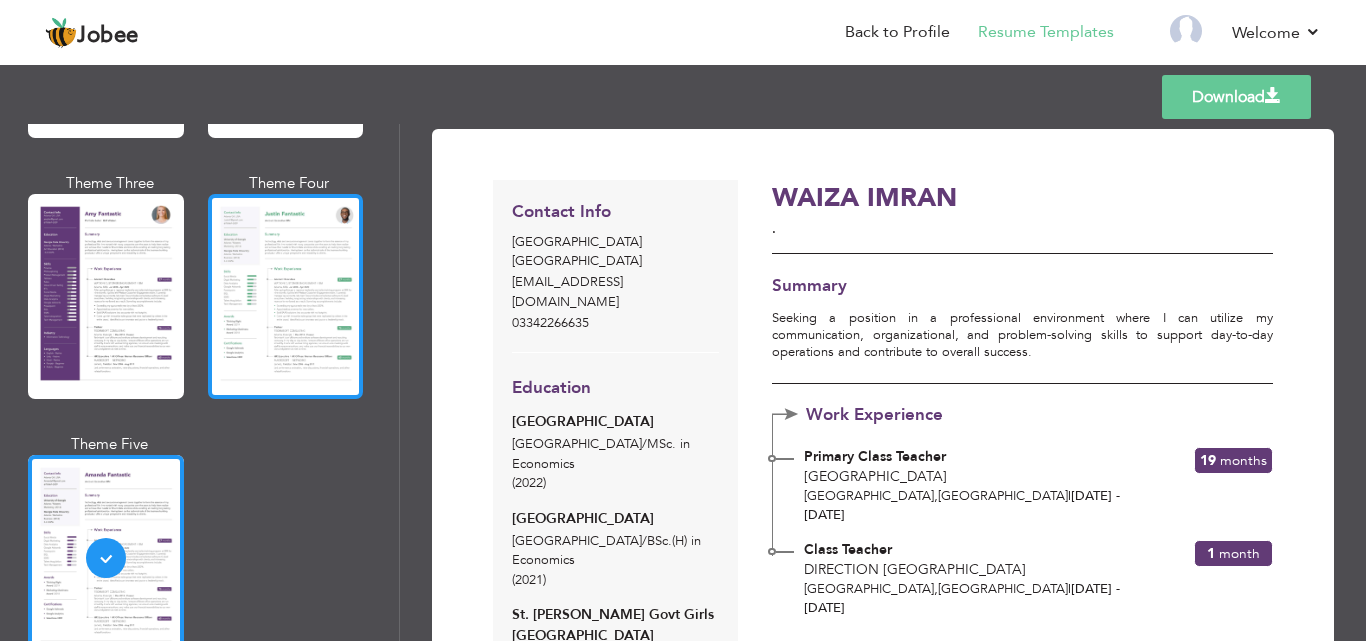 click at bounding box center (286, 296) 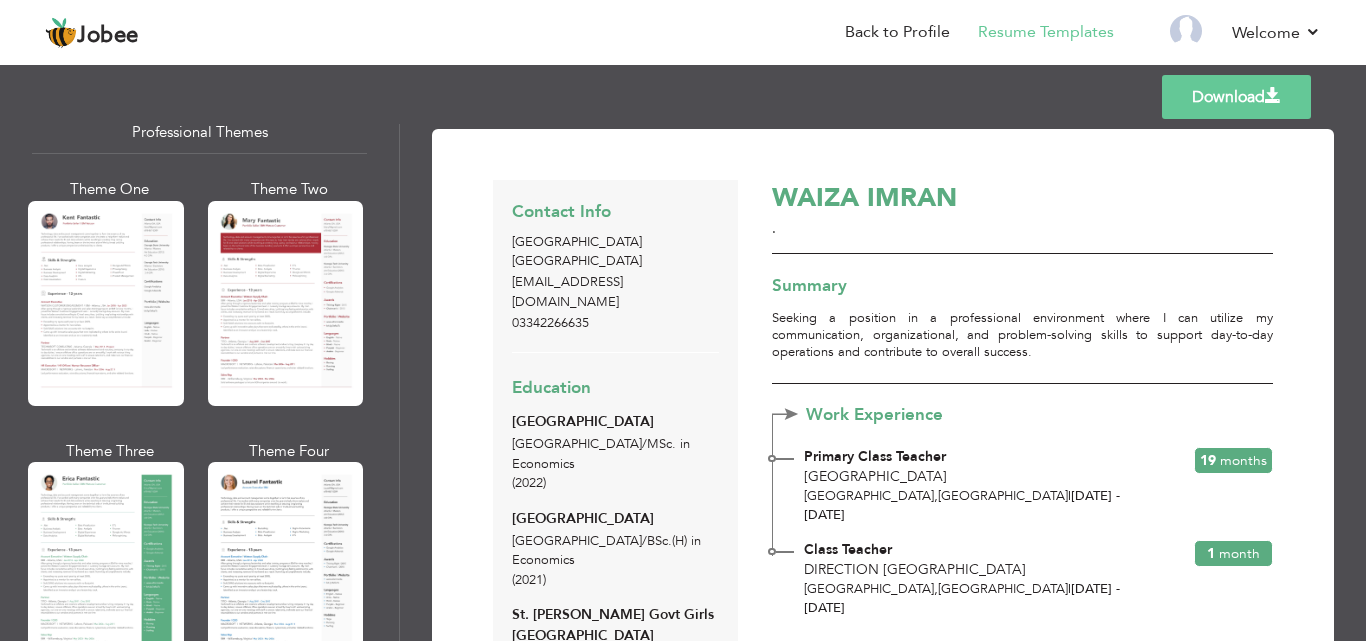 scroll, scrollTop: 0, scrollLeft: 0, axis: both 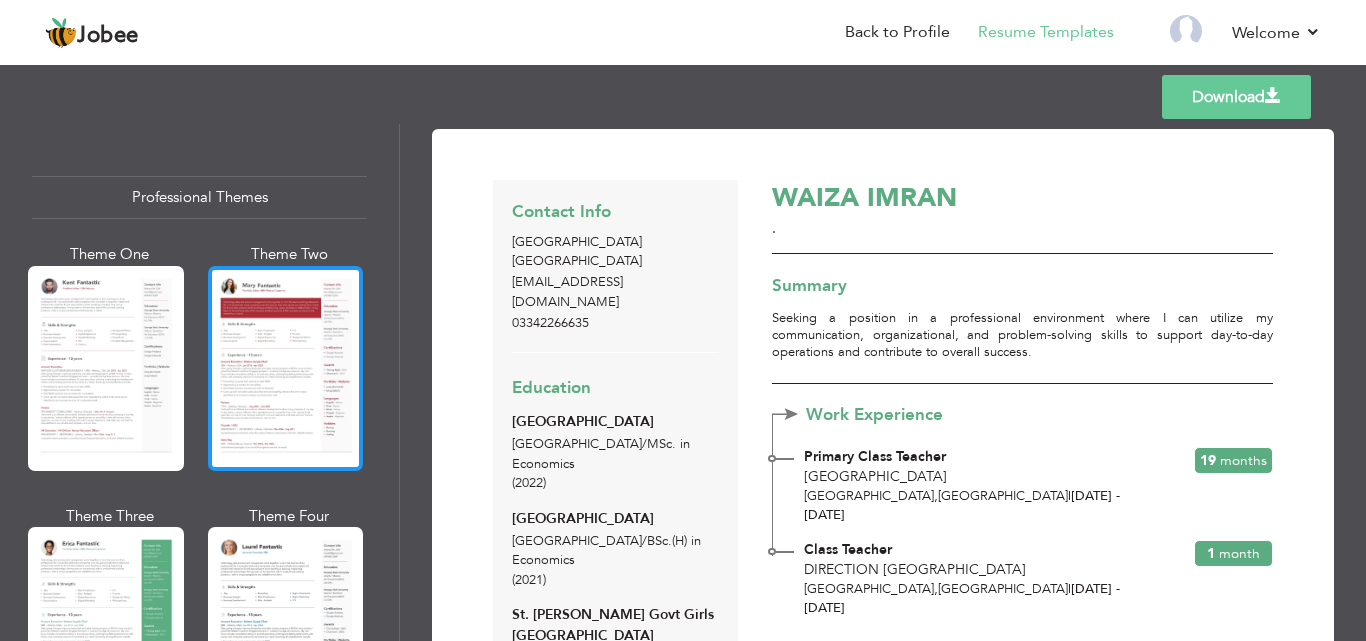 click at bounding box center [286, 368] 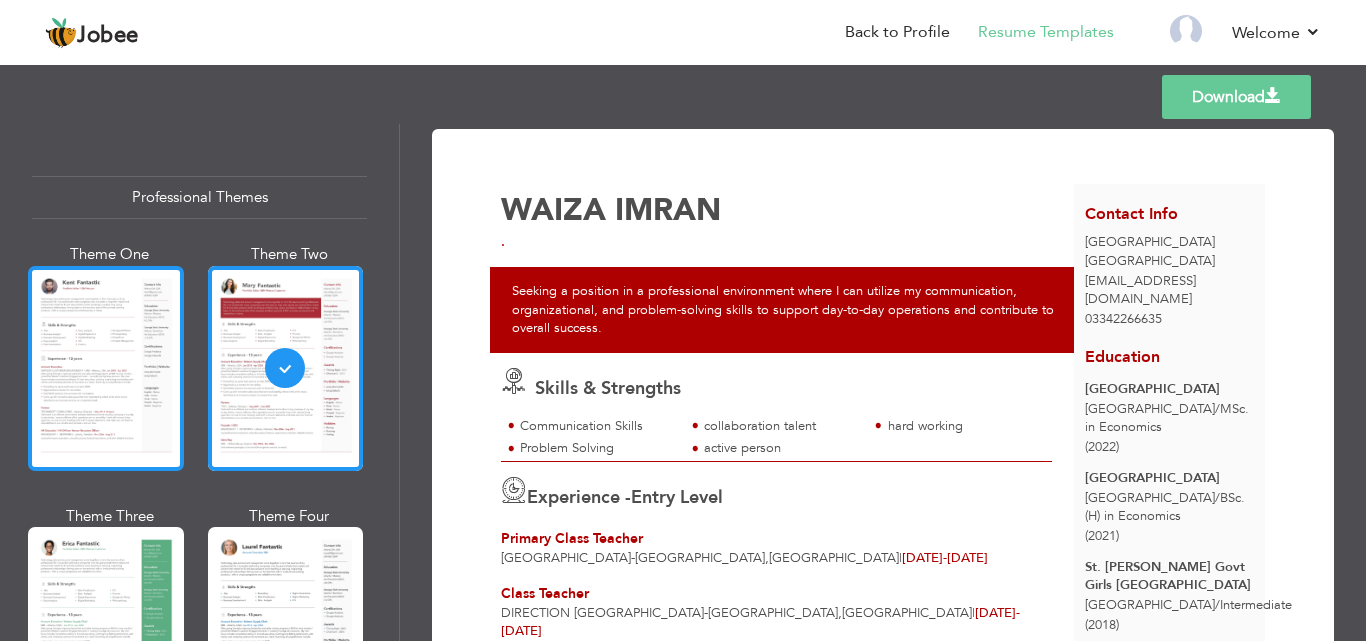 click at bounding box center [106, 368] 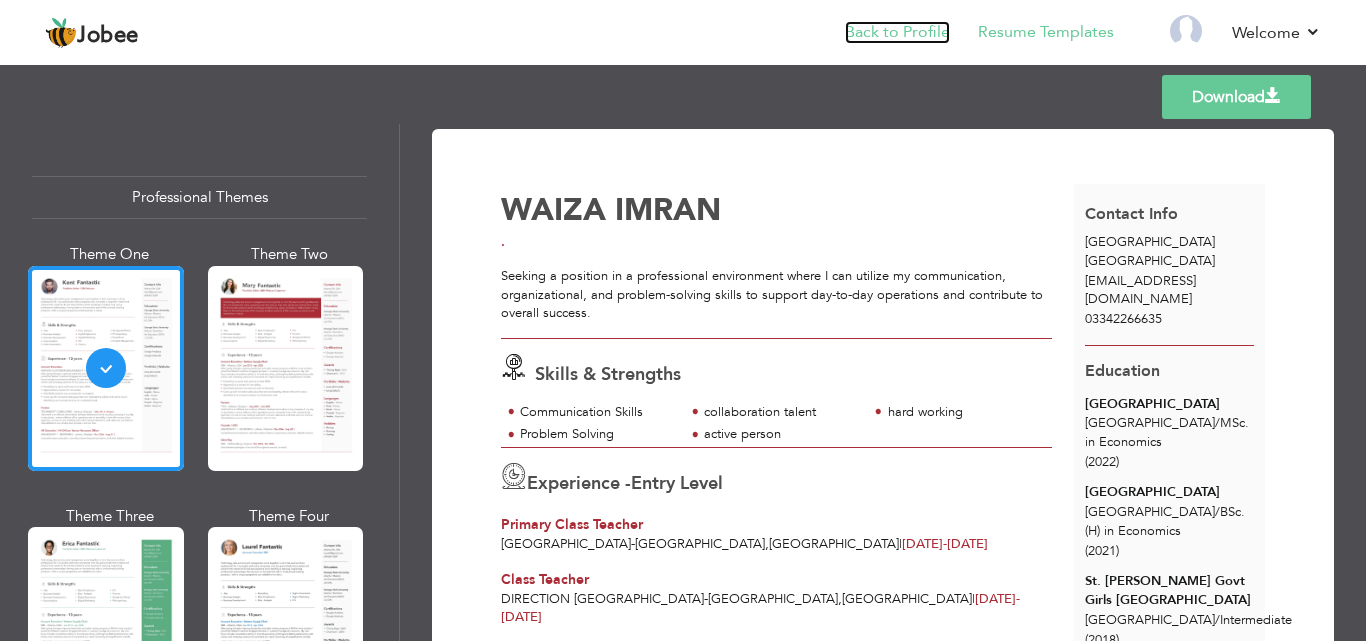 click on "Back to Profile" at bounding box center [897, 32] 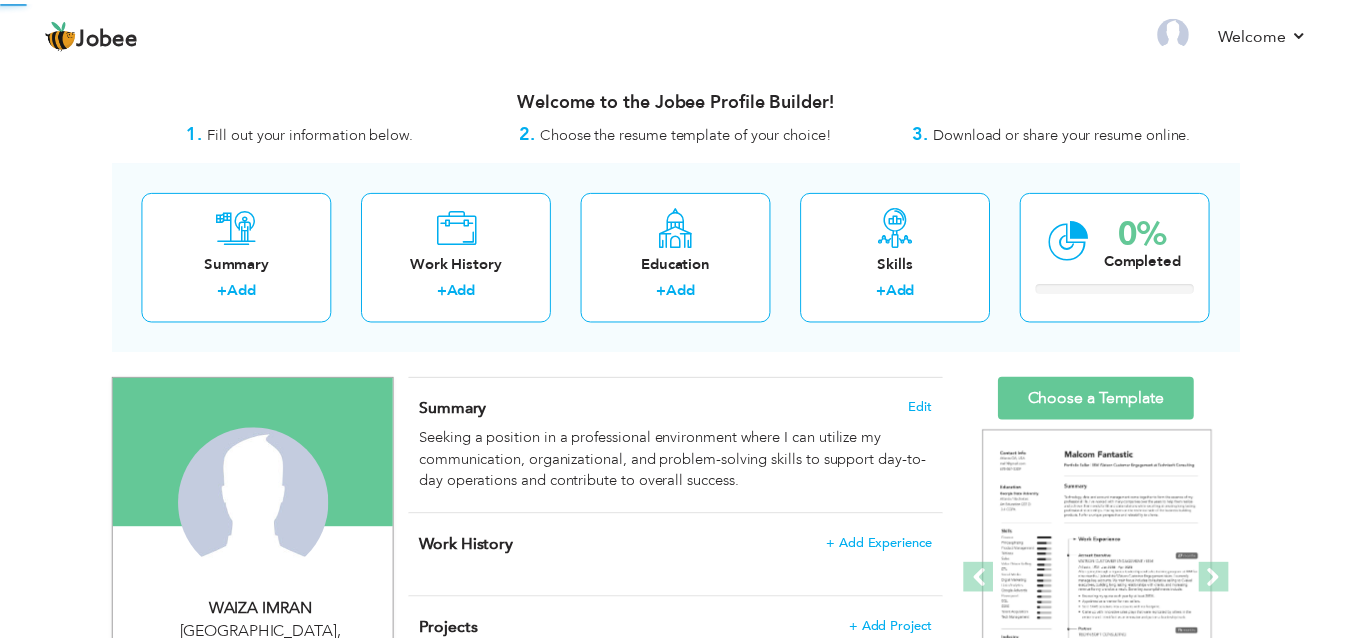 scroll, scrollTop: 0, scrollLeft: 0, axis: both 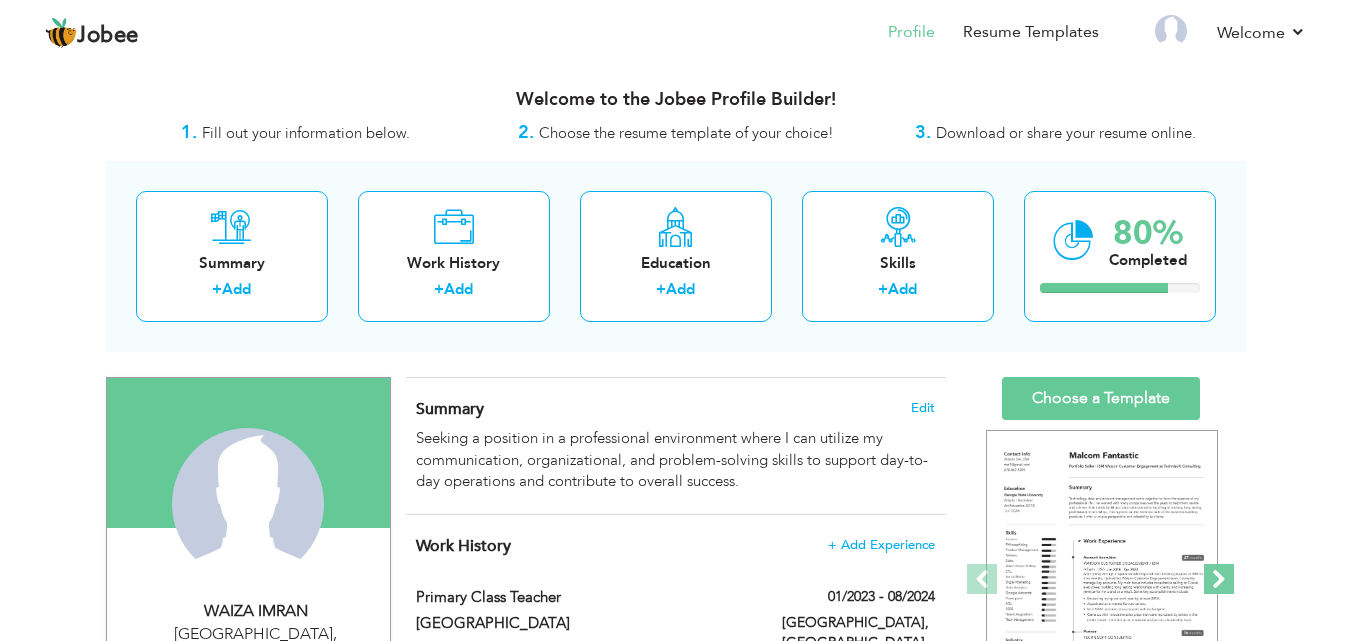 click at bounding box center [1219, 579] 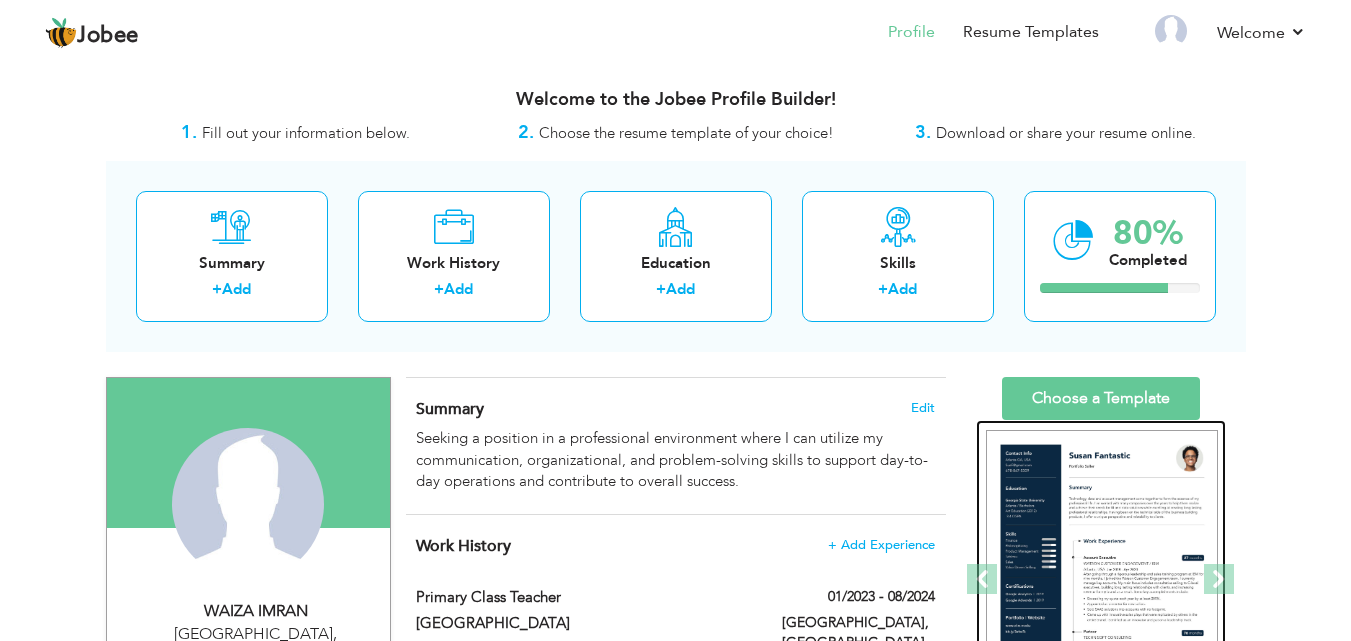 click at bounding box center (1102, 580) 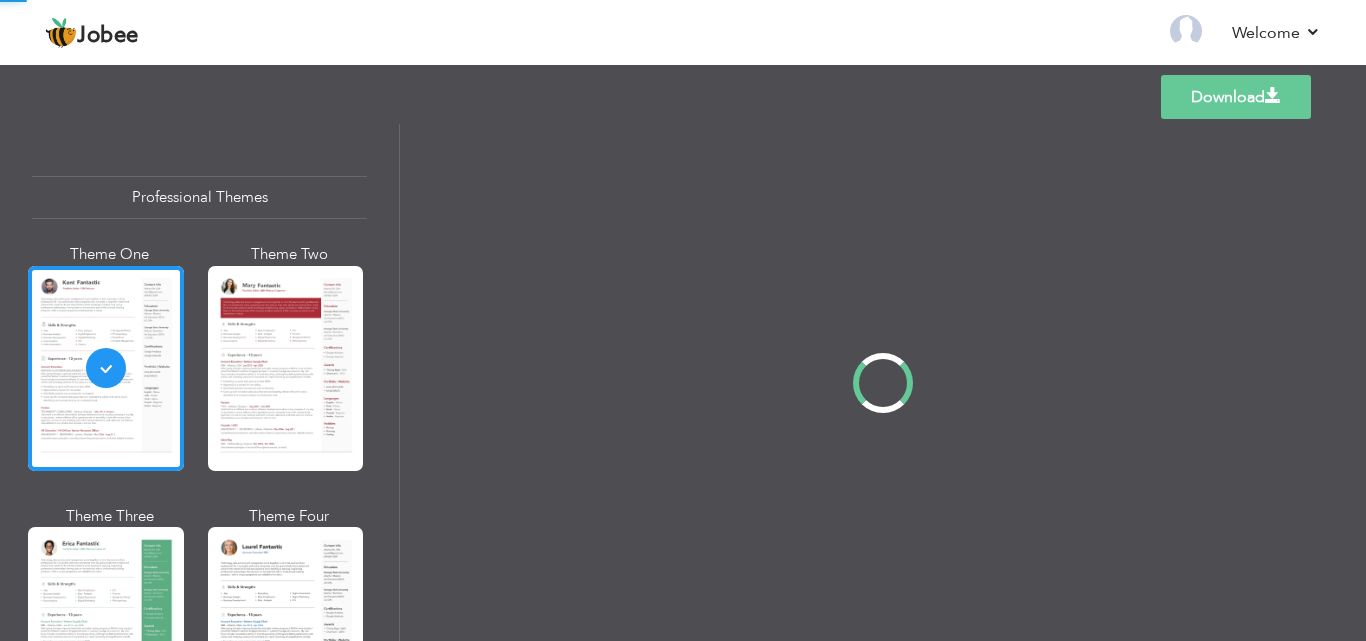 scroll, scrollTop: 0, scrollLeft: 0, axis: both 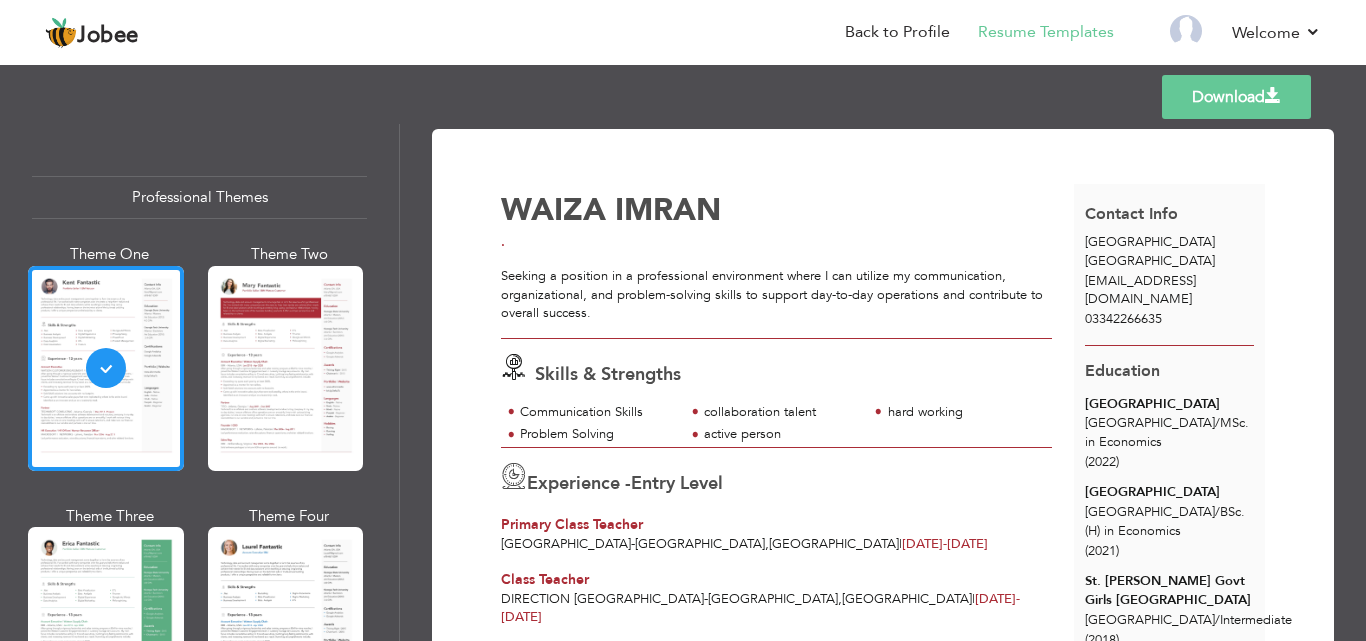 click on "Download
WAIZA   IMRAN
.
Seeking a position in a professional environment where I can utilize my communication, organizational, and problem-solving skills to support day-to-day operations and contribute to overall success.
hard working /" at bounding box center [883, 640] 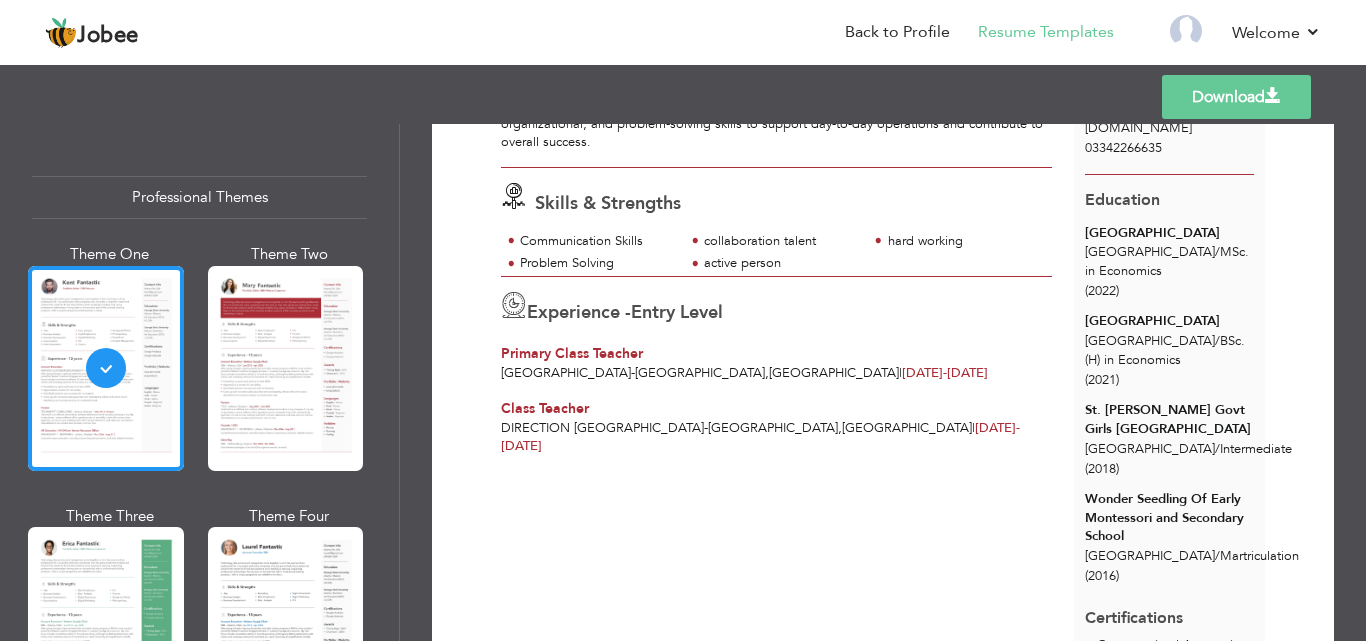 scroll, scrollTop: 0, scrollLeft: 0, axis: both 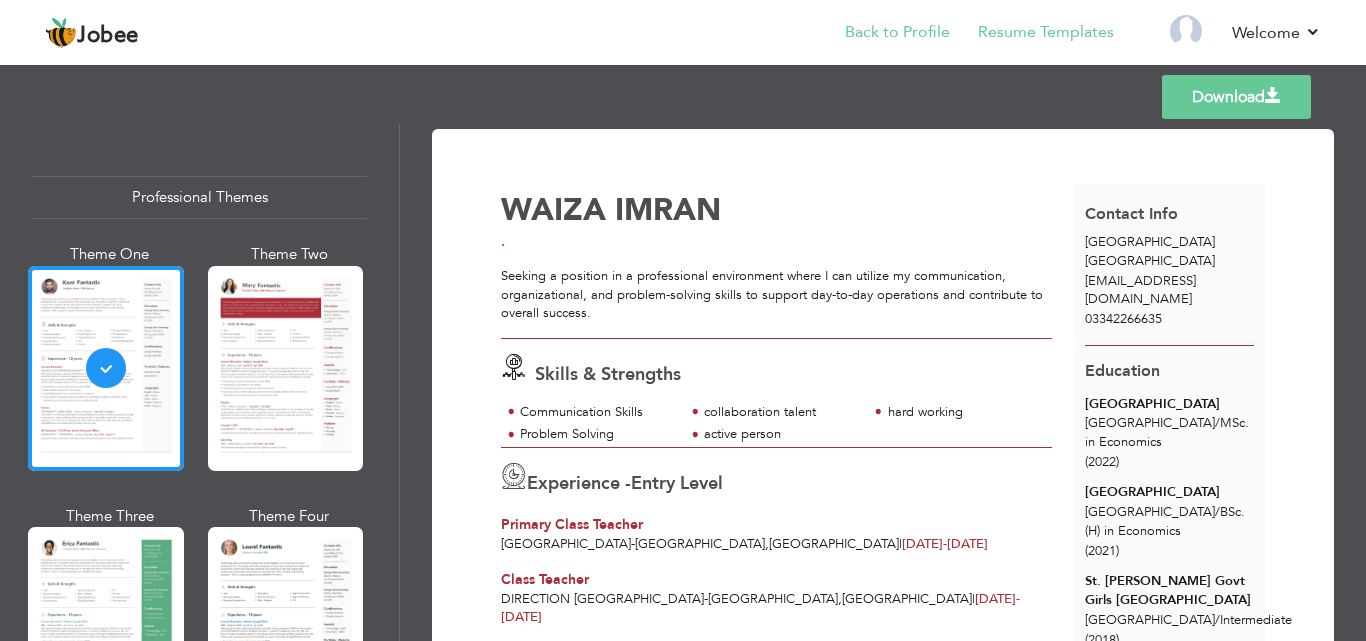 click on "Back to Profile" at bounding box center [883, 34] 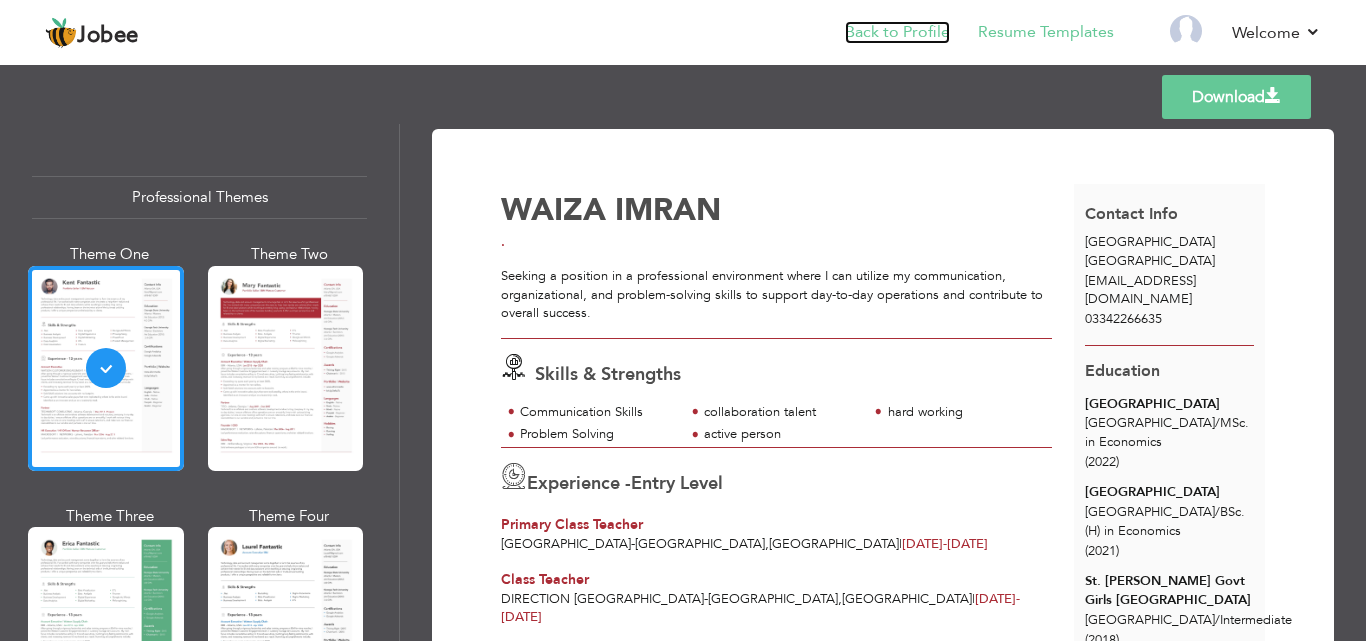 click on "Back to Profile" at bounding box center [897, 32] 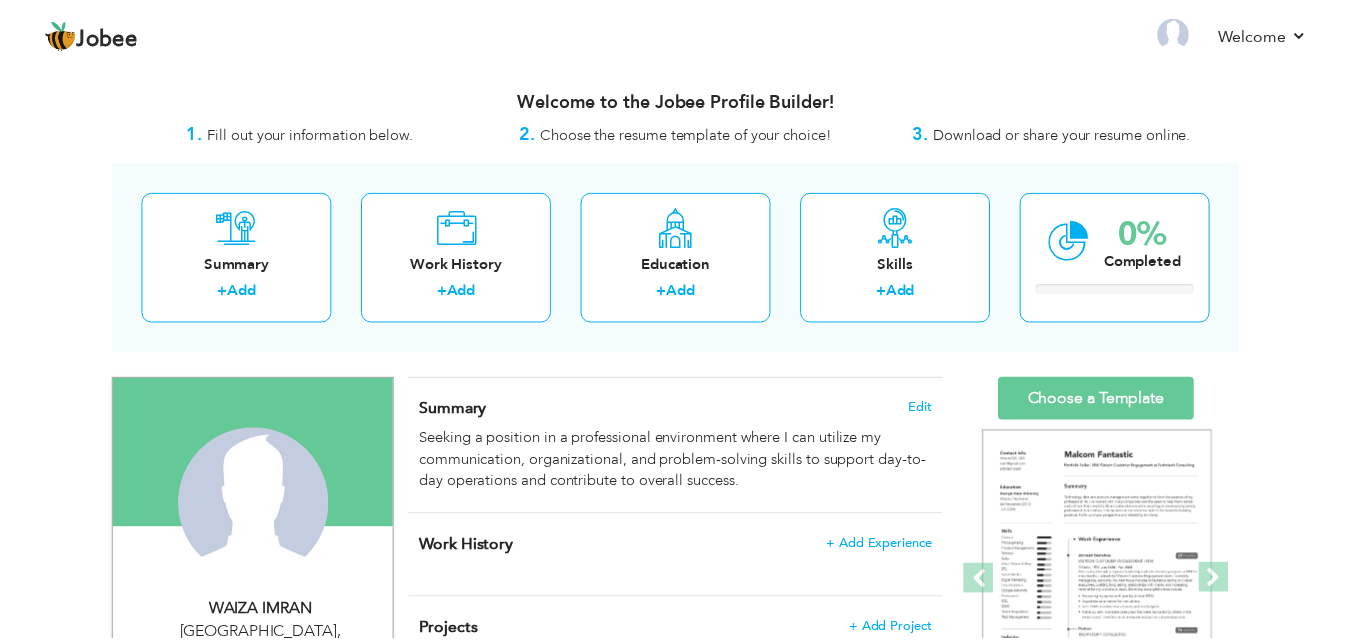 scroll, scrollTop: 0, scrollLeft: 0, axis: both 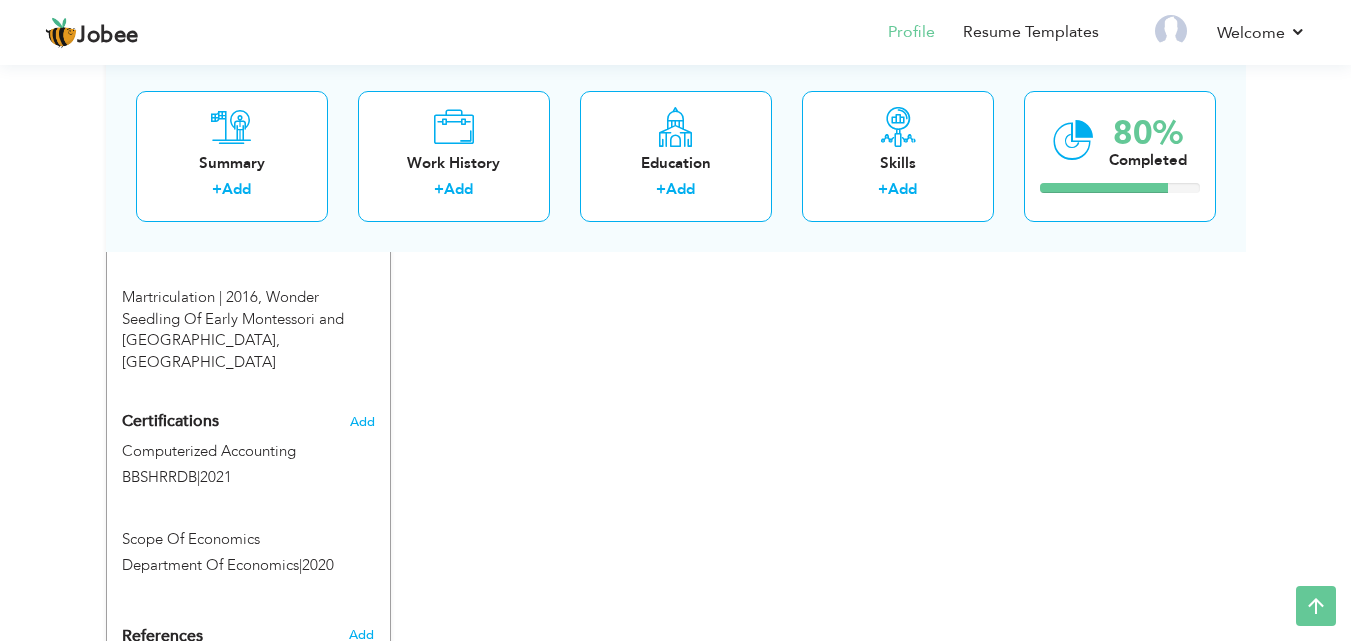 click on "Certifications
Add
Computerized Accounting
BBSHRRDB  |  2021
Computerized Accounting
BBSHRRDB  |  2021   |  2020  |" at bounding box center [248, 494] 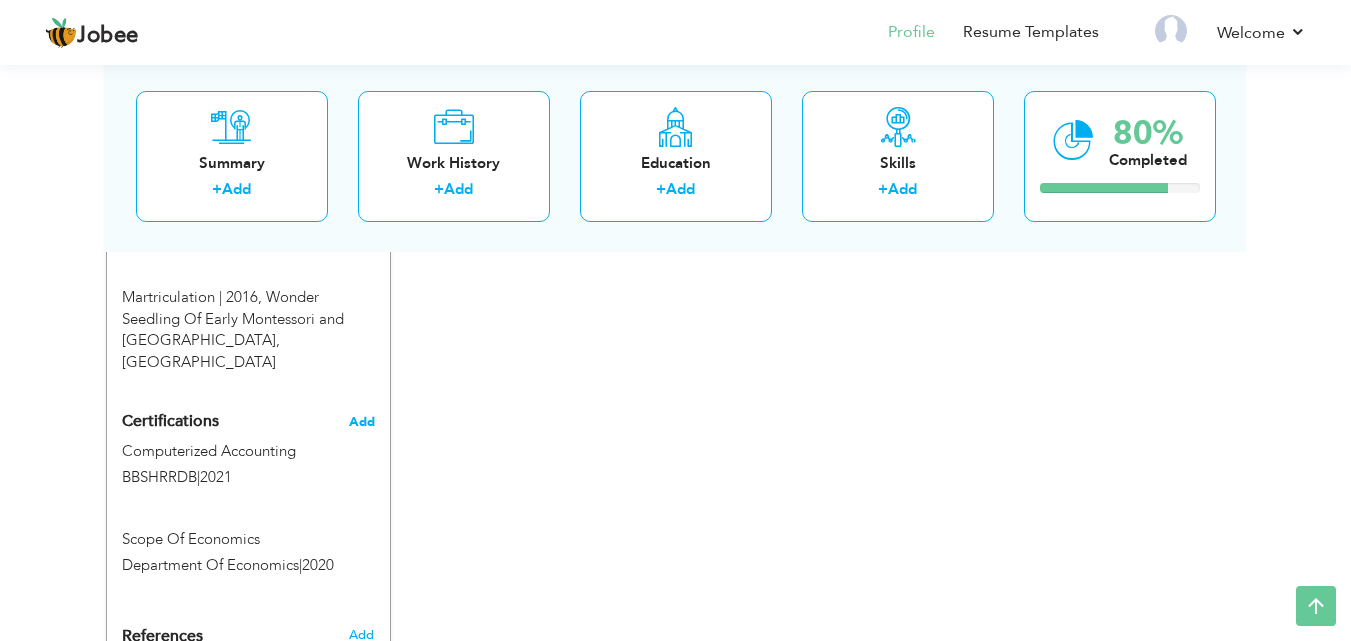 click on "Add" at bounding box center [362, 422] 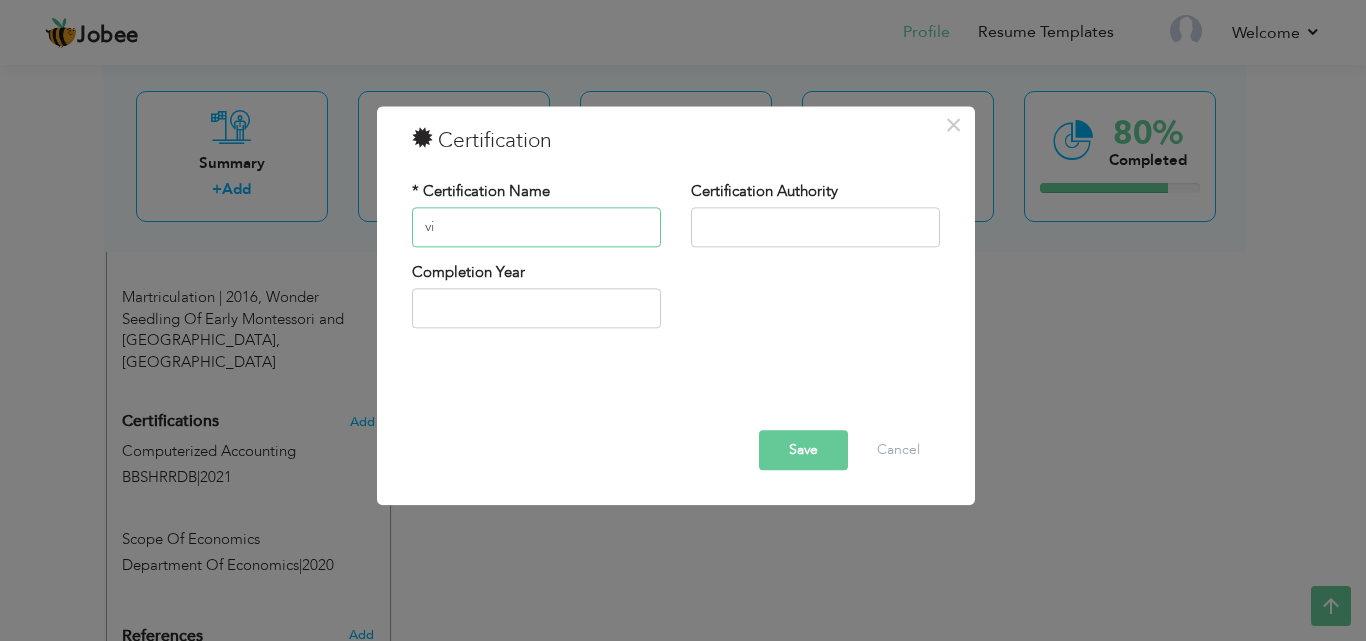 type on "v" 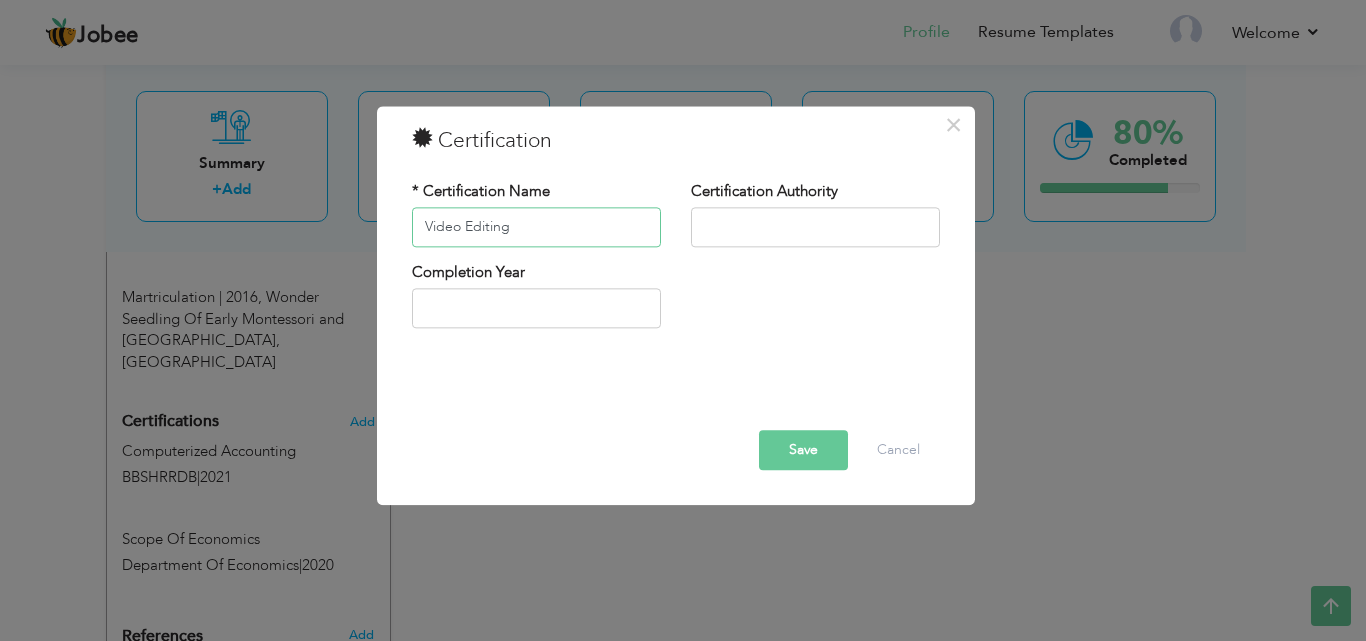 type on "Video Editing" 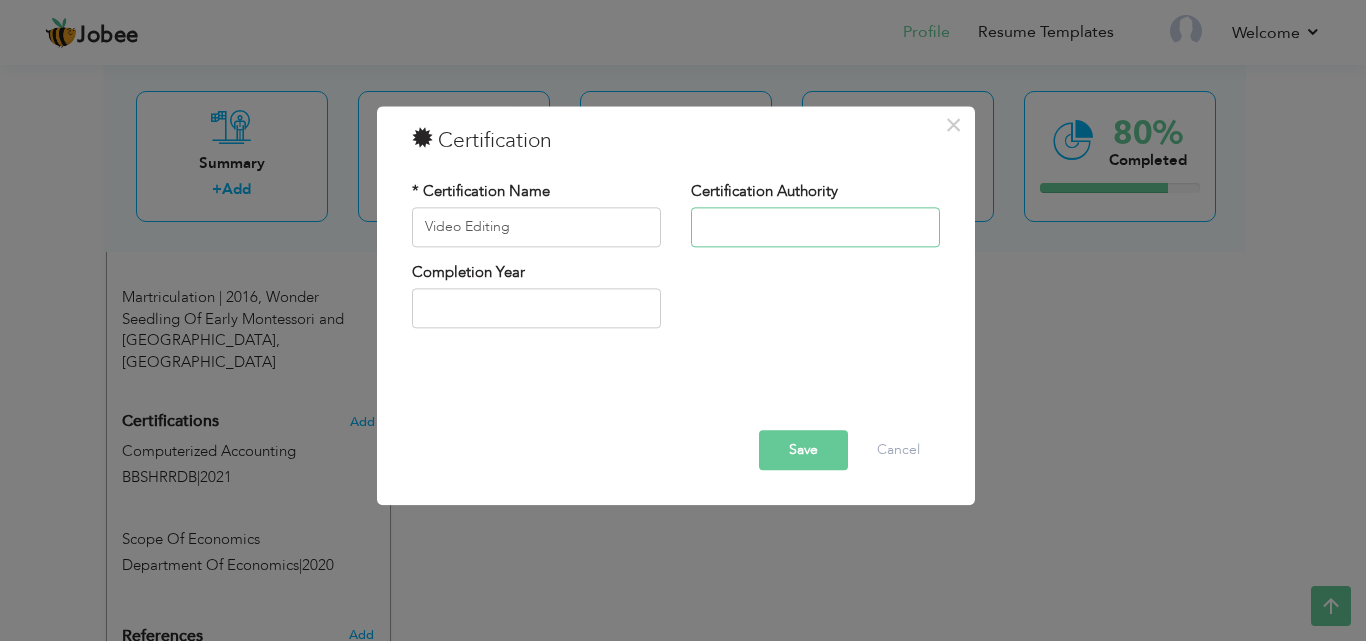 click at bounding box center [815, 227] 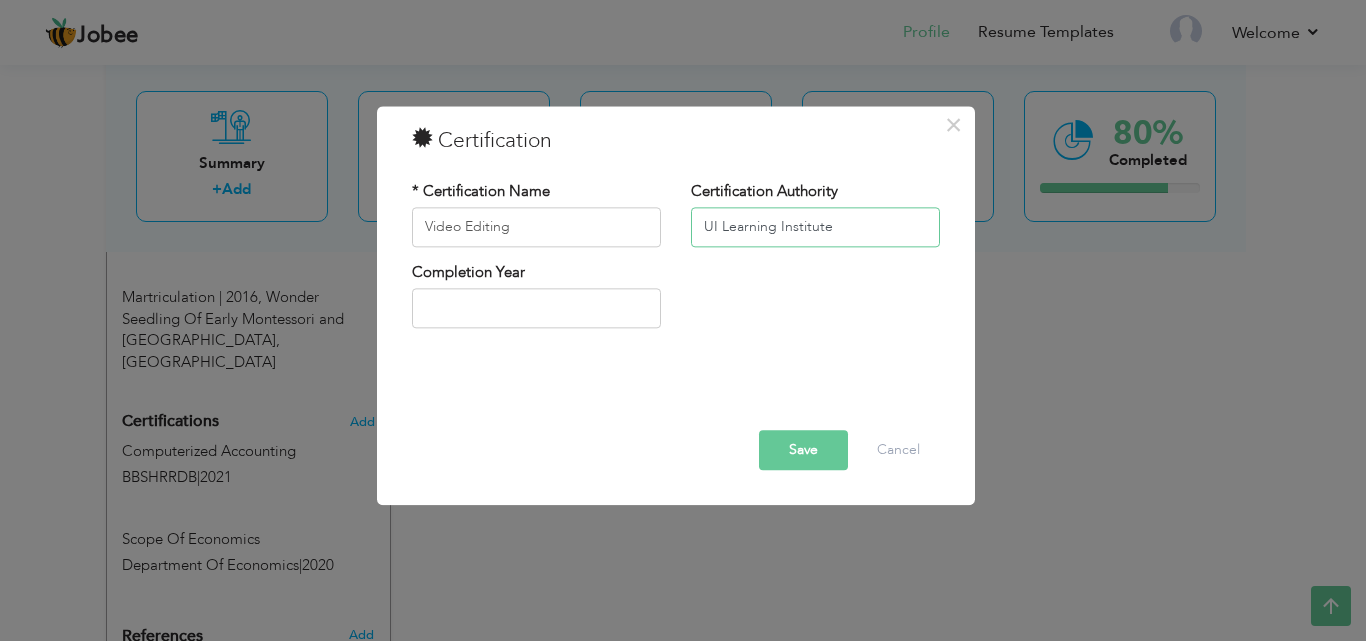 type on "UI Learning Institute" 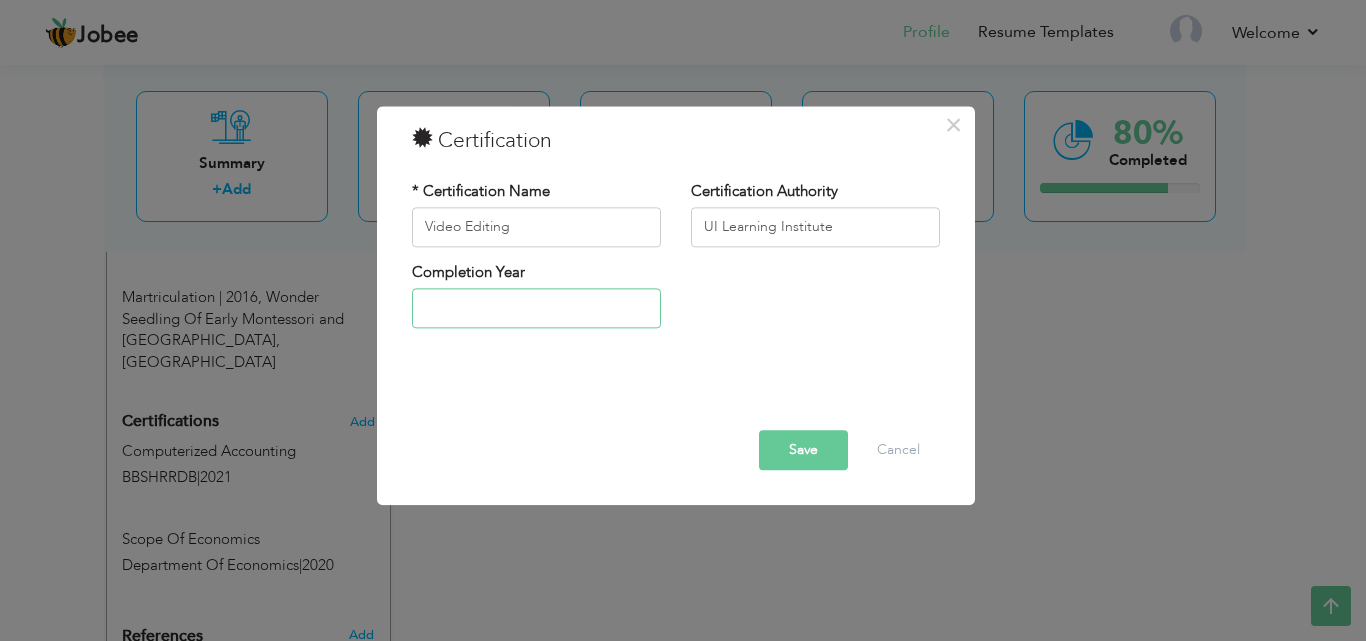 type on "2025" 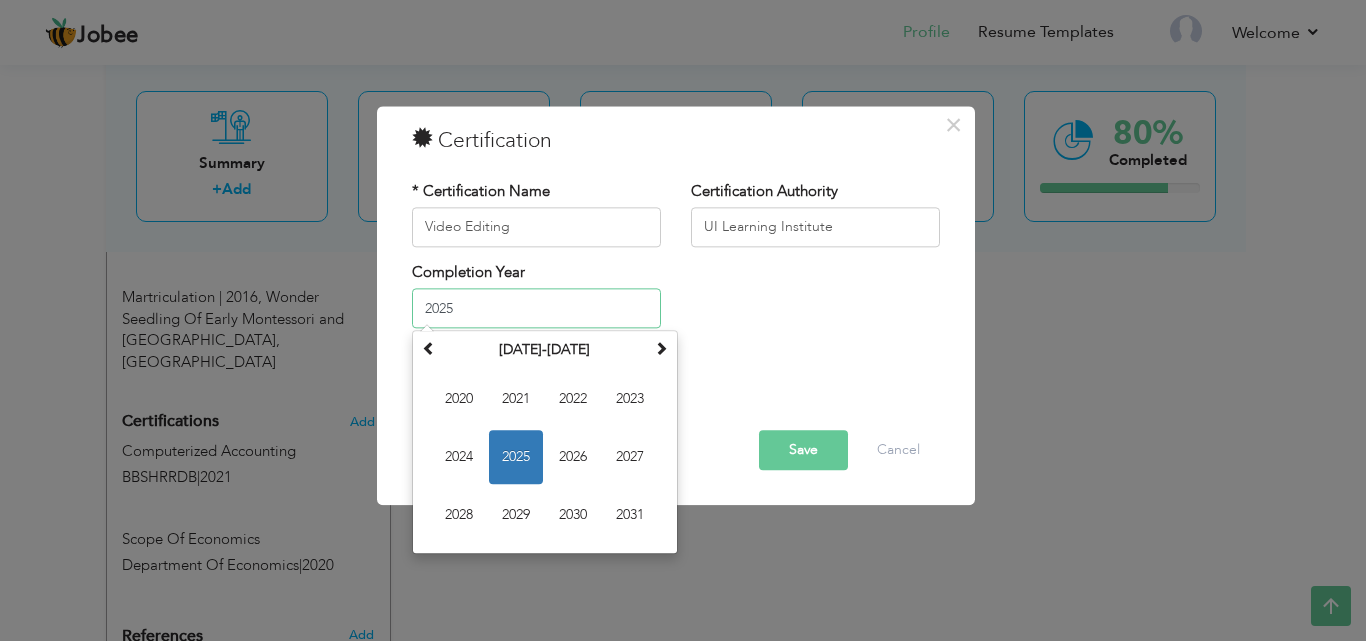 click on "2025" at bounding box center (536, 309) 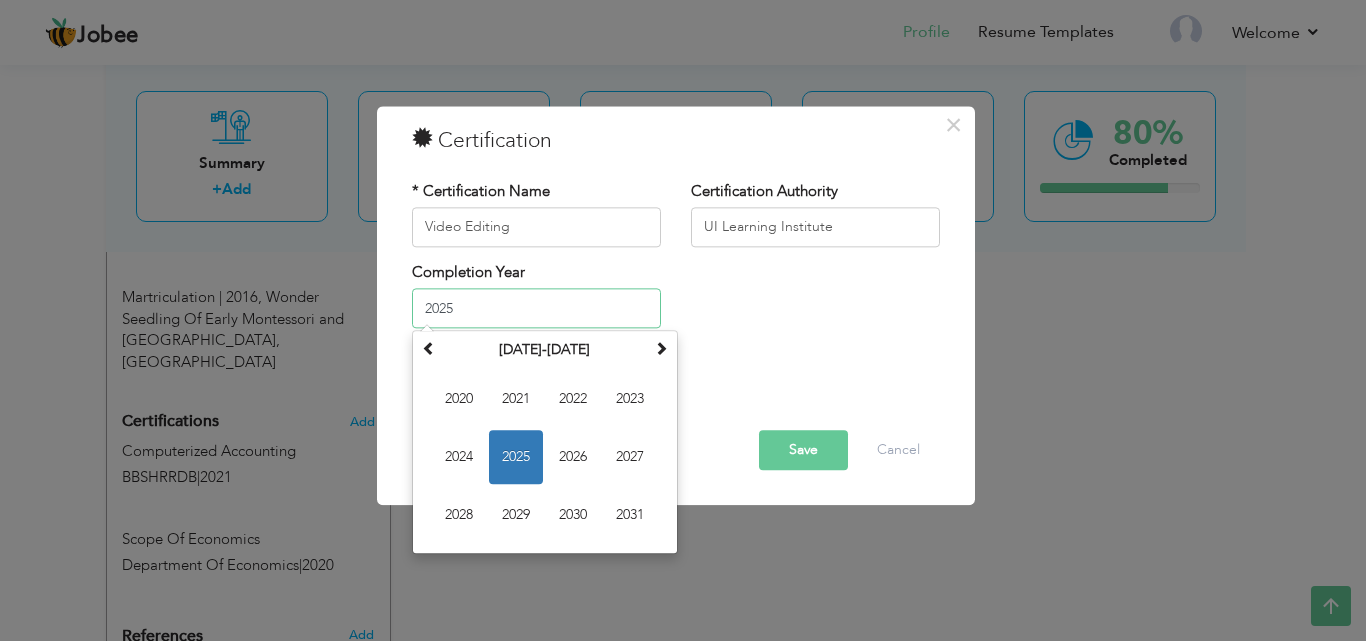 click on "2025" at bounding box center [516, 458] 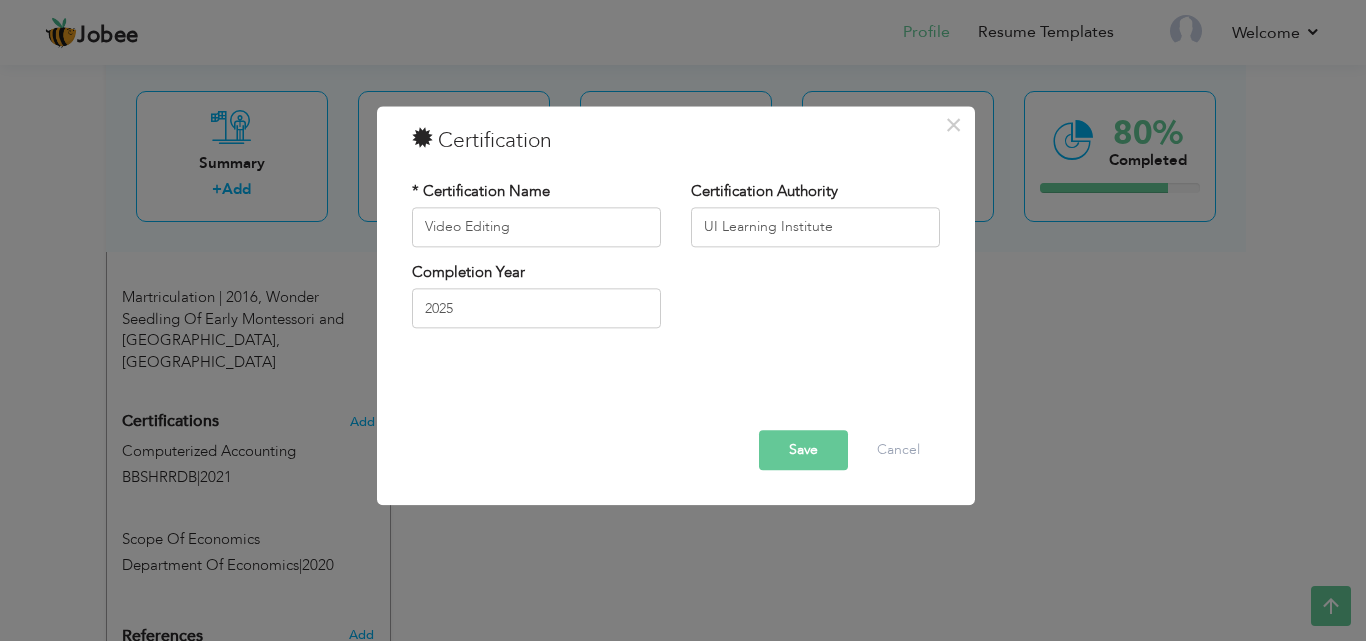 click on "Save" at bounding box center [803, 450] 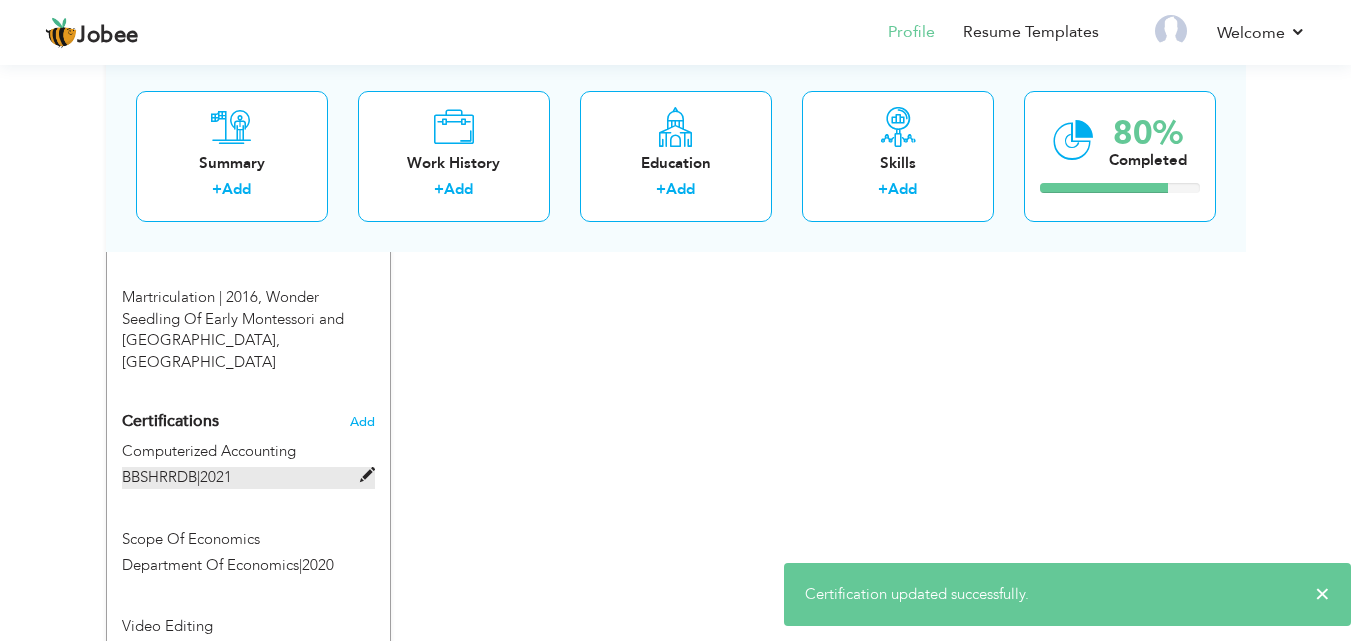 click on "BBSHRRDB" at bounding box center (159, 477) 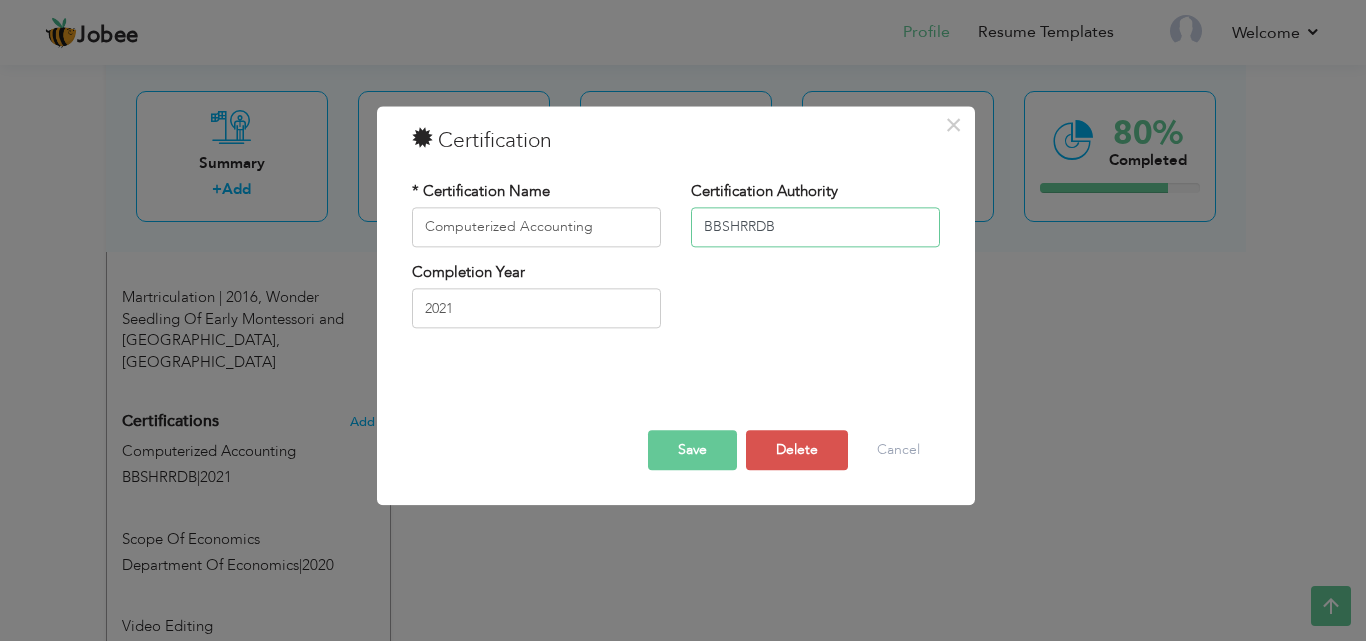 click on "BBSHRRDB" at bounding box center (815, 227) 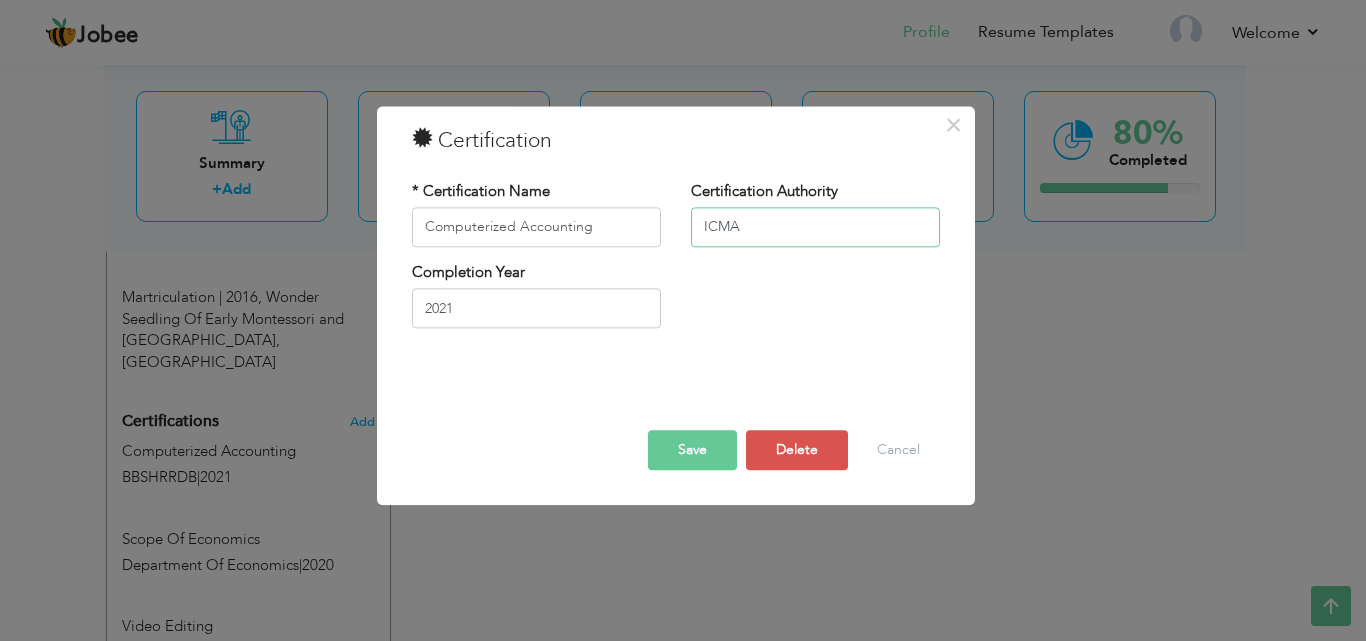 type on "ICMA" 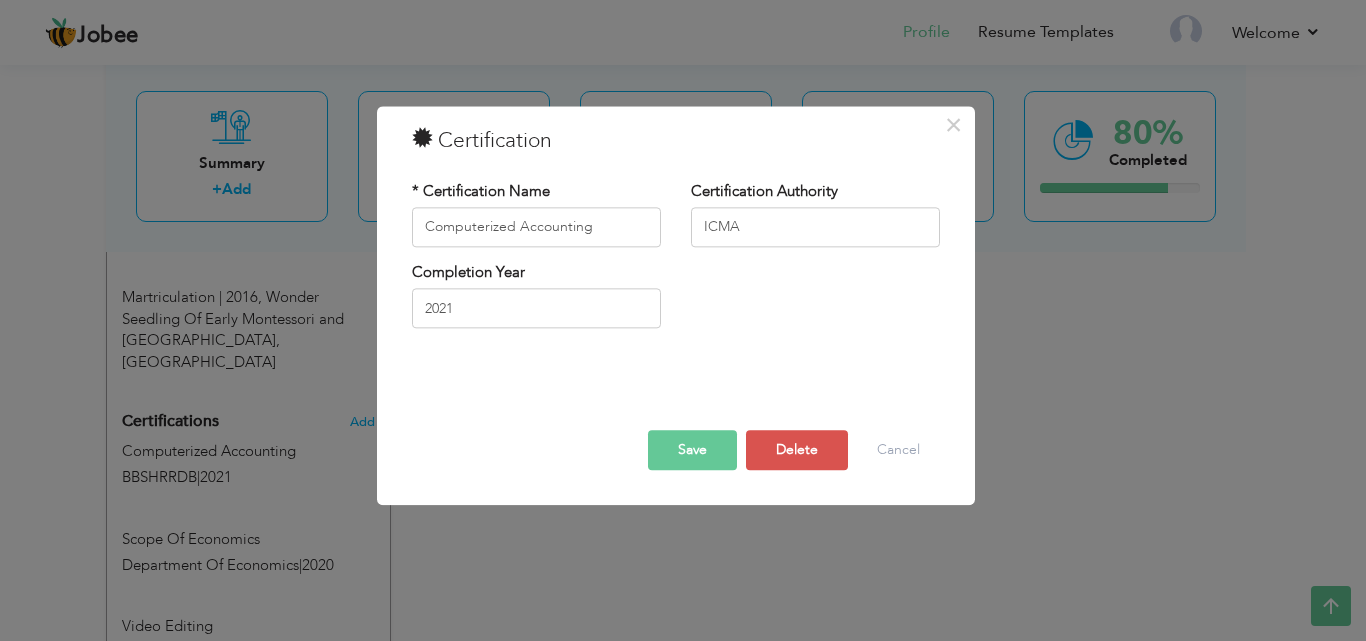 click on "Save" at bounding box center (692, 450) 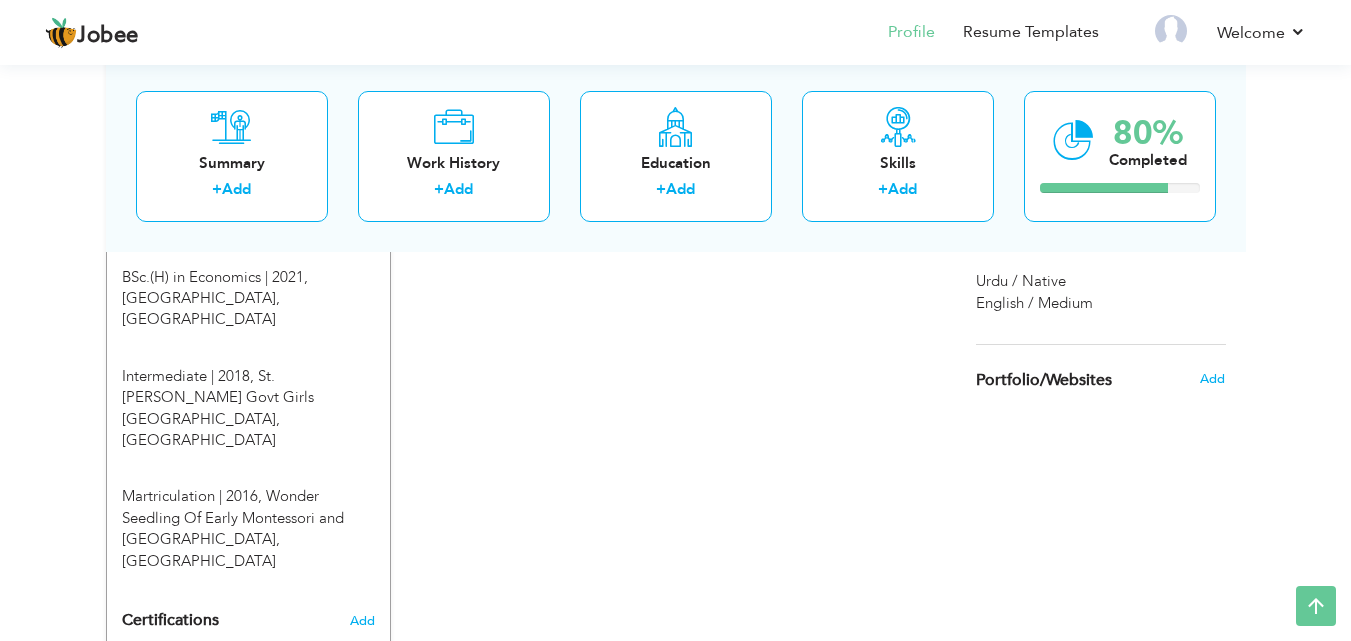 scroll, scrollTop: 939, scrollLeft: 0, axis: vertical 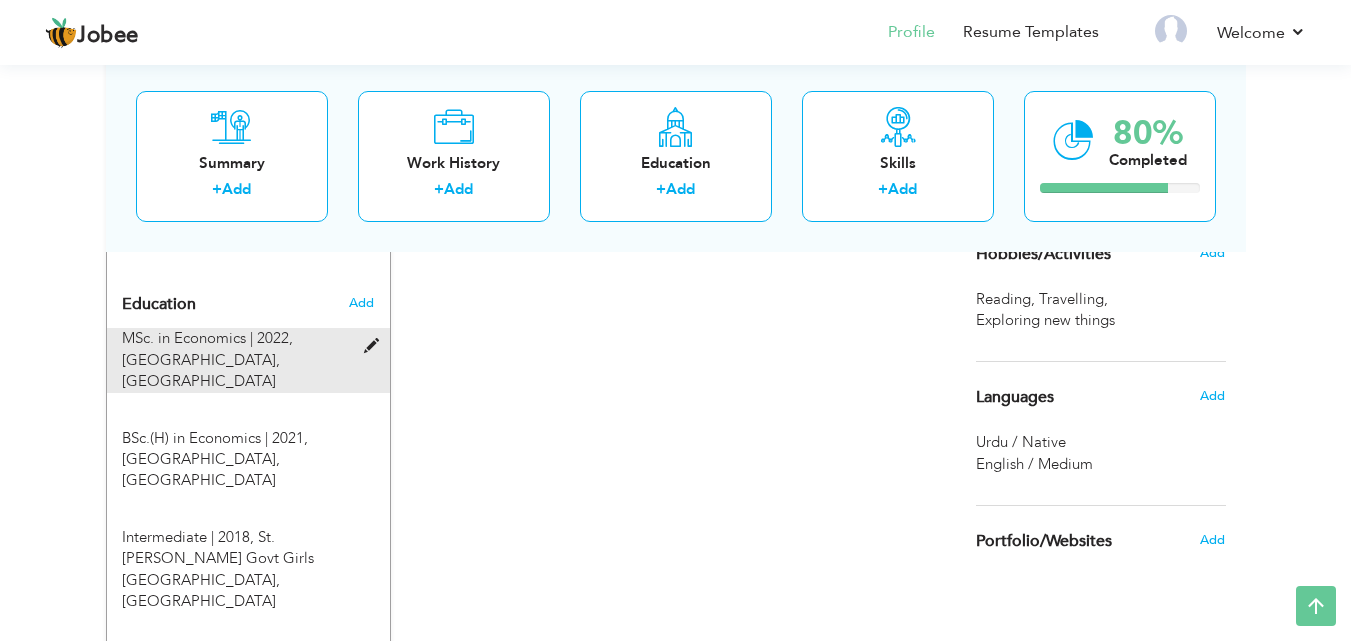 click on "University of Karachi, Karachi" at bounding box center [201, 370] 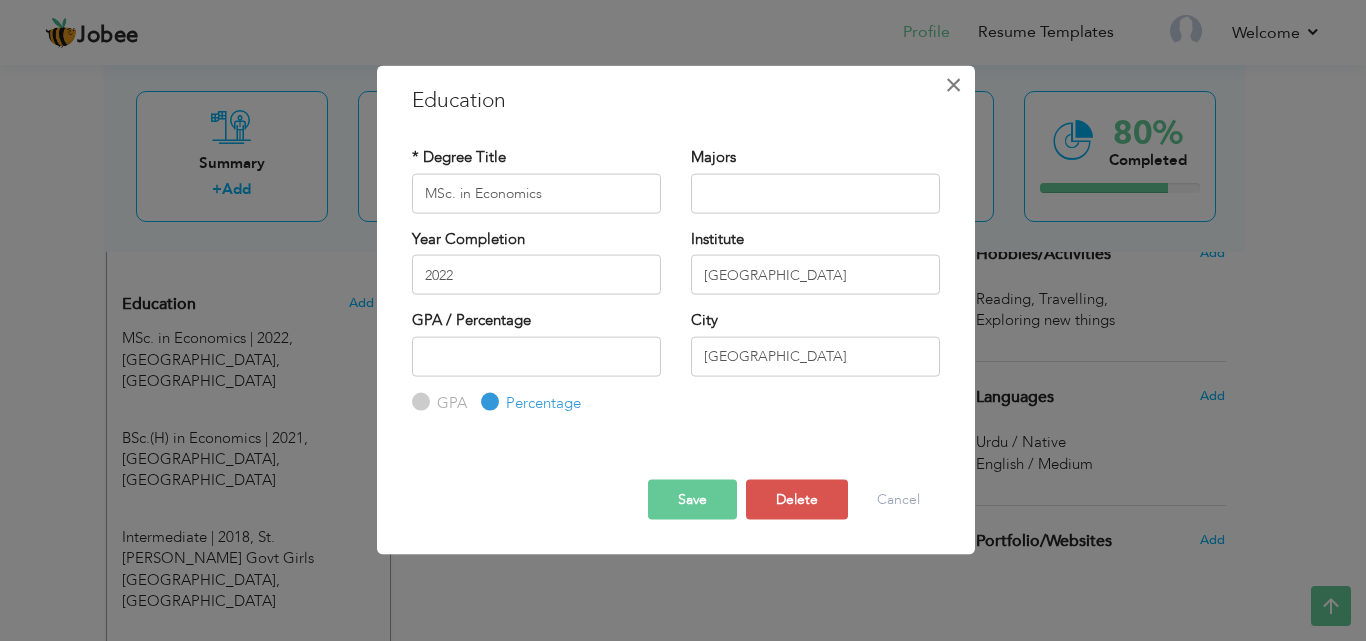 click on "×" at bounding box center [953, 84] 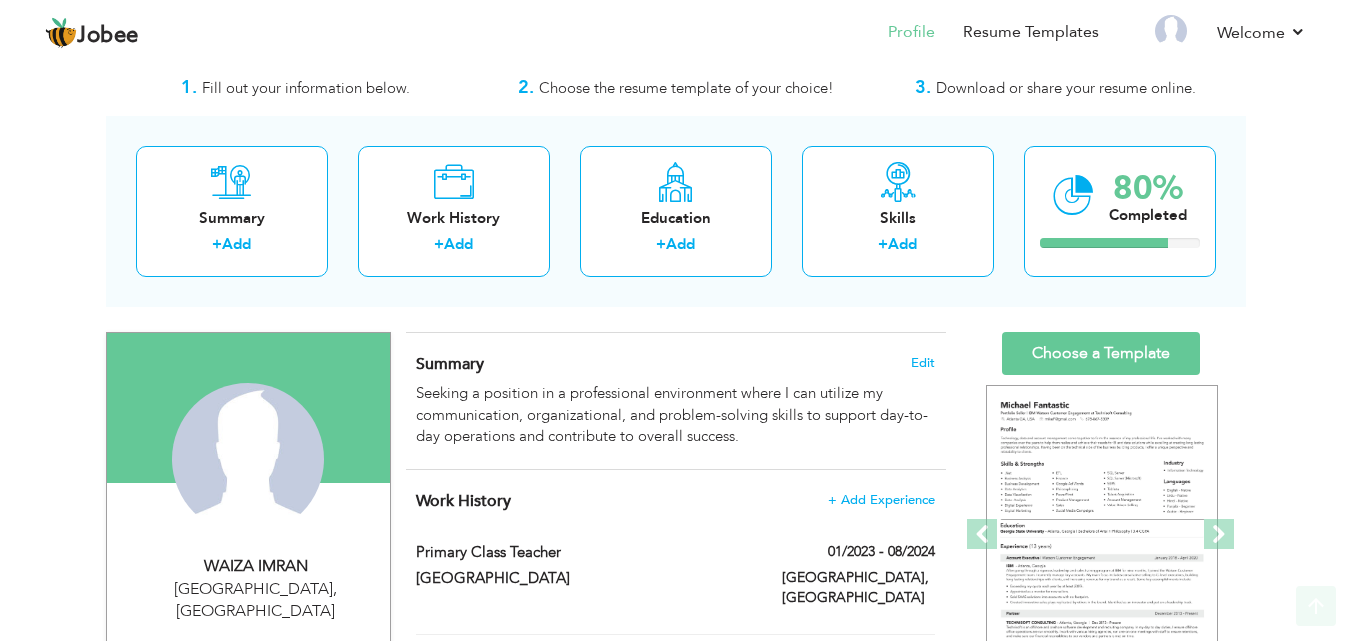 scroll, scrollTop: 19, scrollLeft: 0, axis: vertical 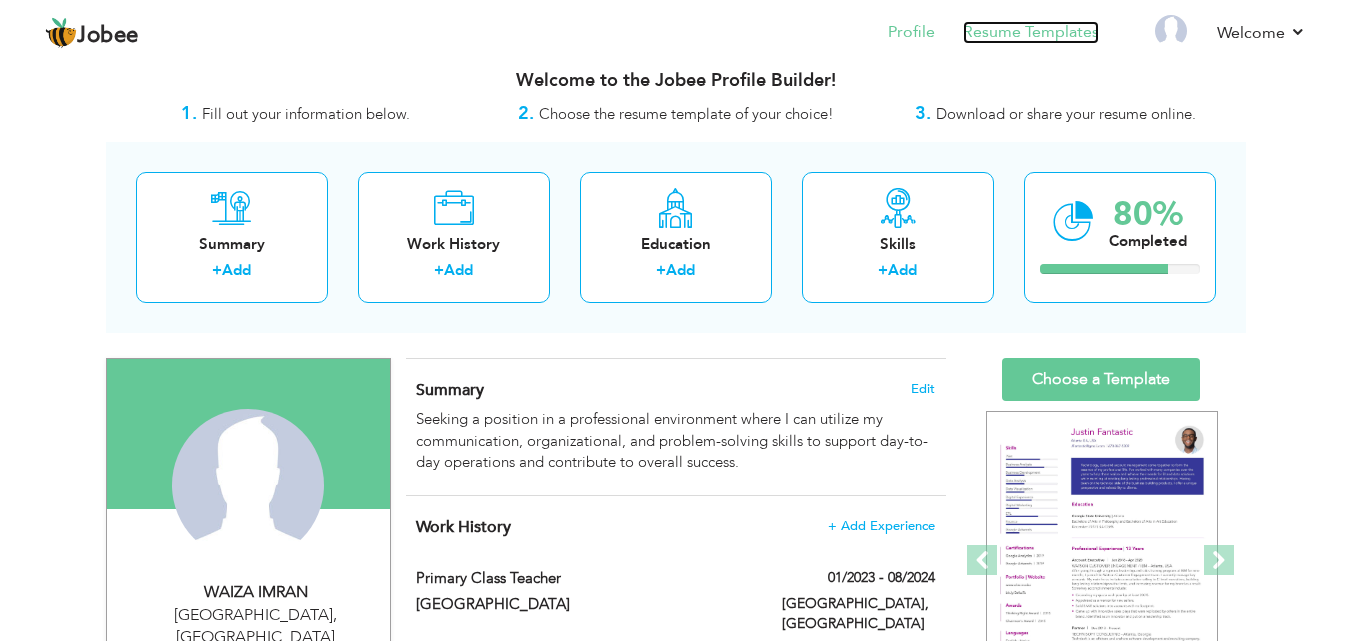 click on "Resume Templates" at bounding box center (1031, 32) 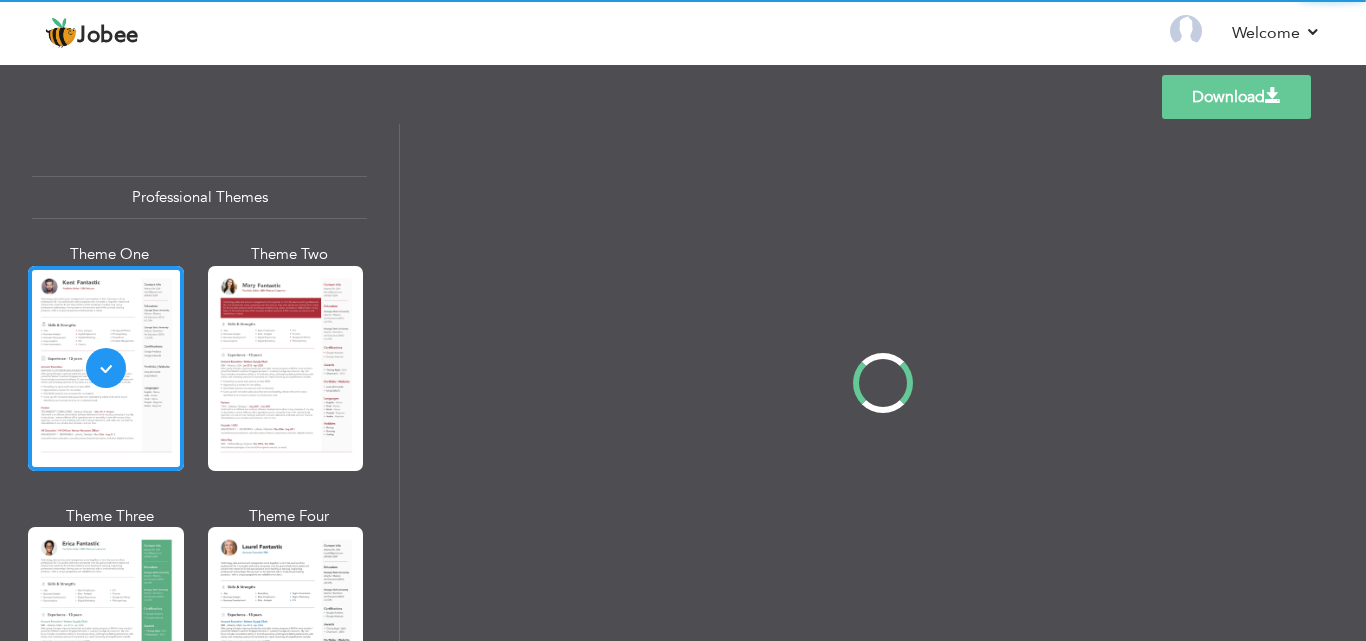 scroll, scrollTop: 0, scrollLeft: 0, axis: both 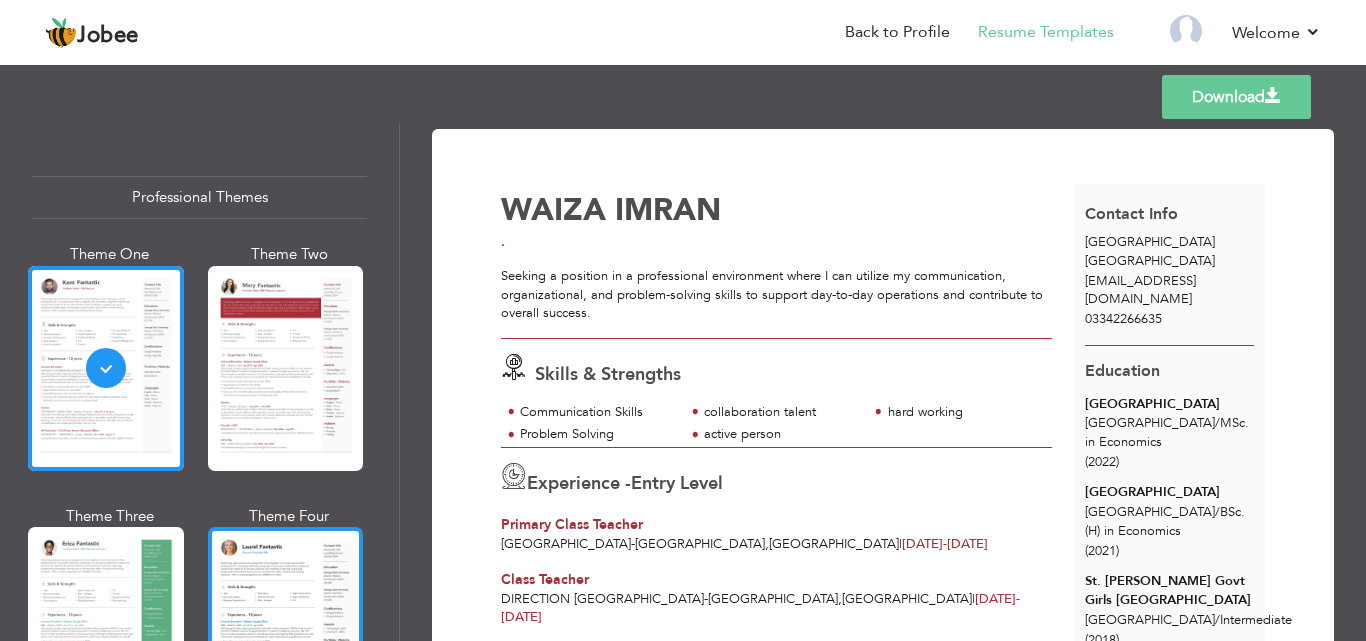 click at bounding box center (286, 629) 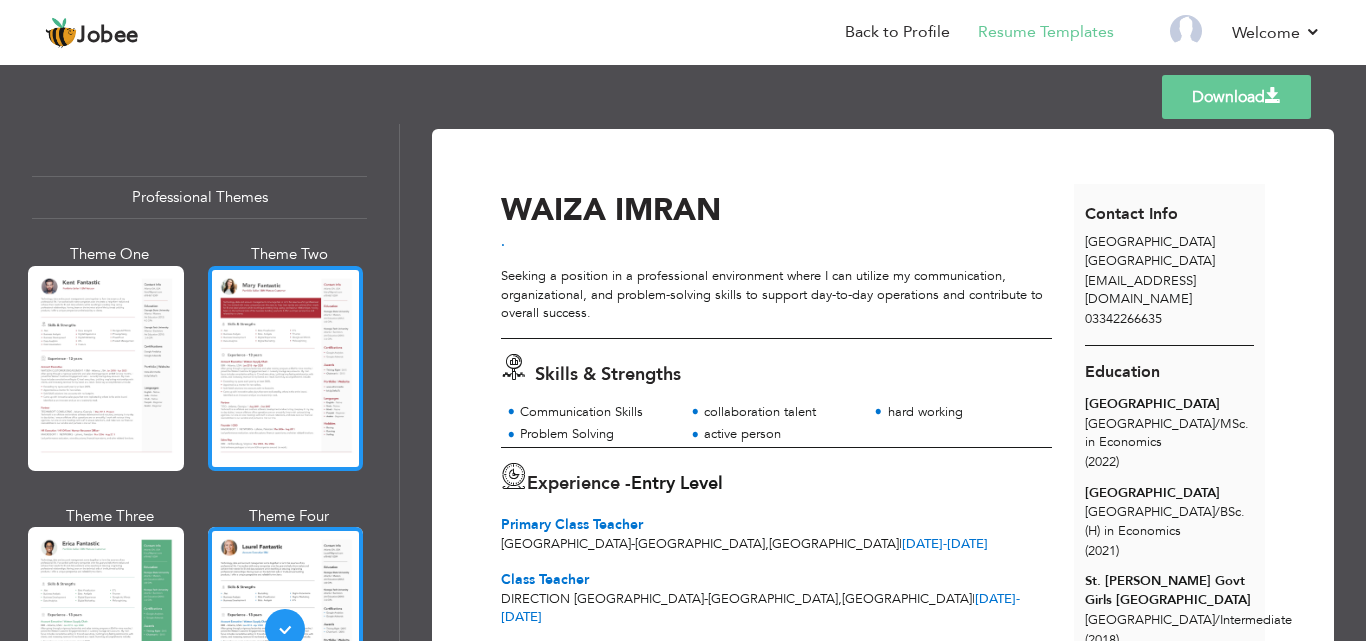 click at bounding box center [286, 368] 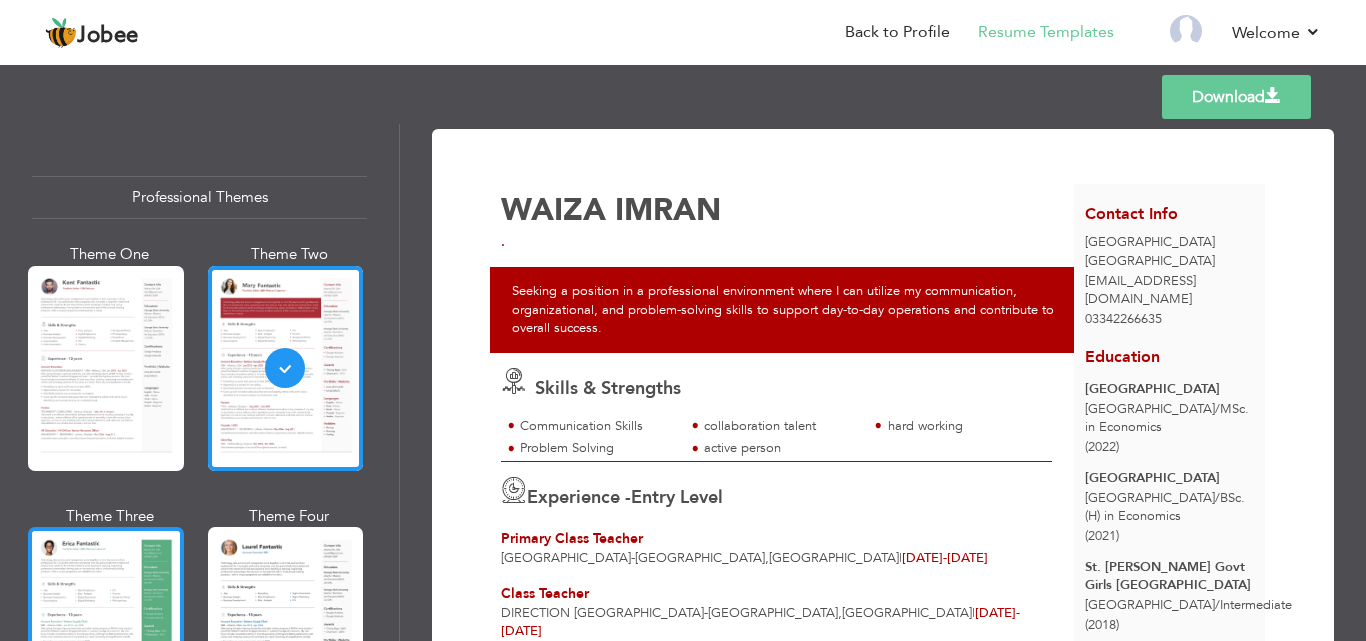 click at bounding box center [106, 629] 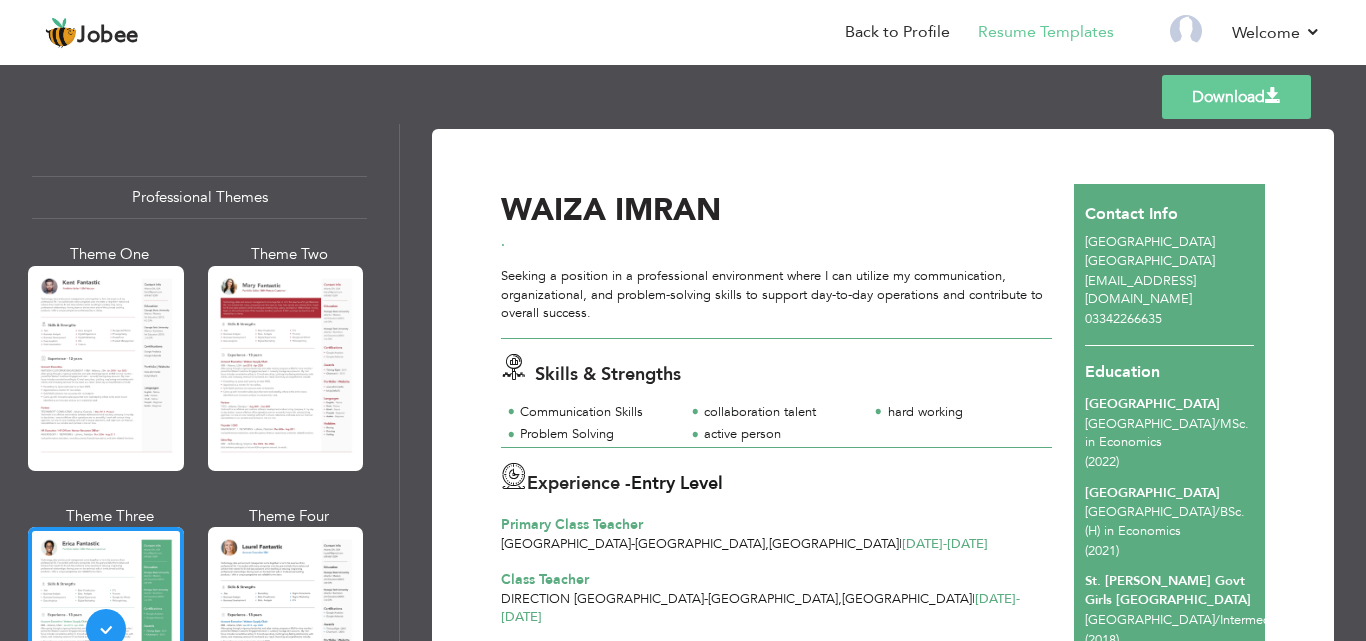 click on "Download
WAIZA   IMRAN
.
Seeking a position in a professional environment where I can utilize my communication, organizational, and problem-solving skills to support day-to-day operations and contribute to overall success.
-" at bounding box center [883, 659] 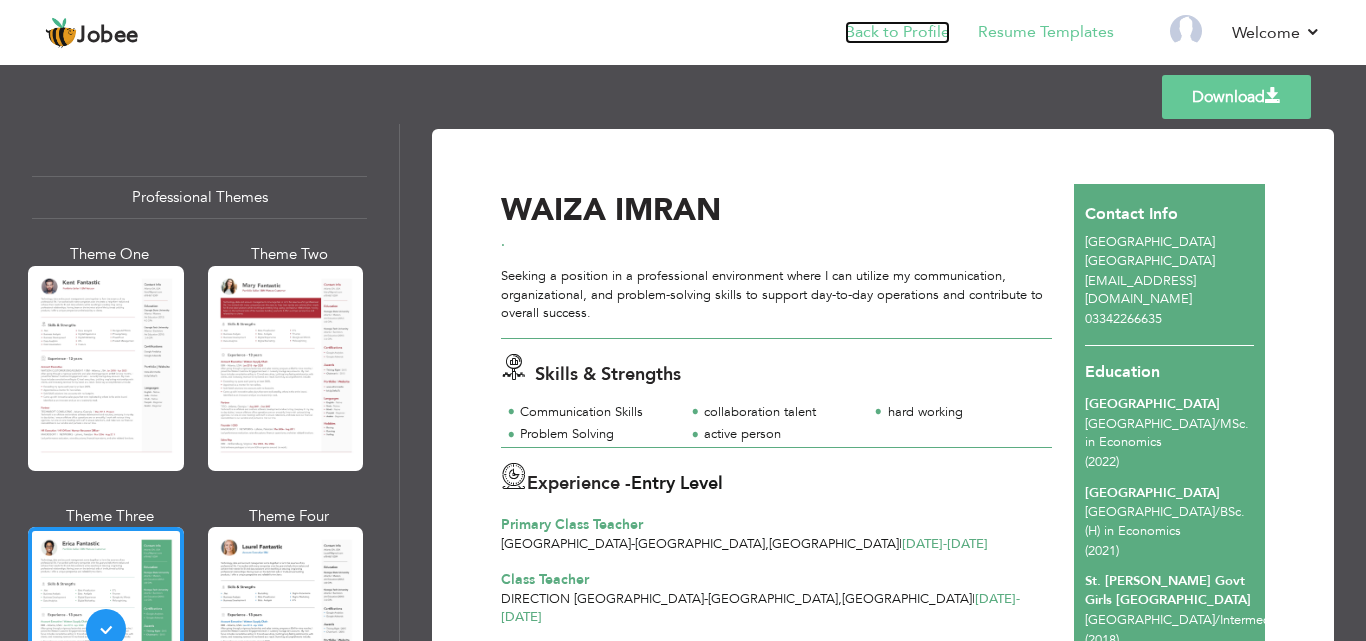 click on "Back to Profile" at bounding box center [897, 32] 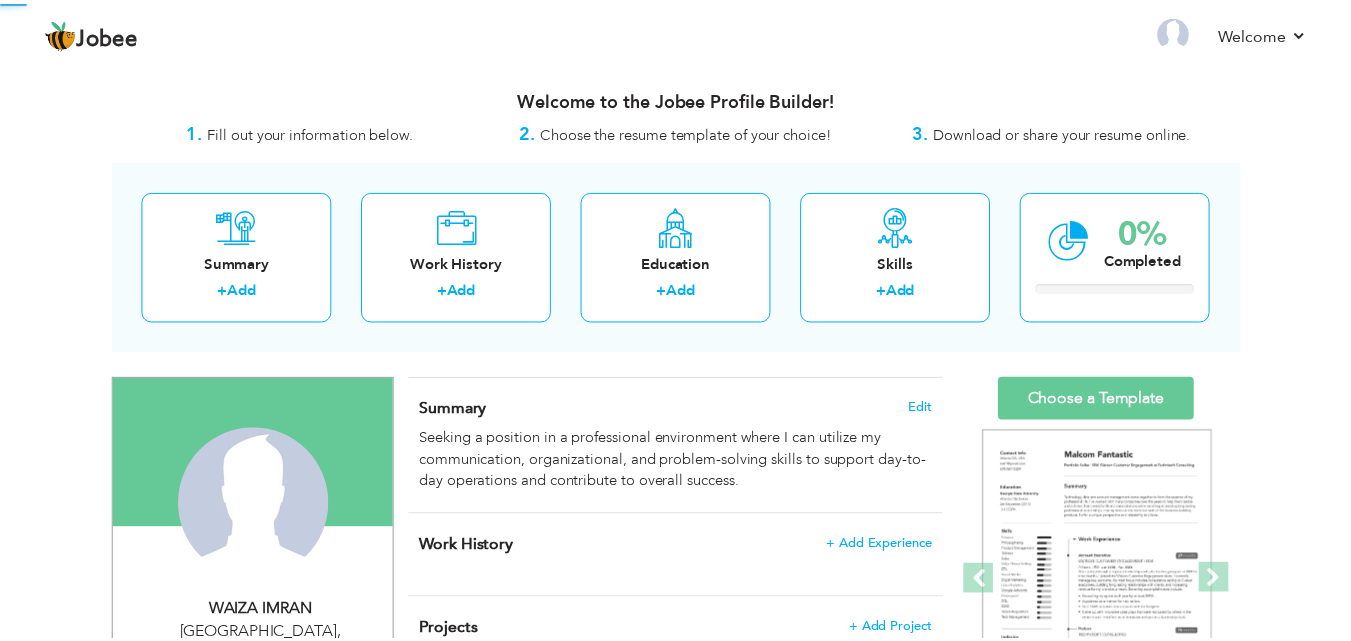 scroll, scrollTop: 0, scrollLeft: 0, axis: both 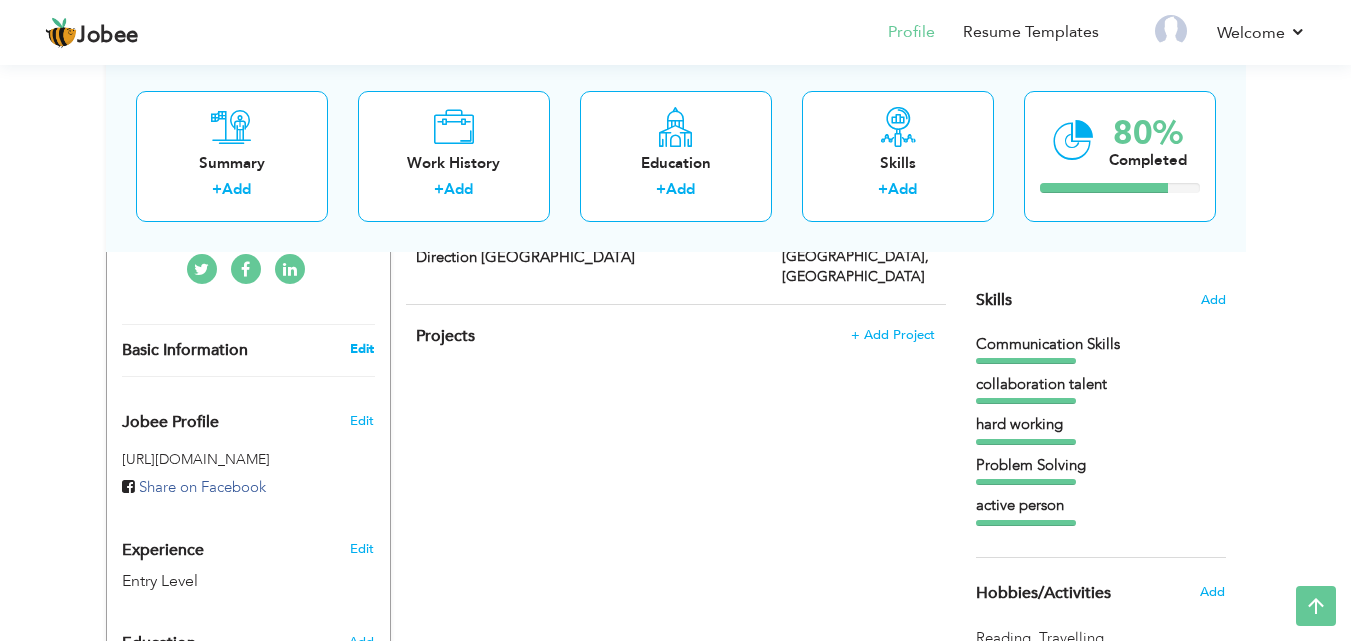 click on "Edit" at bounding box center [362, 349] 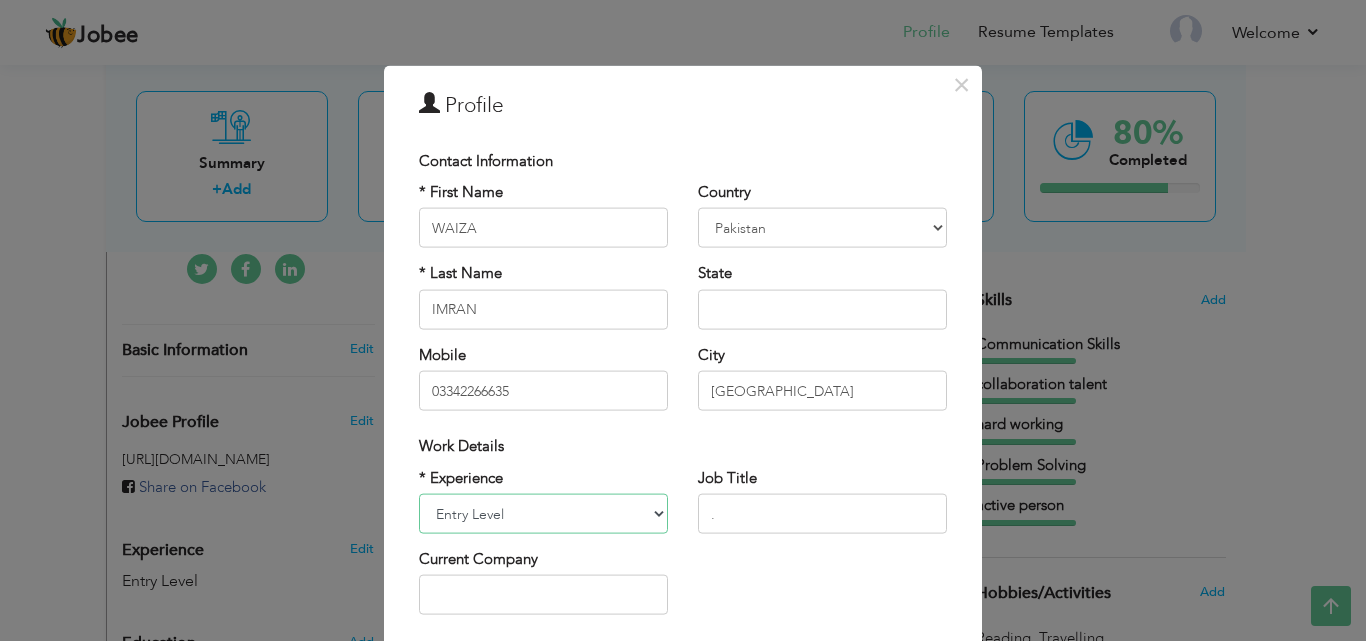 click on "Entry Level Less than 1 Year 1 Year 2 Years 3 Years 4 Years 5 Years 6 Years 7 Years 8 Years 9 Years 10 Years 11 Years 12 Years 13 Years 14 Years 15 Years 16 Years 17 Years 18 Years 19 Years 20 Years 21 Years 22 Years 23 Years 24 Years 25 Years 26 Years 27 Years 28 Years 29 Years 30 Years 31 Years 32 Years 33 Years 34 Years 35 Years More than 35 Years" at bounding box center [543, 514] 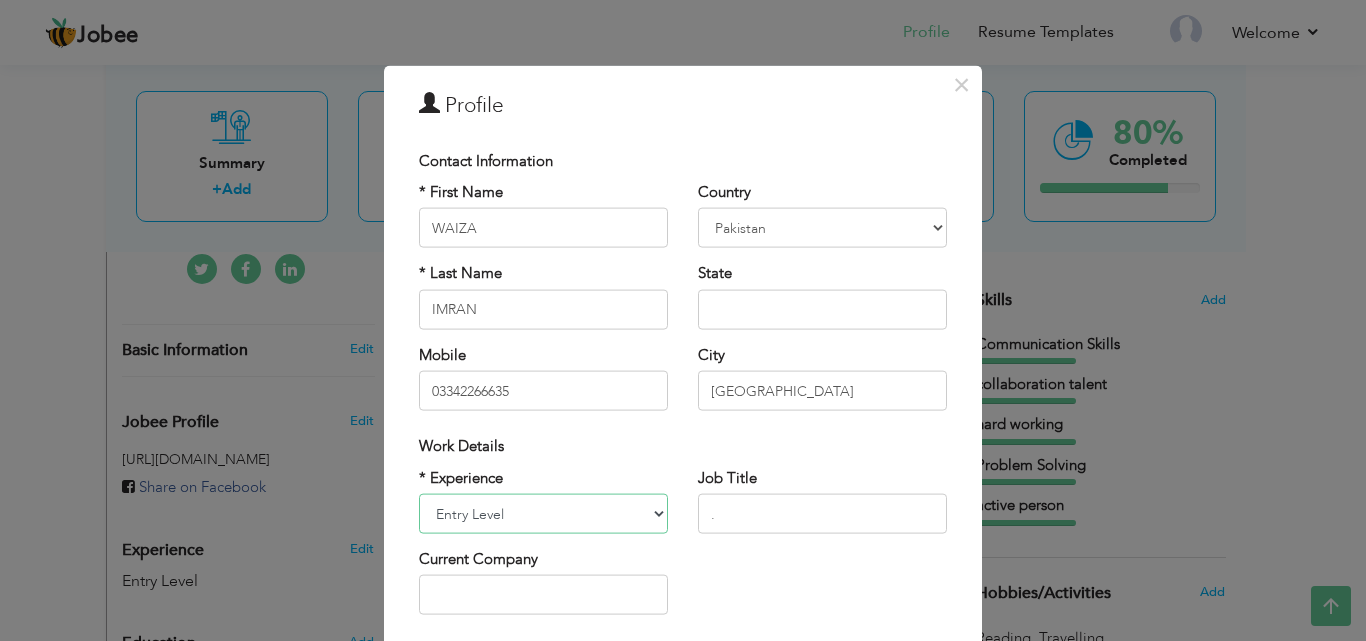 select on "number:4" 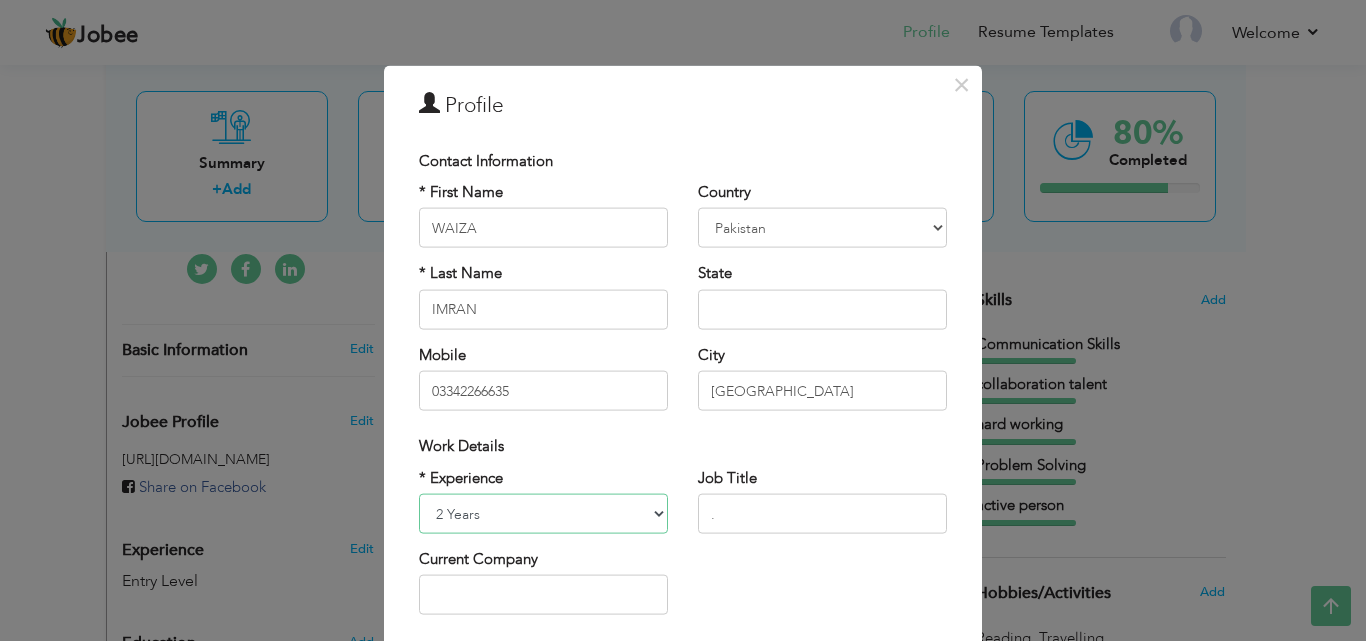 click on "Entry Level Less than 1 Year 1 Year 2 Years 3 Years 4 Years 5 Years 6 Years 7 Years 8 Years 9 Years 10 Years 11 Years 12 Years 13 Years 14 Years 15 Years 16 Years 17 Years 18 Years 19 Years 20 Years 21 Years 22 Years 23 Years 24 Years 25 Years 26 Years 27 Years 28 Years 29 Years 30 Years 31 Years 32 Years 33 Years 34 Years 35 Years More than 35 Years" at bounding box center [543, 514] 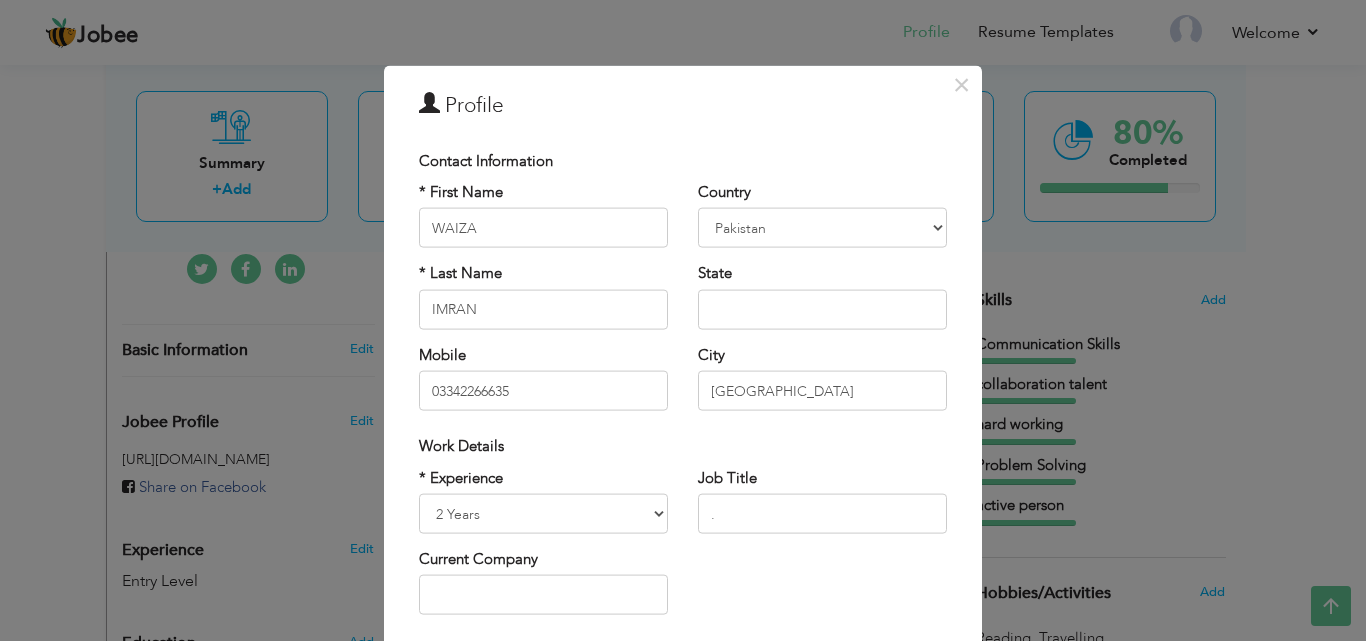 click on "×
Profile
Contact Information
* First Name
WAIZA
* Last Name
IMRAN
Mobile  U.K" at bounding box center (683, 483) 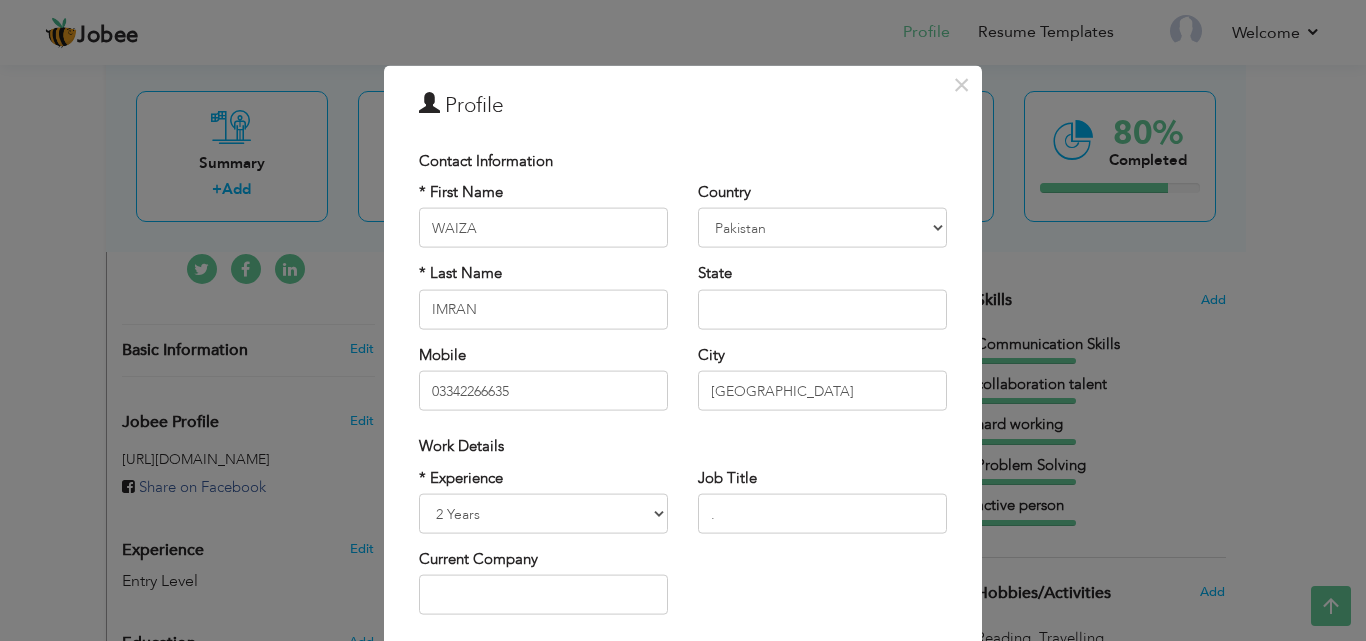 drag, startPoint x: 959, startPoint y: 613, endPoint x: 957, endPoint y: 628, distance: 15.132746 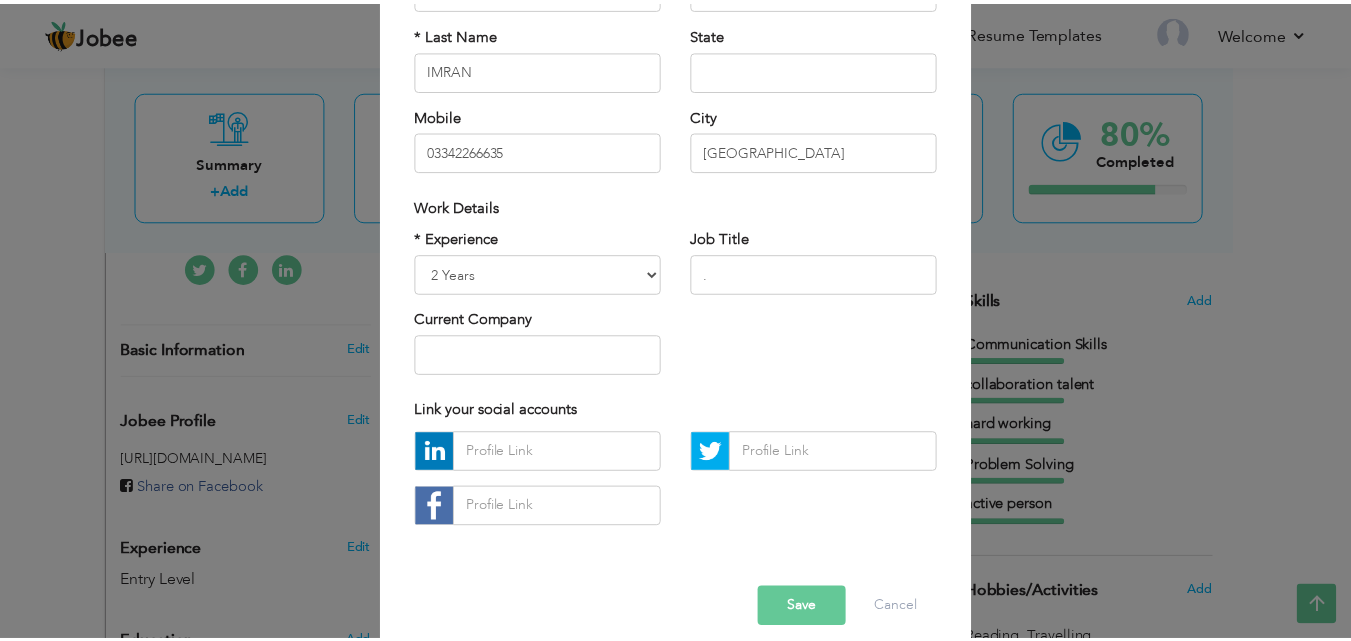 scroll, scrollTop: 261, scrollLeft: 0, axis: vertical 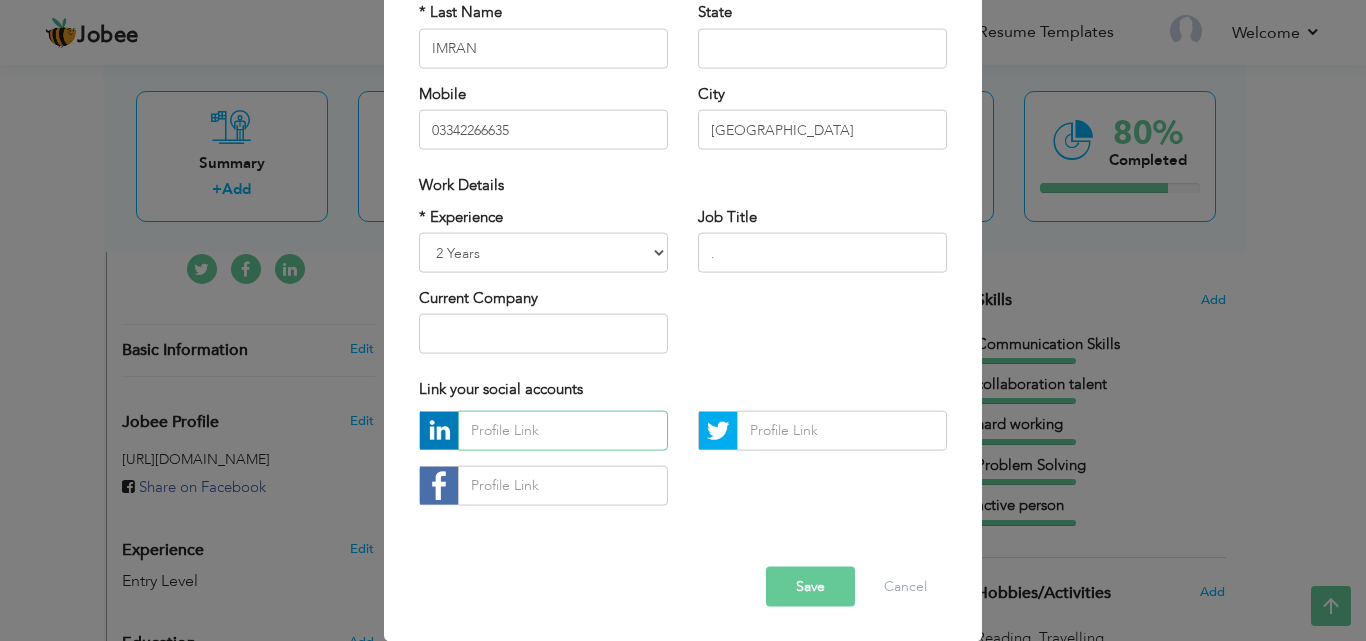 click at bounding box center [563, 430] 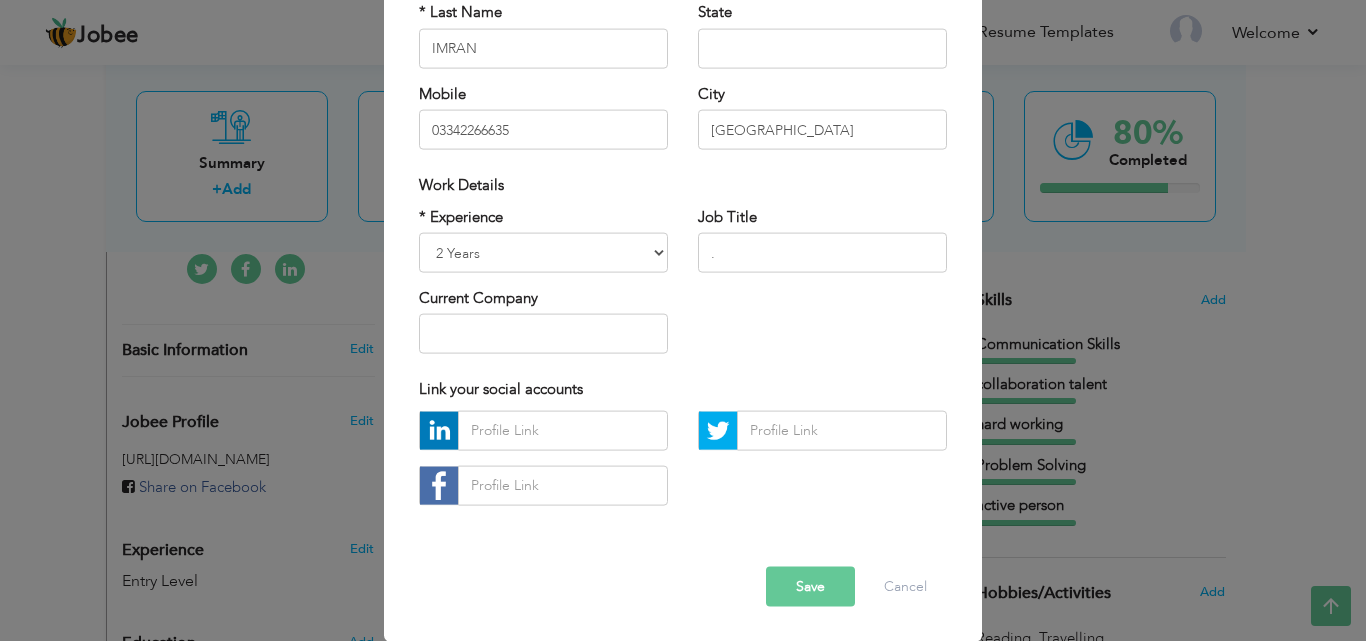 click on "Save" at bounding box center [810, 586] 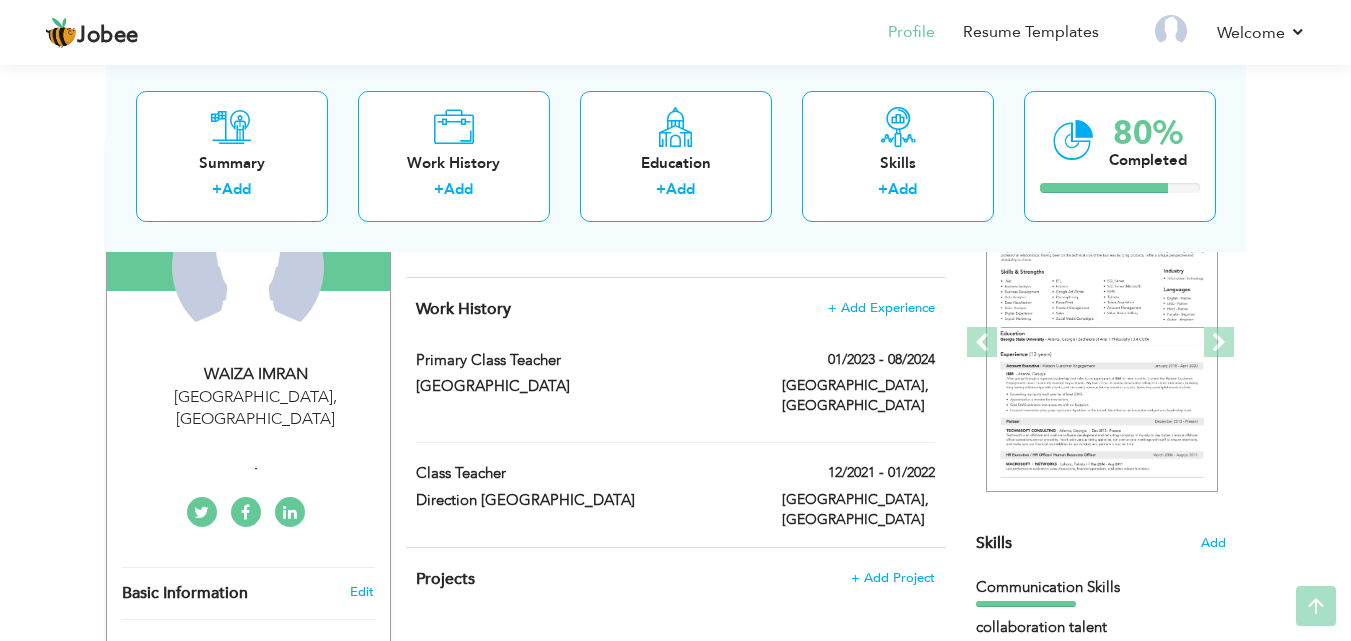 scroll, scrollTop: 400, scrollLeft: 0, axis: vertical 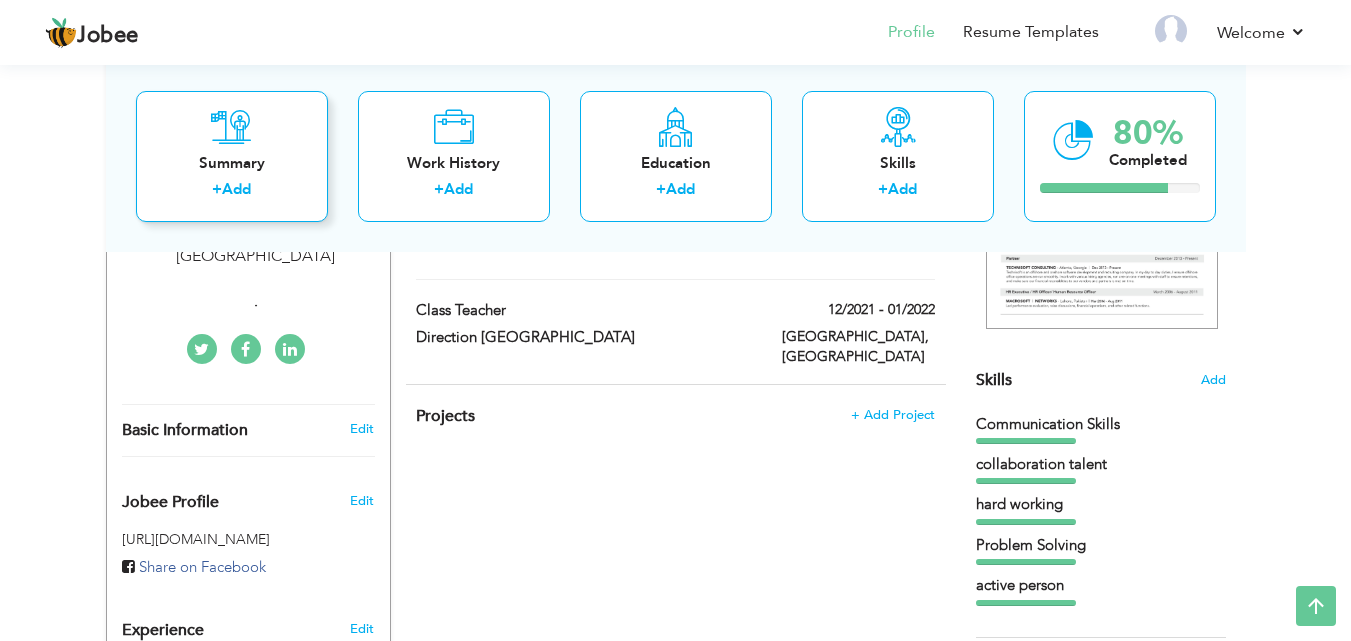 click on "Summary
+  Add" at bounding box center [232, 155] 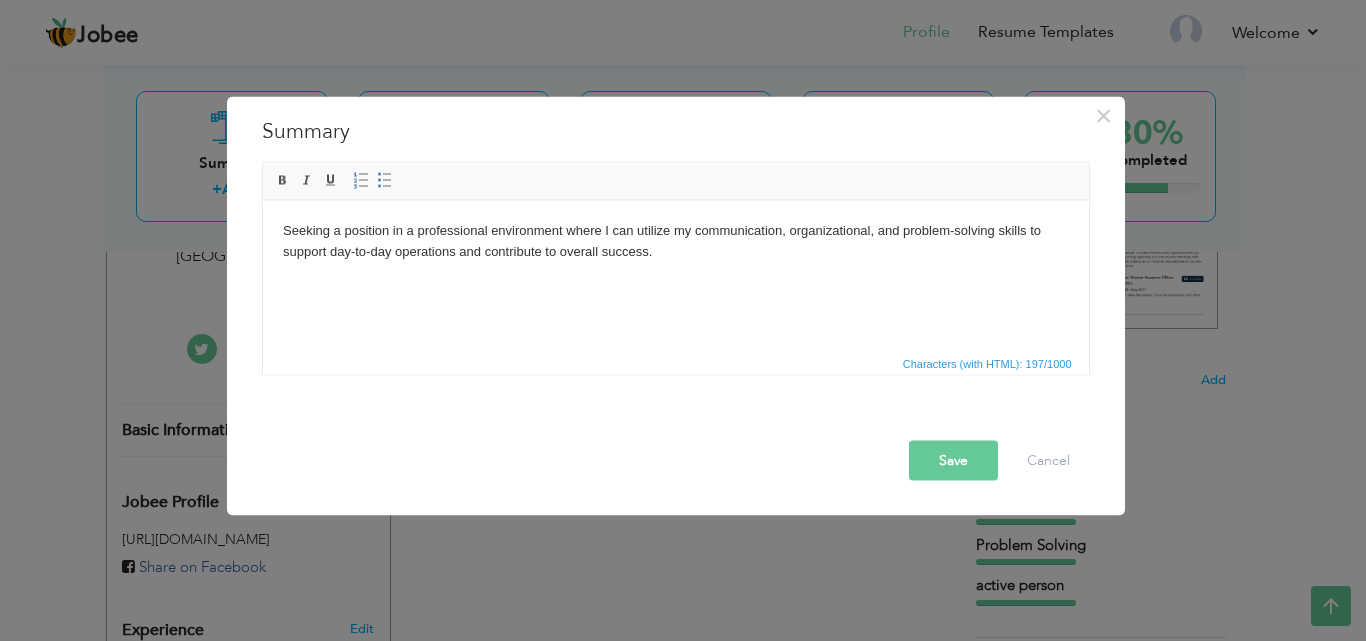 click on "Save" at bounding box center [953, 460] 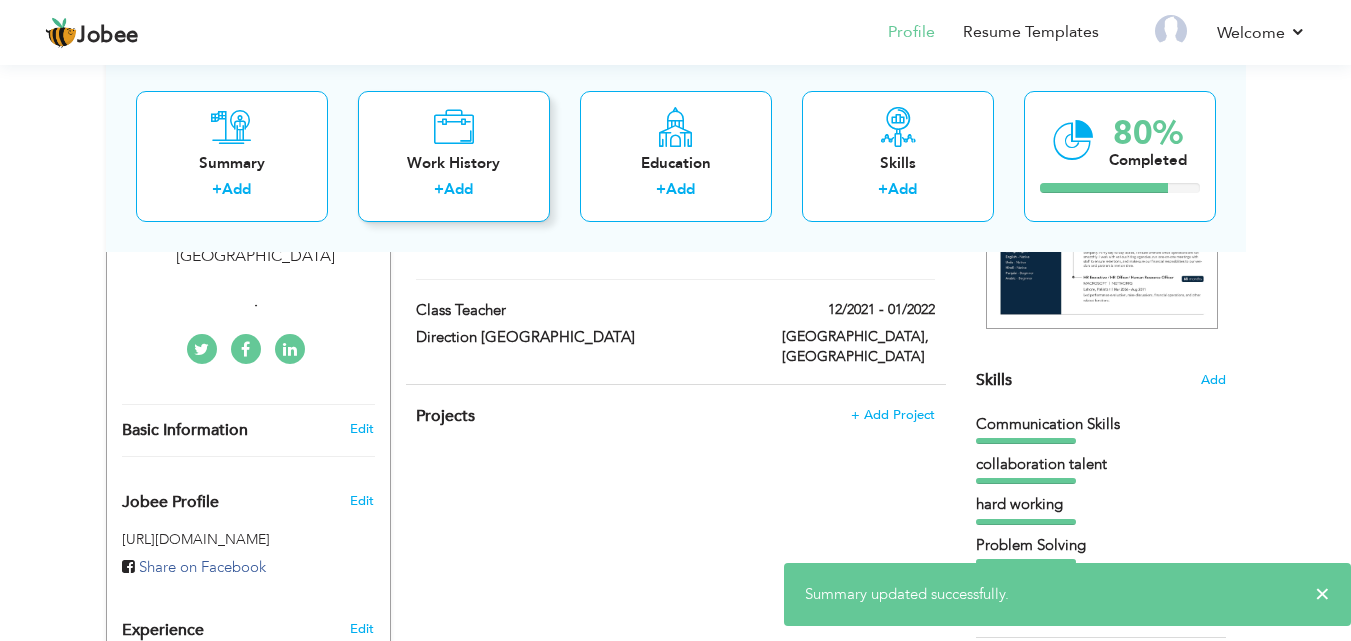 click on "+  Add" at bounding box center (454, 192) 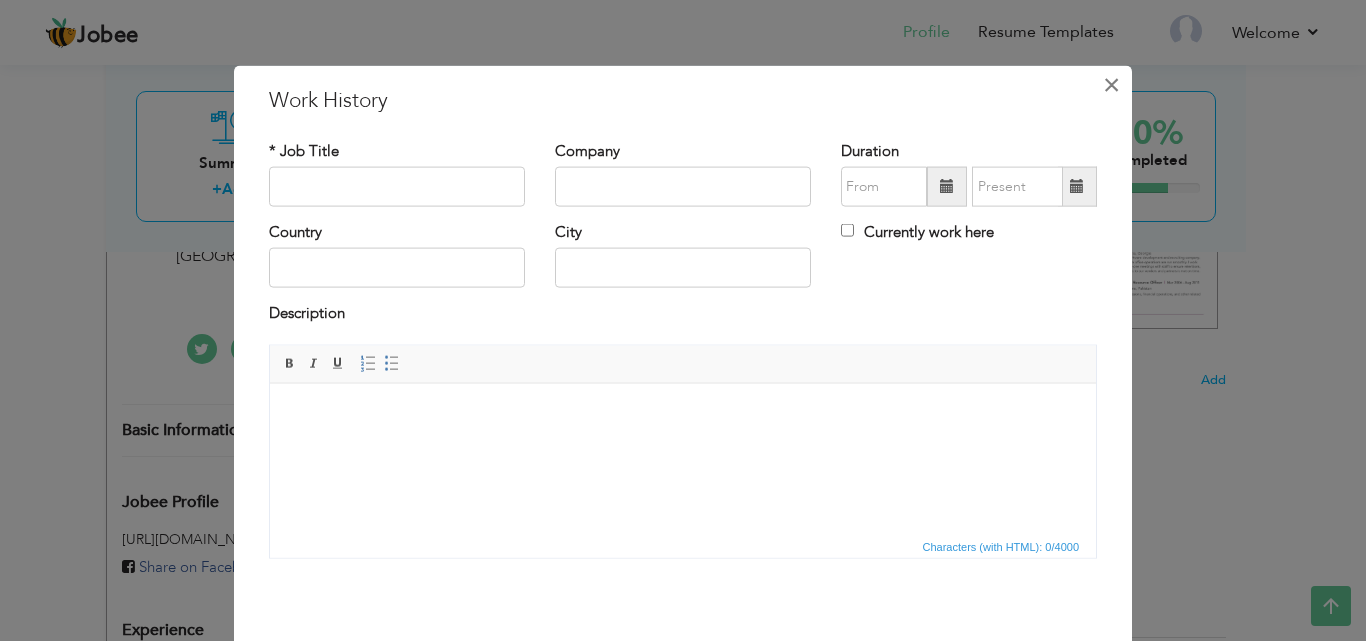 click on "×" at bounding box center (1111, 84) 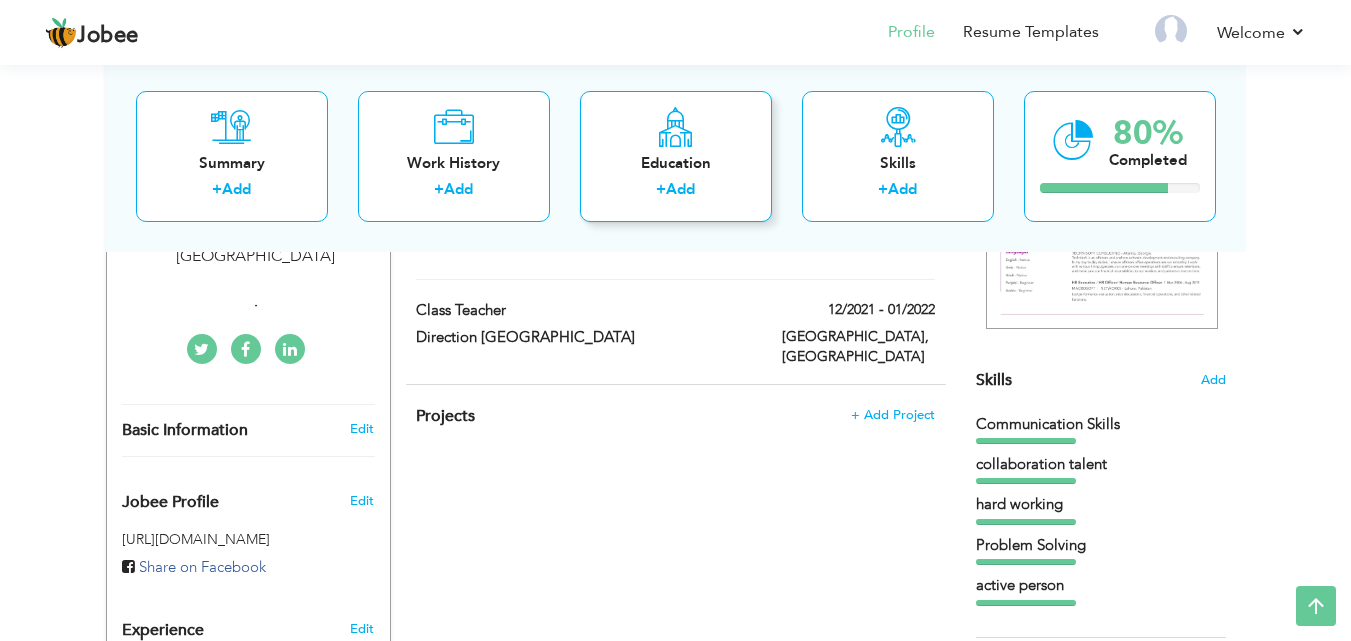 click on "+  Add" at bounding box center [676, 192] 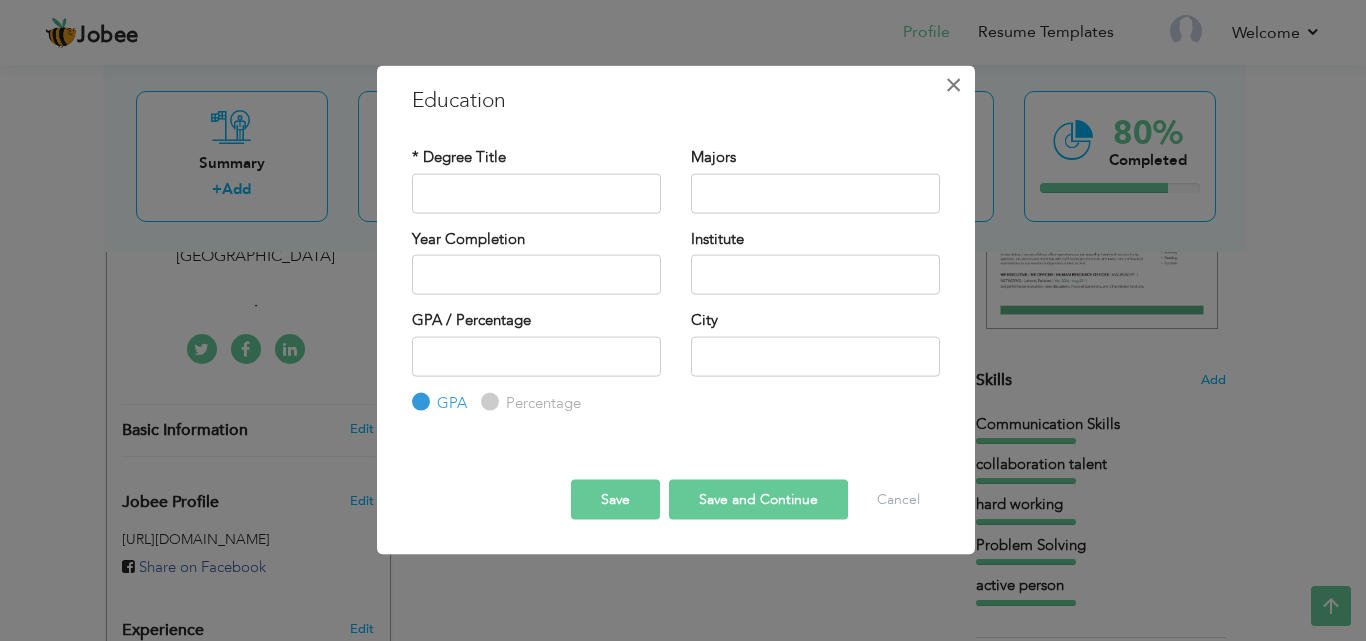 click on "×" at bounding box center [953, 84] 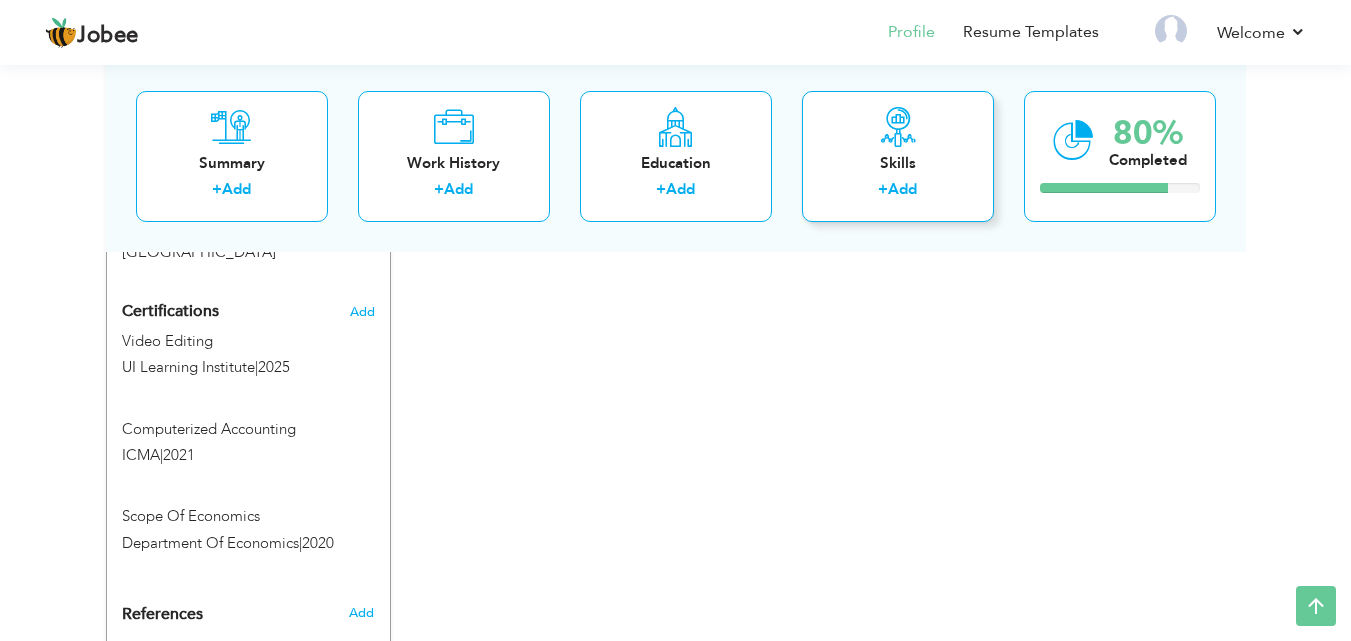 scroll, scrollTop: 1307, scrollLeft: 0, axis: vertical 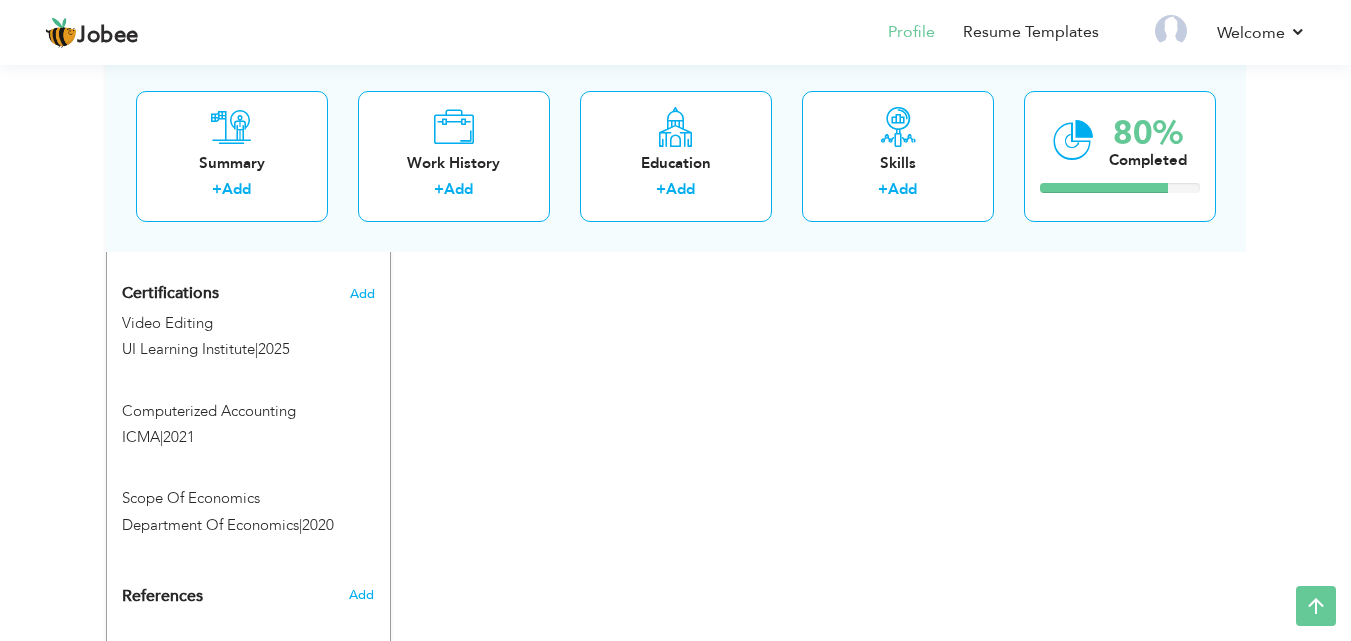 click on "Add" at bounding box center (361, 662) 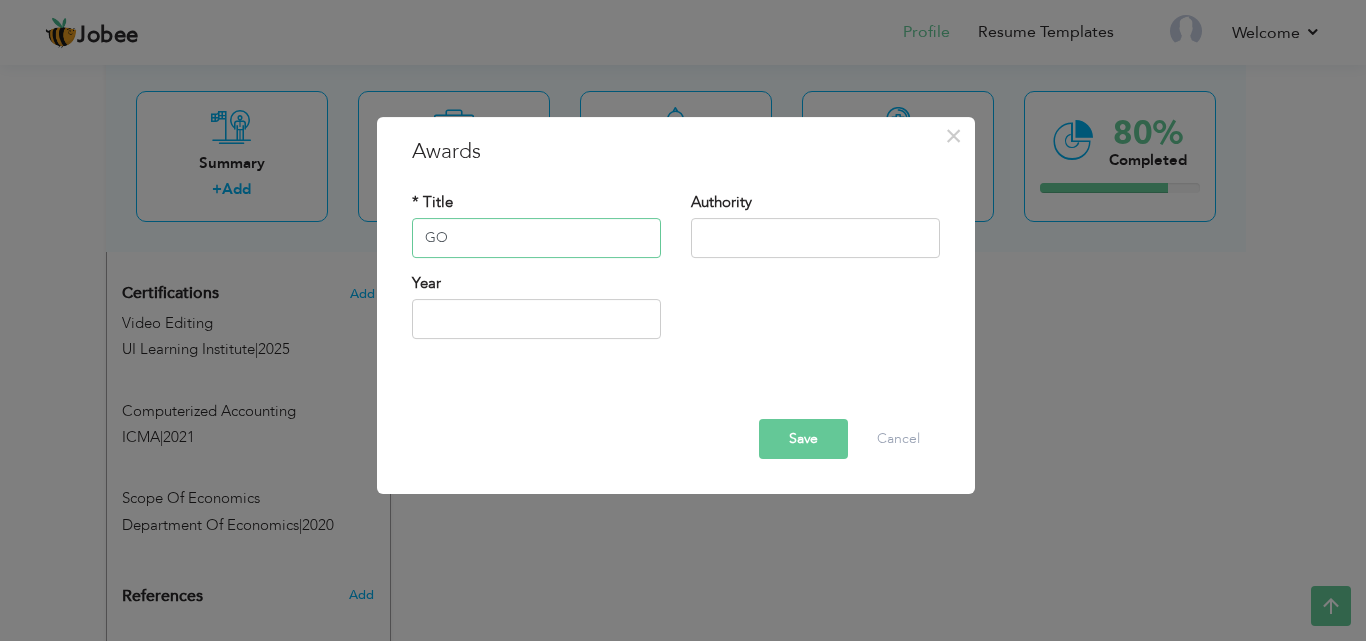 type on "G" 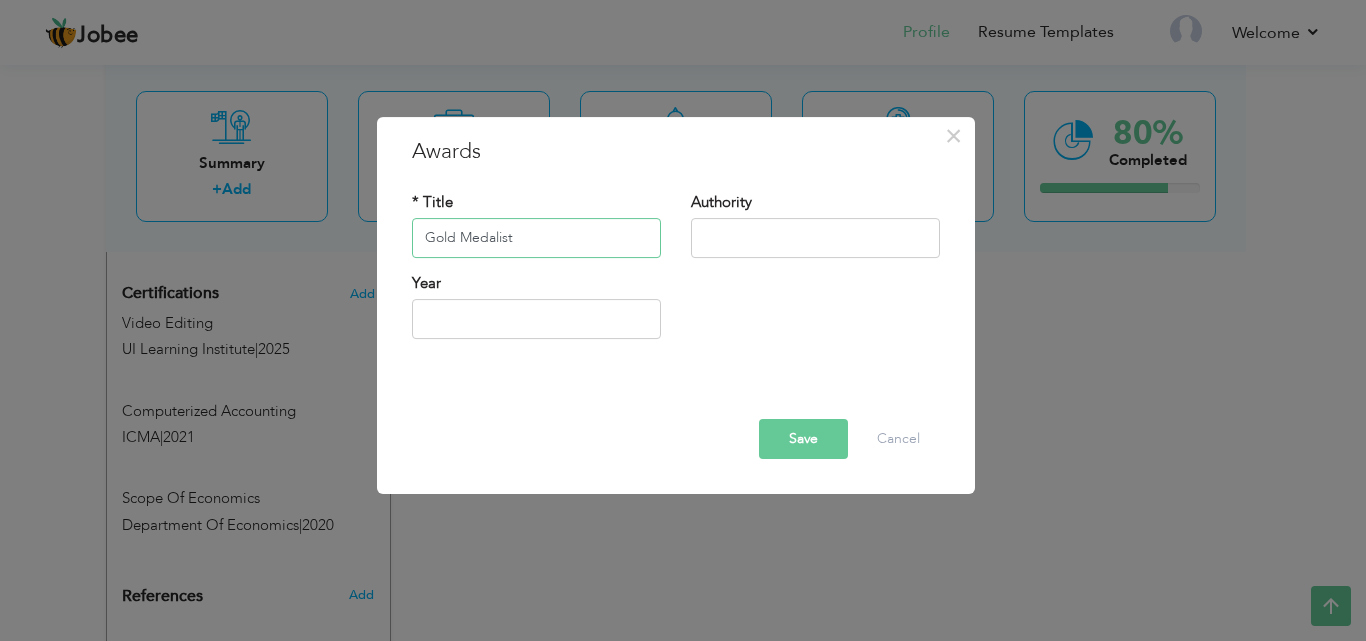 type on "Gold Medalist" 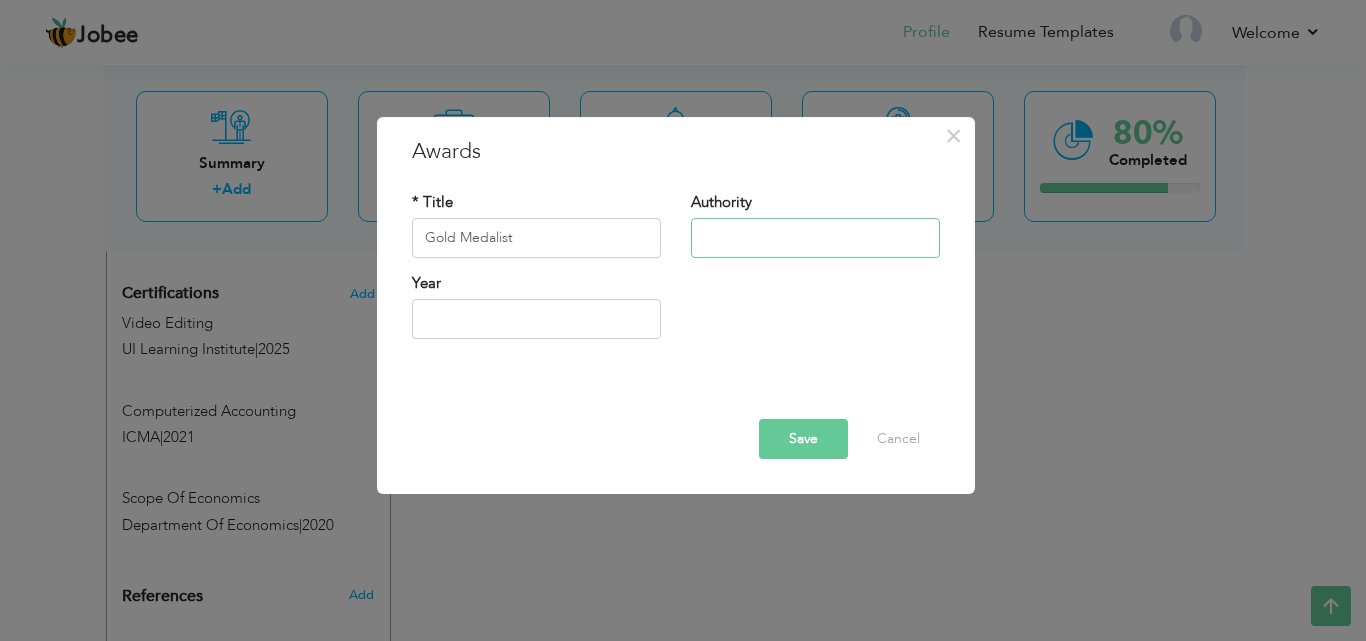 click at bounding box center (815, 238) 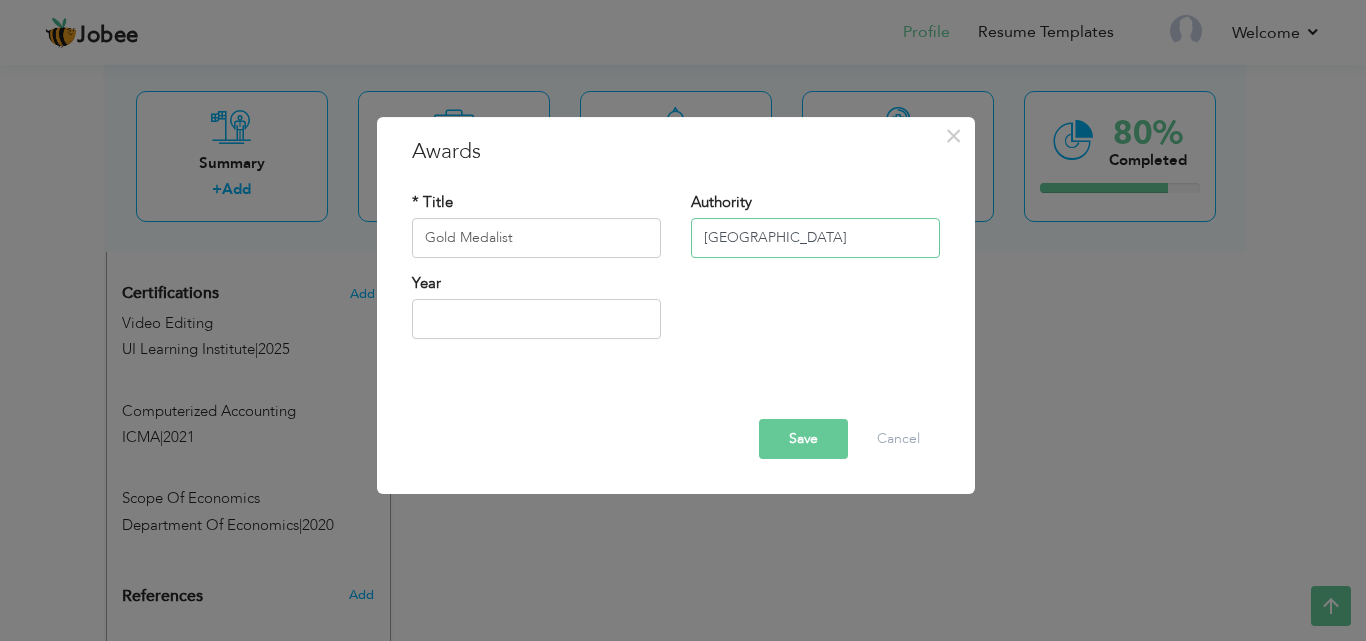 click on "university of Karachi" at bounding box center [815, 238] 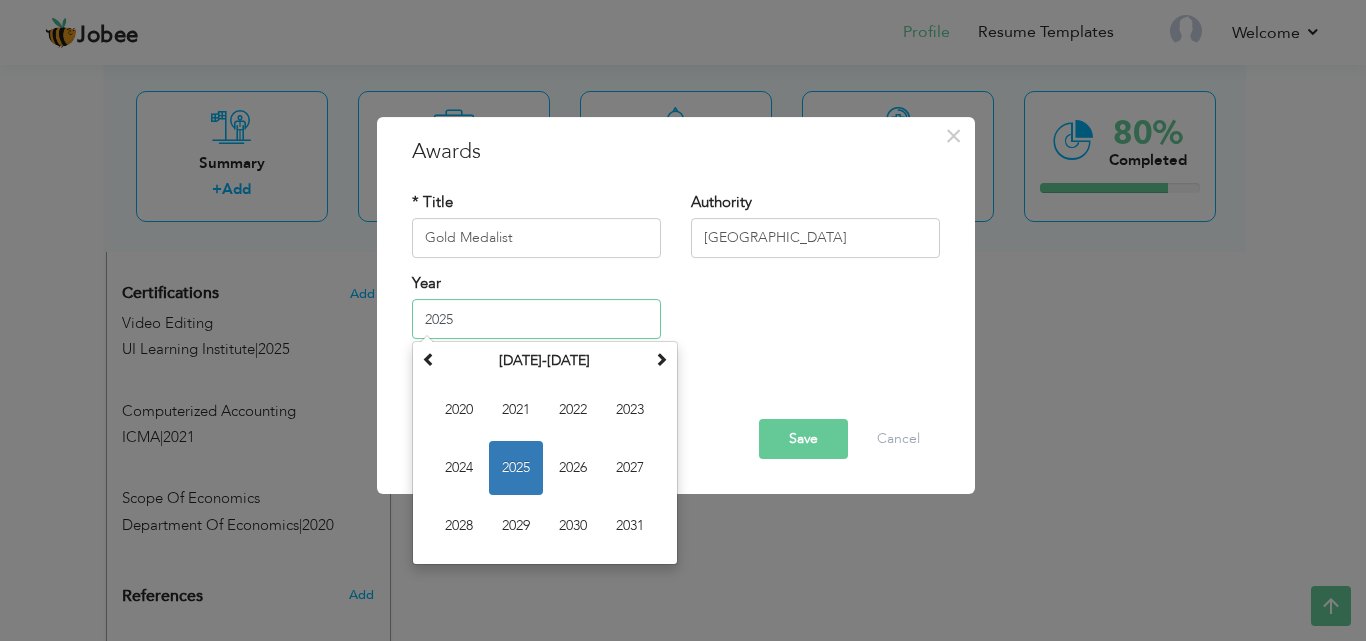 click on "2025" at bounding box center (536, 319) 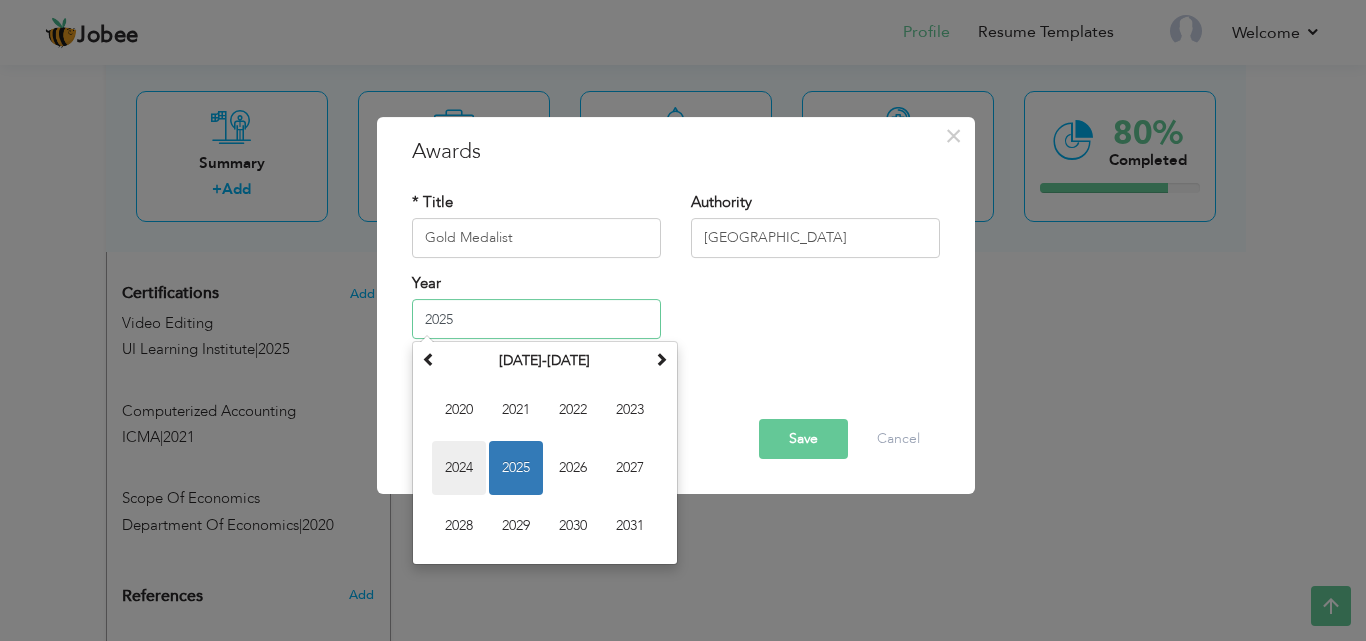 click on "2024" at bounding box center (459, 468) 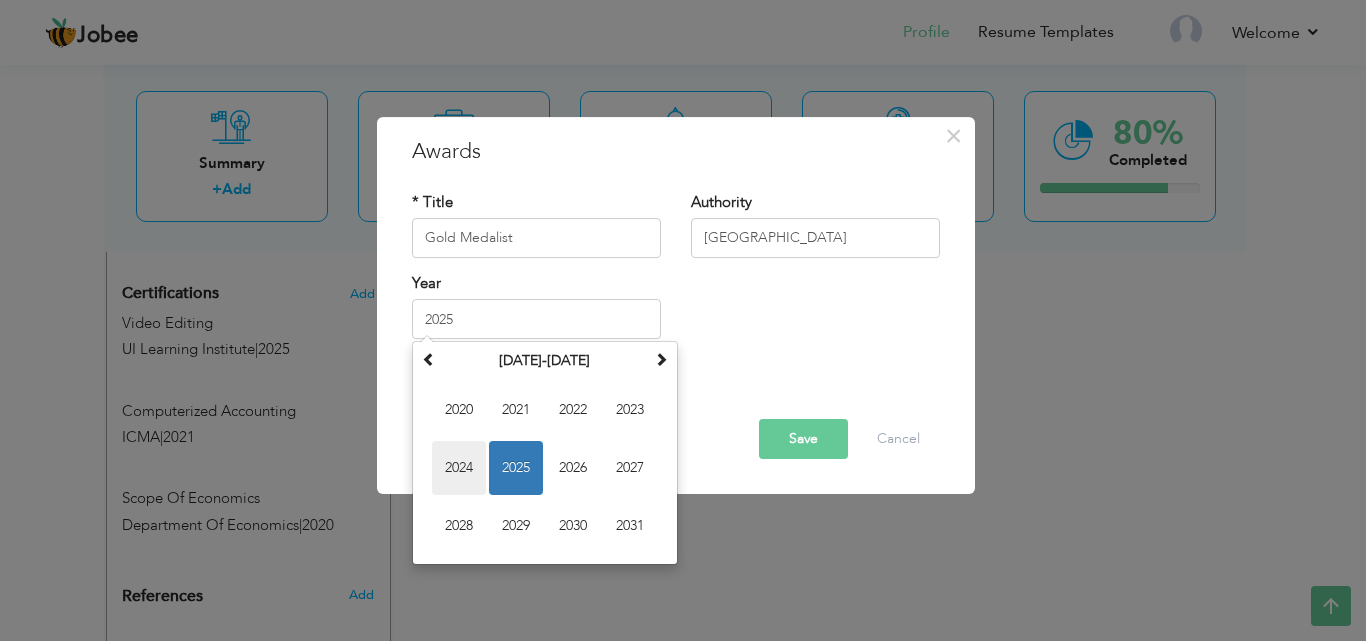 type on "2024" 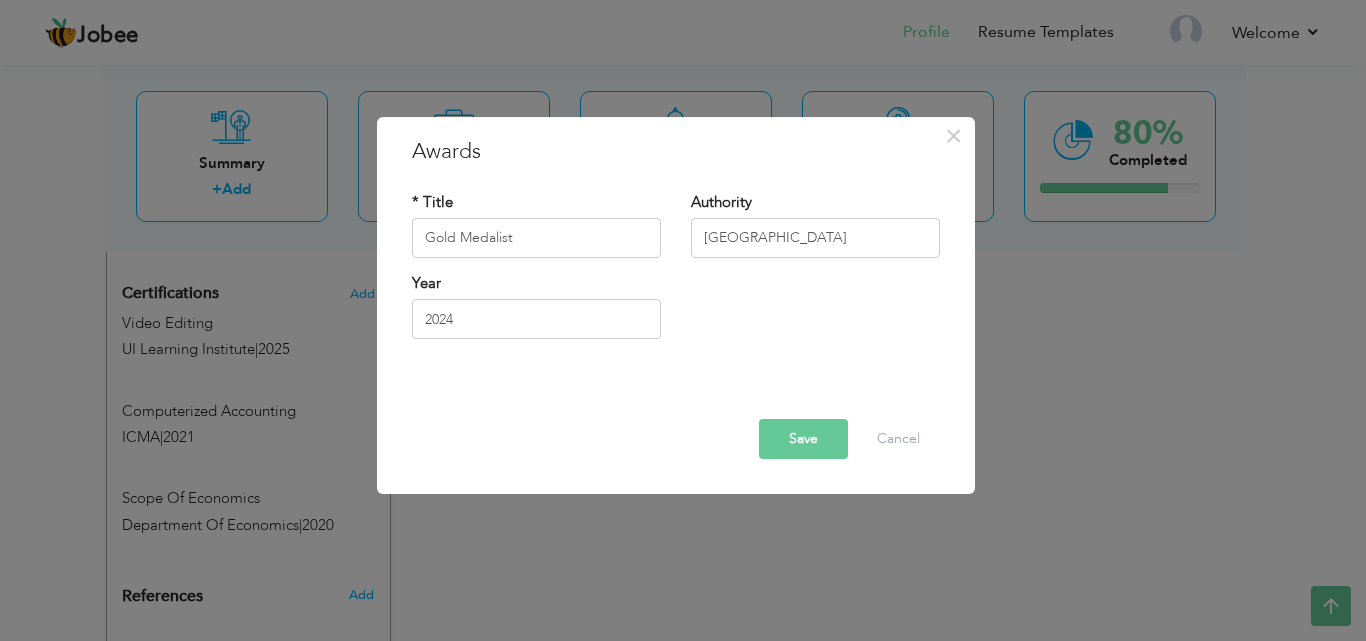 click on "Save" at bounding box center (803, 439) 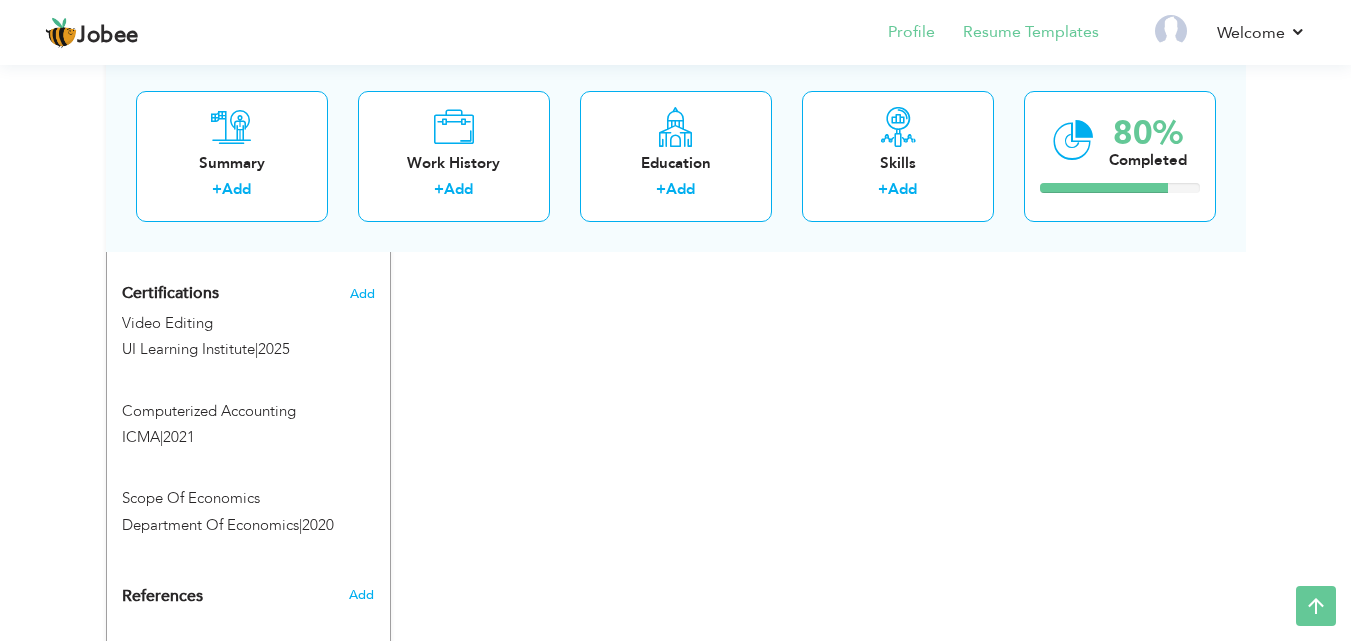 click on "Resume Templates" at bounding box center [1017, 34] 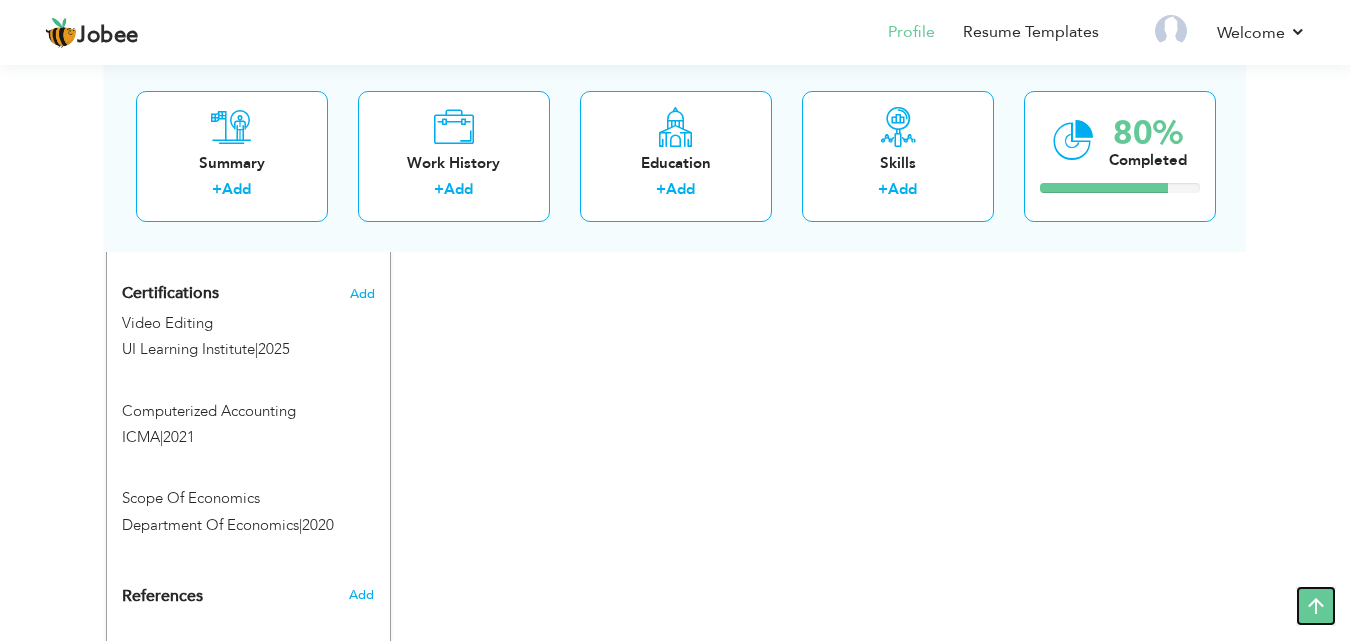 click at bounding box center [1316, 606] 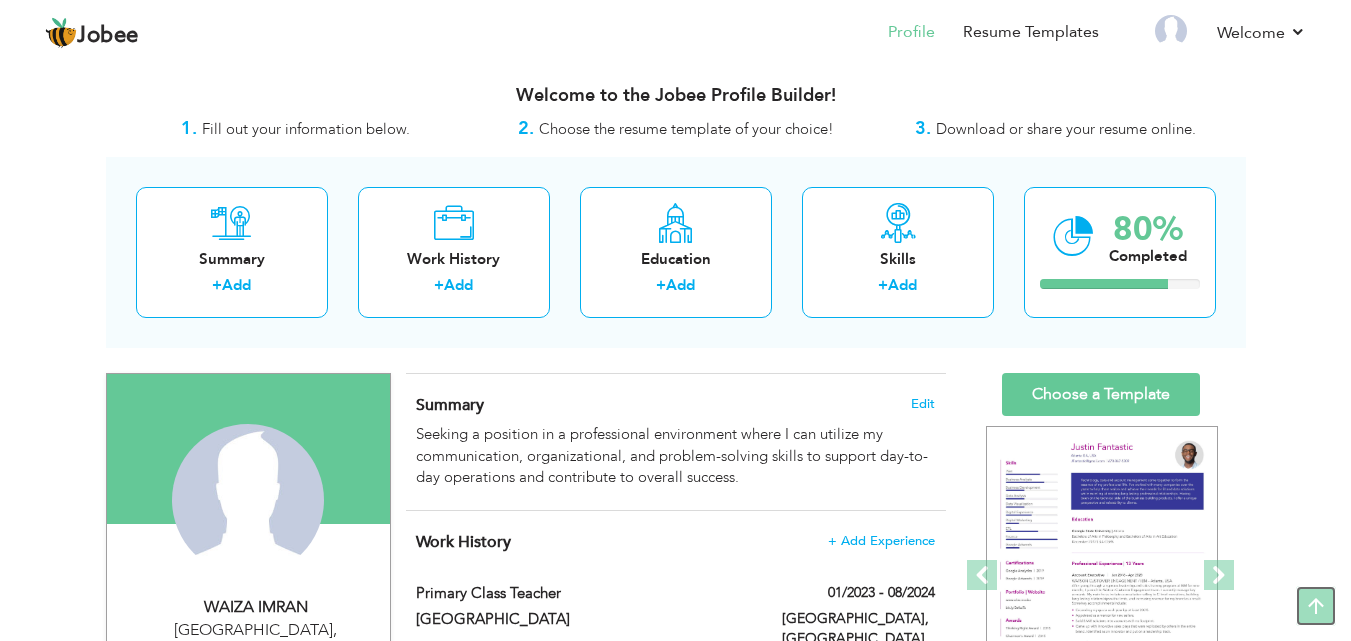 scroll, scrollTop: 0, scrollLeft: 0, axis: both 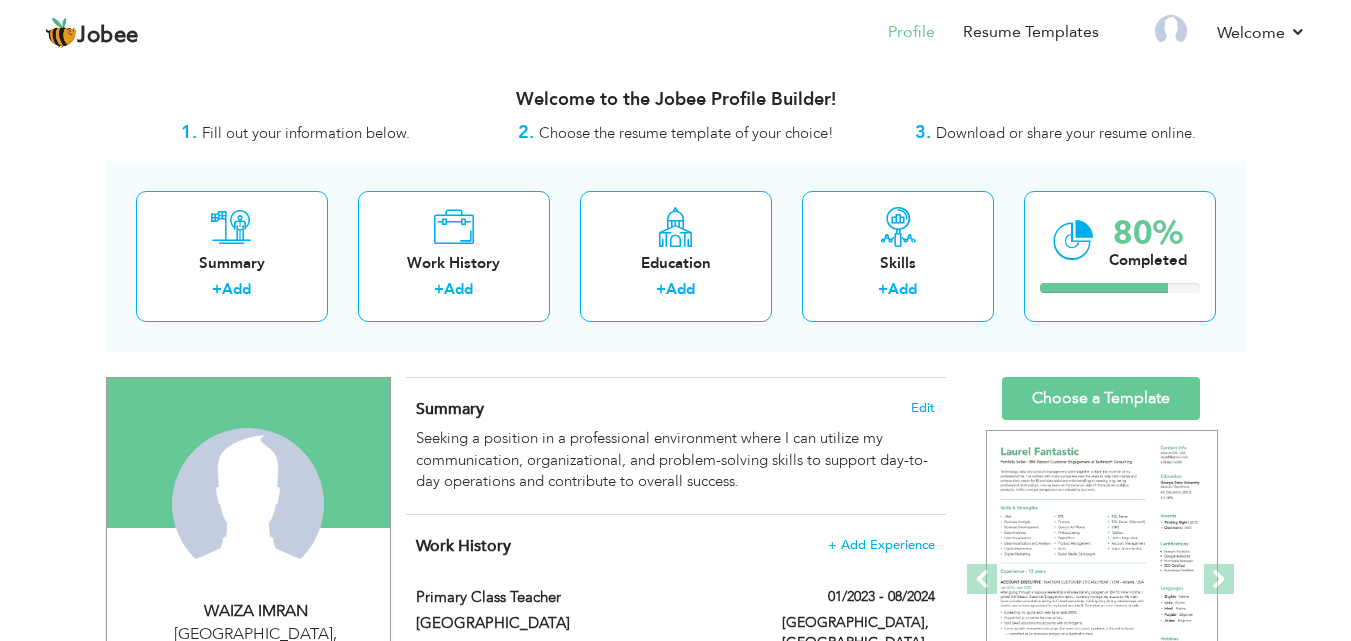click on "Choose the resume template of your choice!" at bounding box center [686, 133] 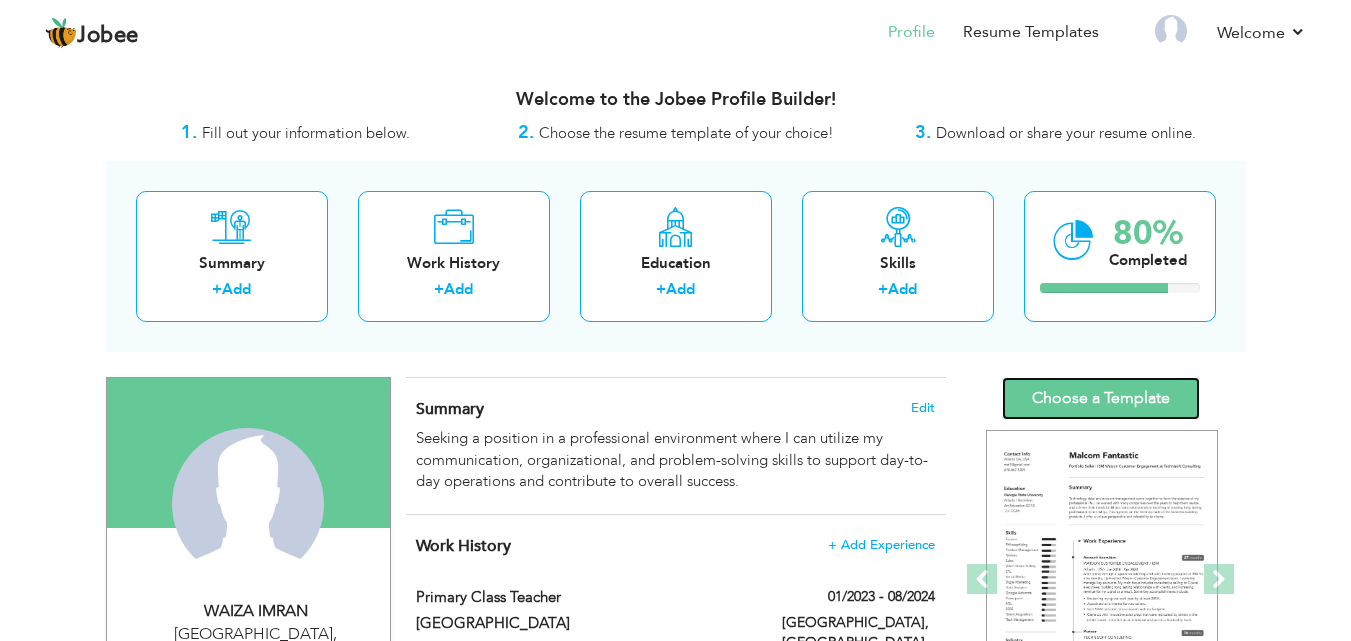 click on "Choose a Template" at bounding box center [1101, 398] 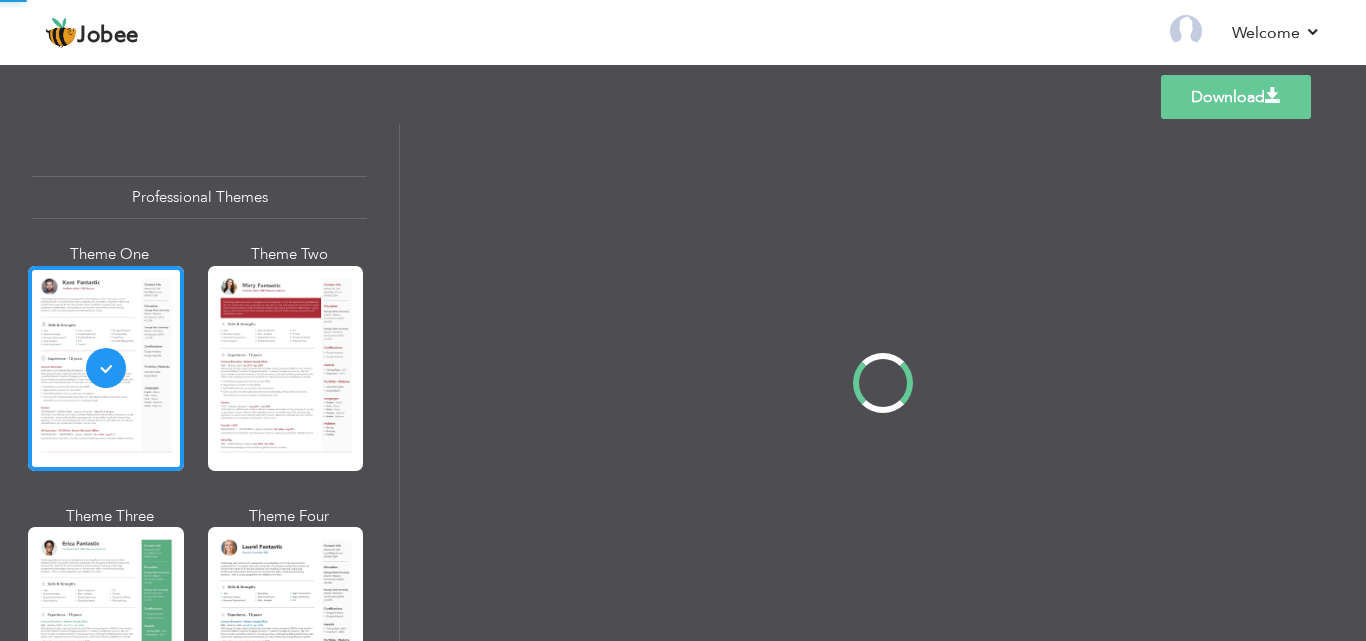 scroll, scrollTop: 0, scrollLeft: 0, axis: both 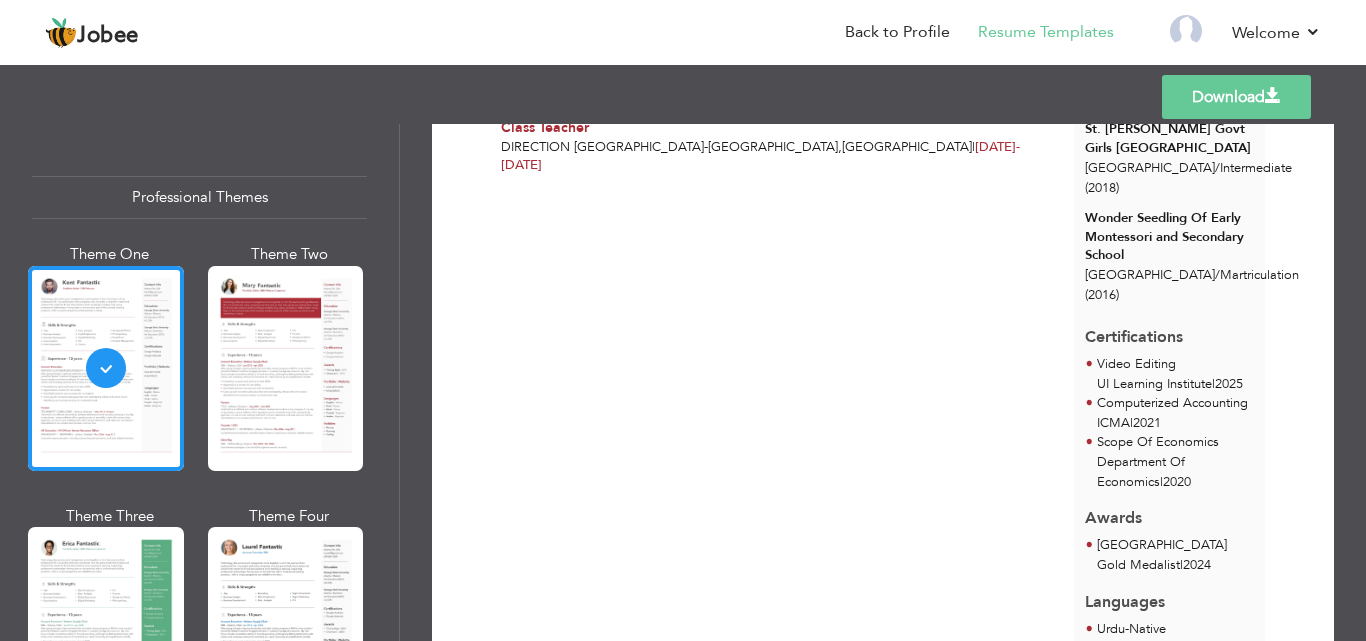 click on "Templates
Download" at bounding box center (683, 97) 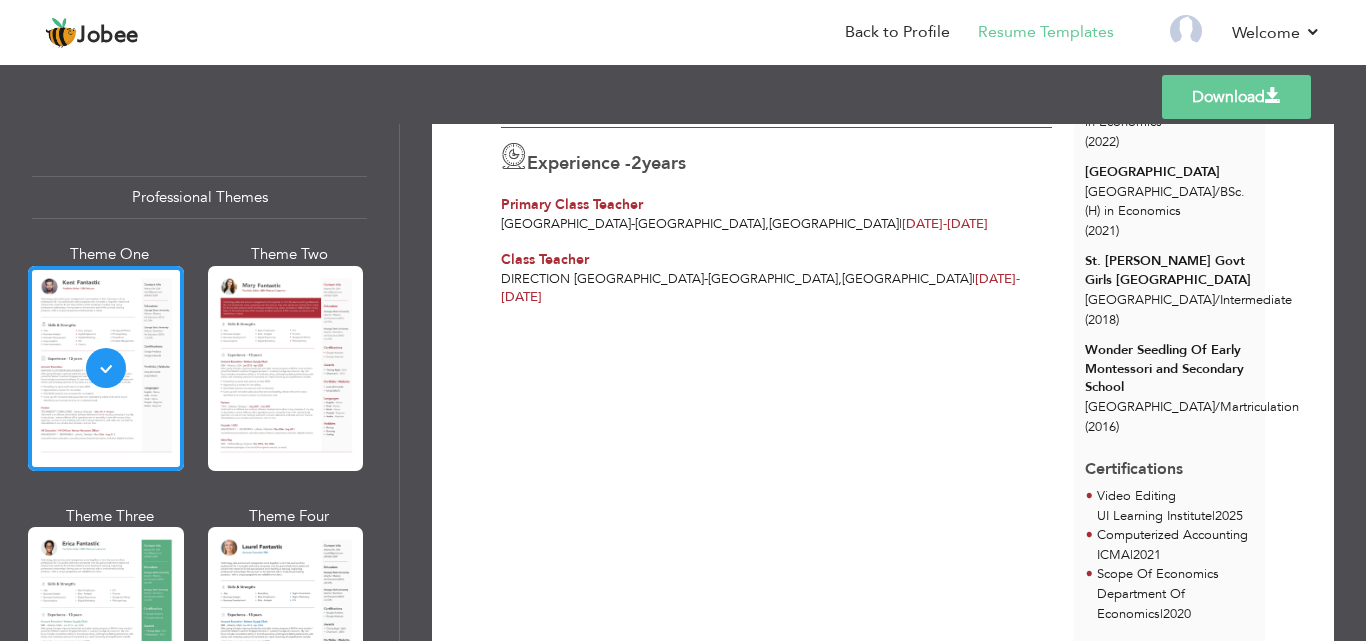 scroll, scrollTop: 360, scrollLeft: 0, axis: vertical 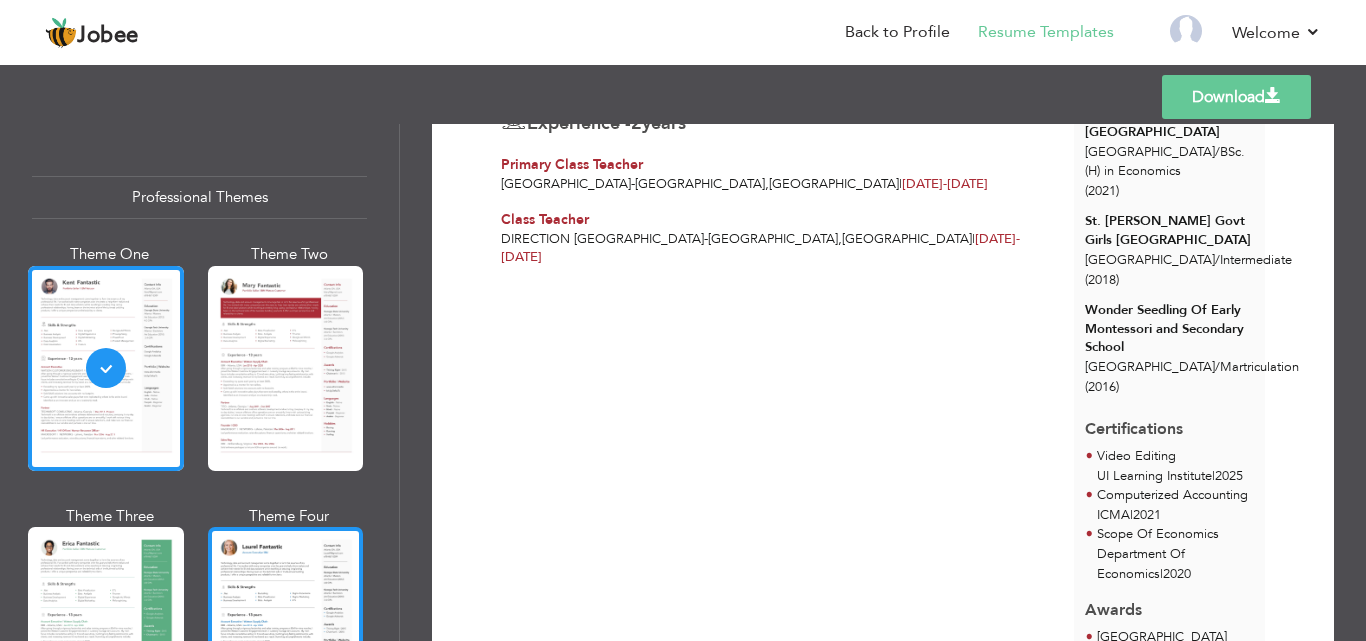 click at bounding box center [286, 629] 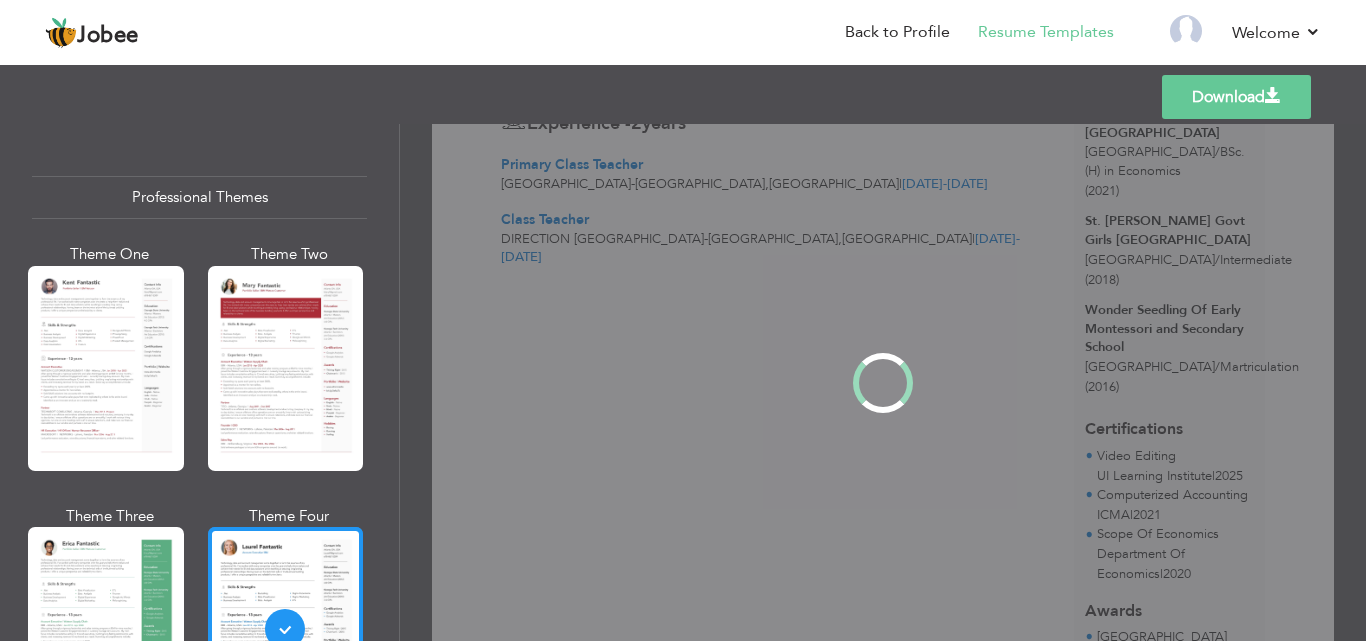scroll, scrollTop: 0, scrollLeft: 0, axis: both 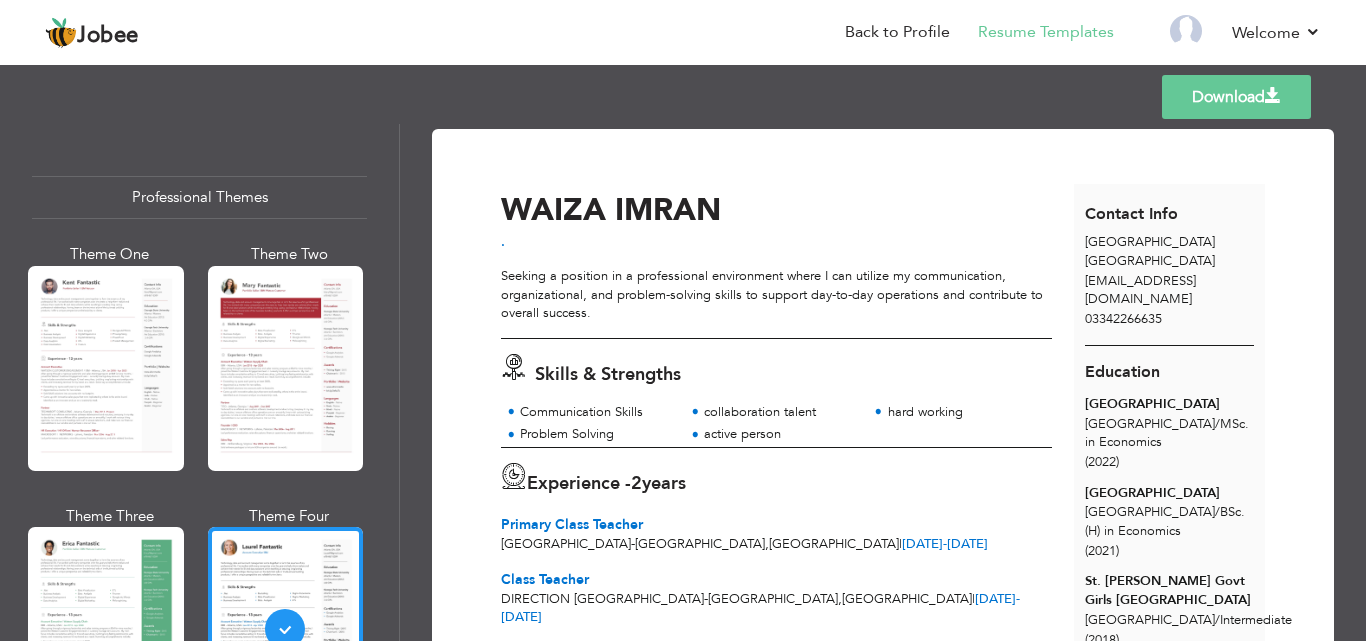 click on "Download
[GEOGRAPHIC_DATA]   IMRAN
.
Skills & Strengths
2 /" at bounding box center (883, 382) 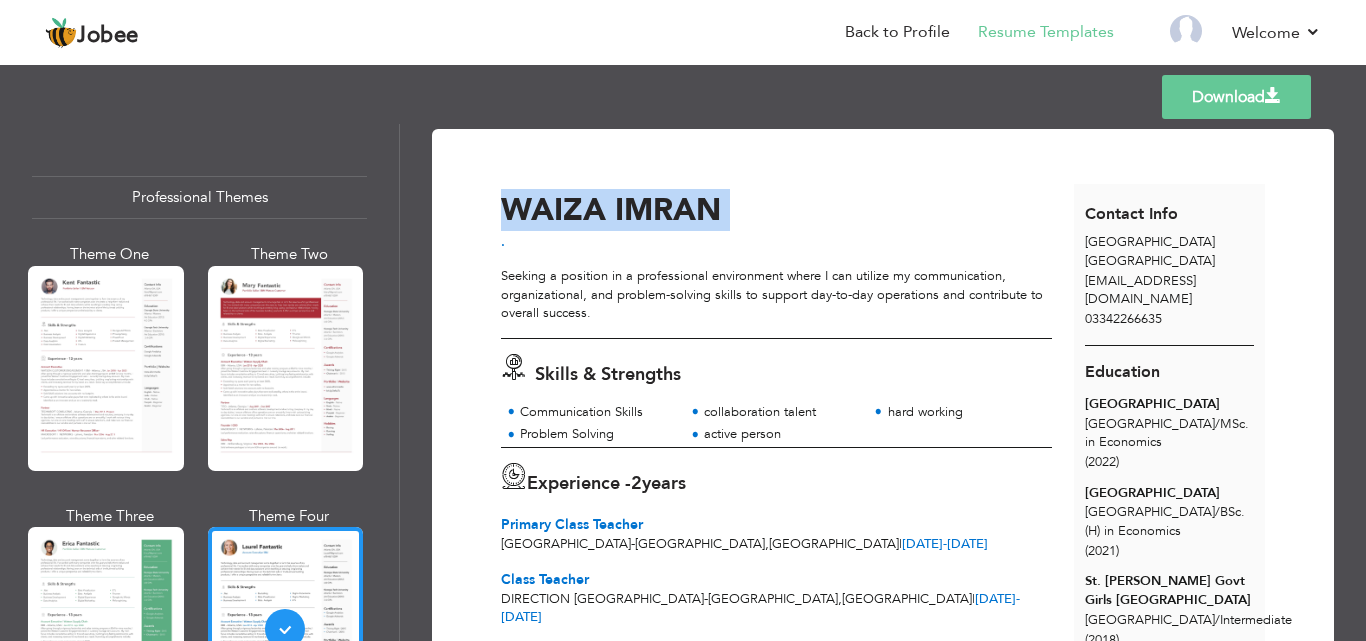 drag, startPoint x: 1357, startPoint y: 633, endPoint x: 1356, endPoint y: 369, distance: 264.0019 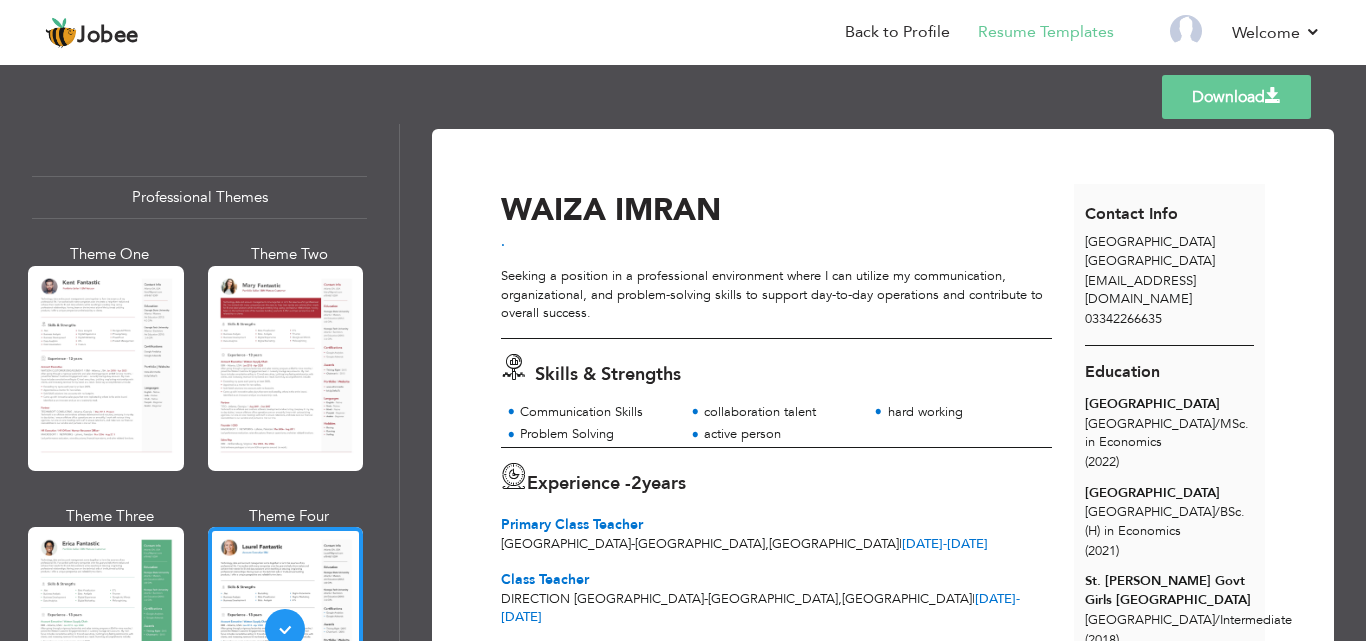 click on "Download
[GEOGRAPHIC_DATA]   IMRAN
.
Skills & Strengths
2 /" at bounding box center [883, 382] 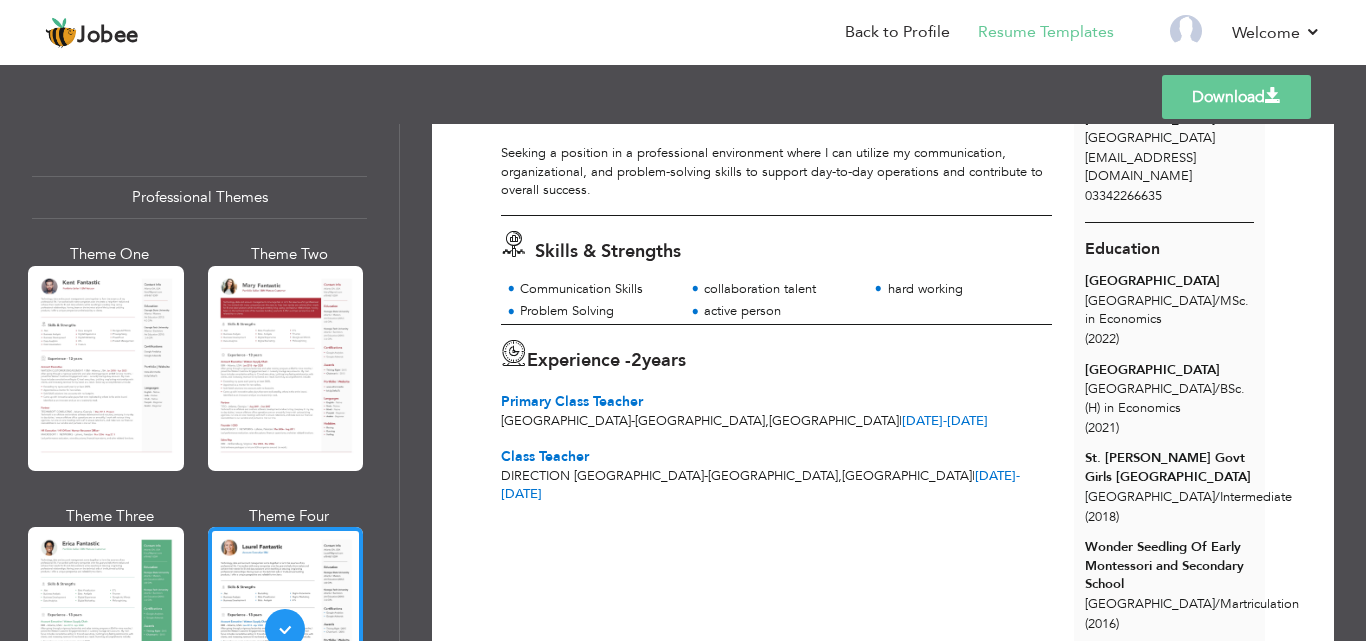 scroll, scrollTop: 40, scrollLeft: 0, axis: vertical 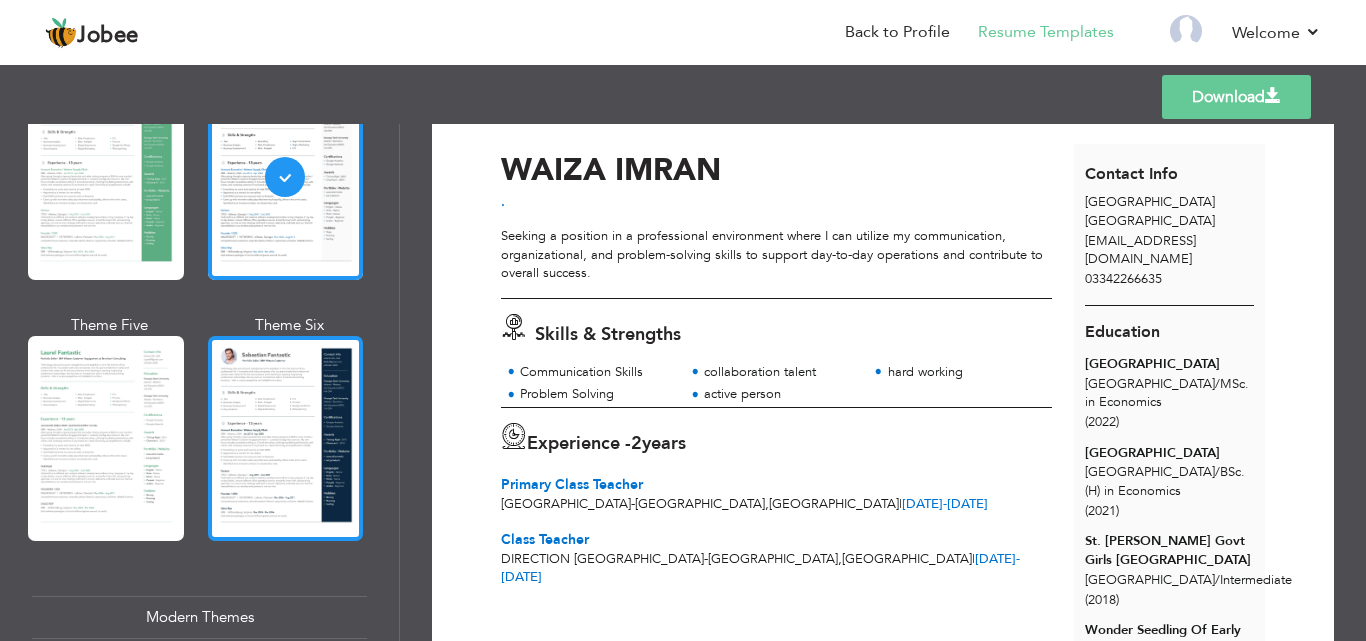 click at bounding box center (286, 438) 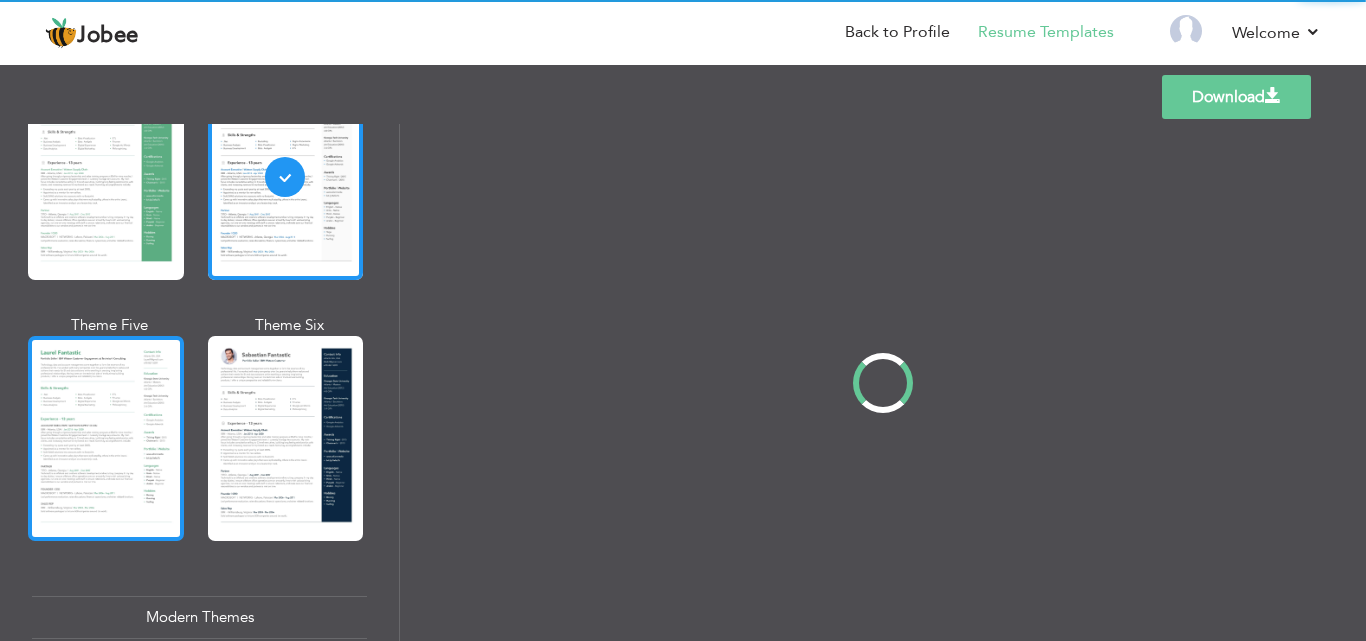 scroll, scrollTop: 0, scrollLeft: 0, axis: both 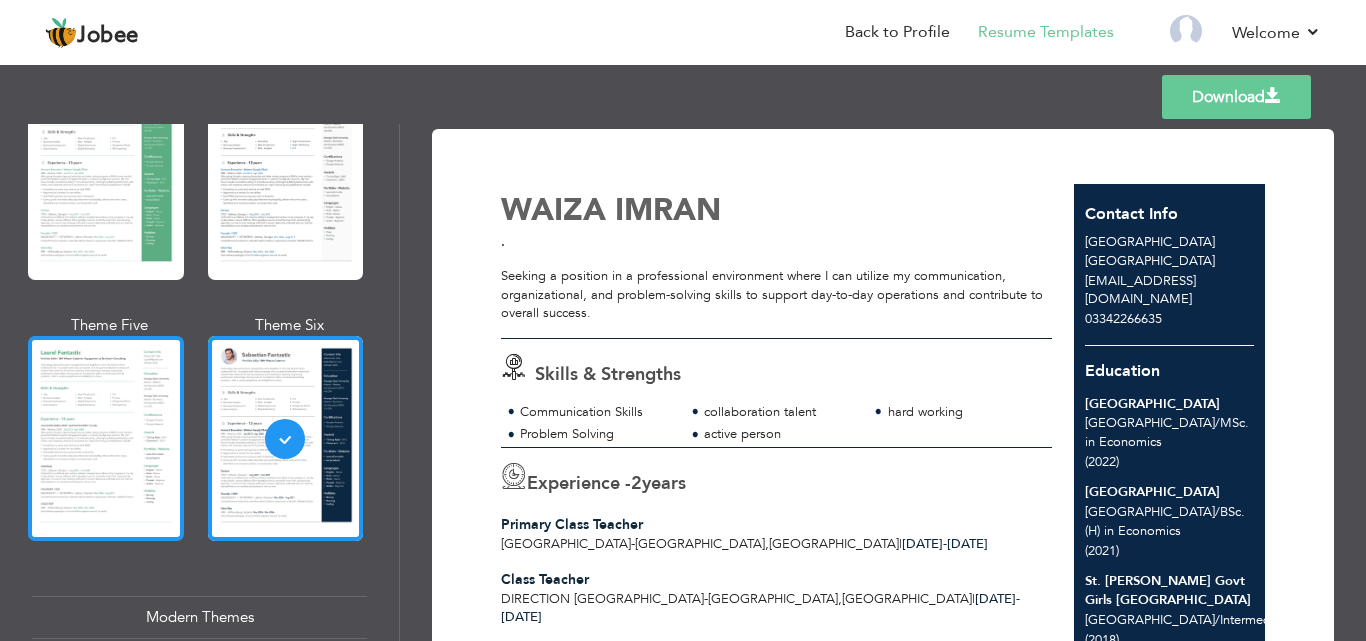click at bounding box center (106, 438) 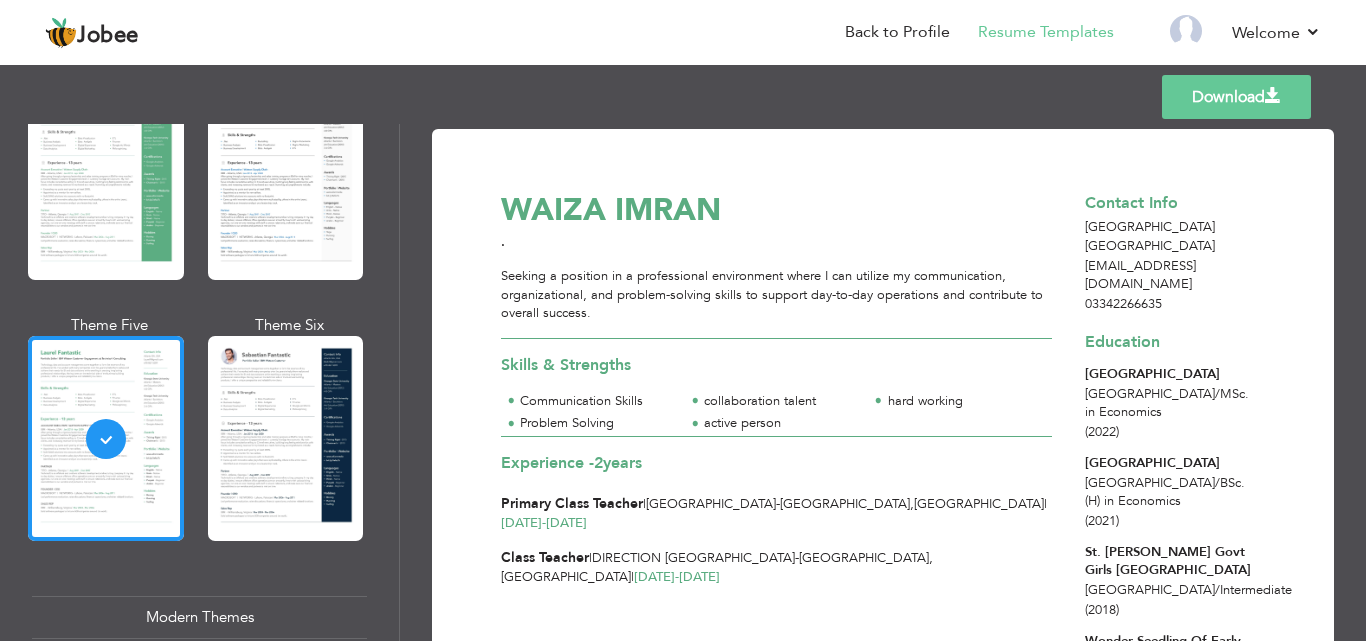 click on "Download
[GEOGRAPHIC_DATA] IMRAN
.
Seeking a position in a professional environment where I can utilize my communication, organizational, and problem-solving skills to support day-to-day operations and contribute to overall success.
Skills & Strengths
2  |" at bounding box center (883, 686) 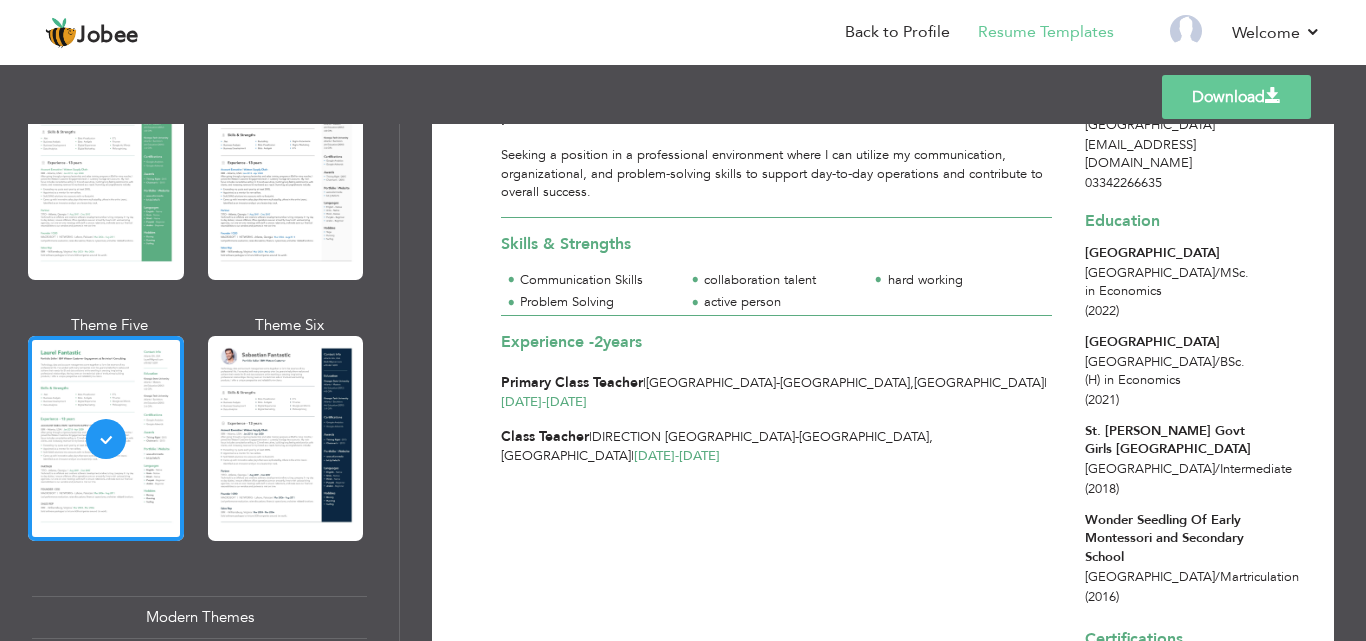 scroll, scrollTop: 0, scrollLeft: 0, axis: both 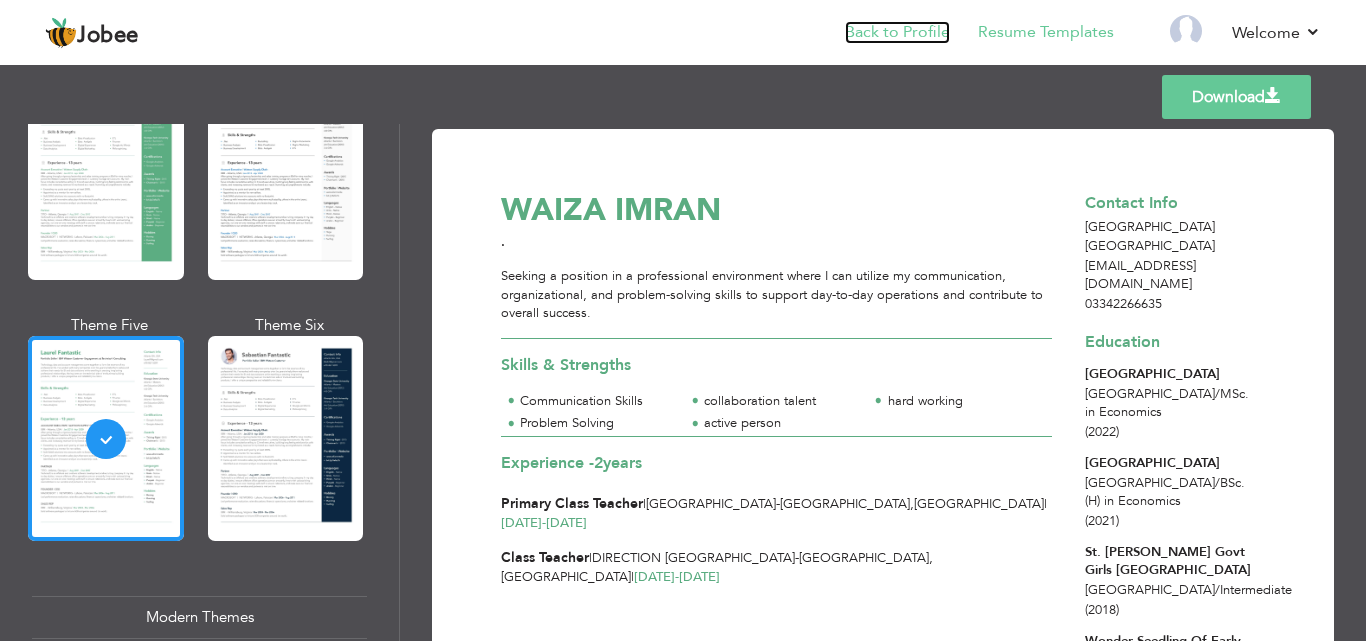 click on "Back to Profile" at bounding box center [897, 32] 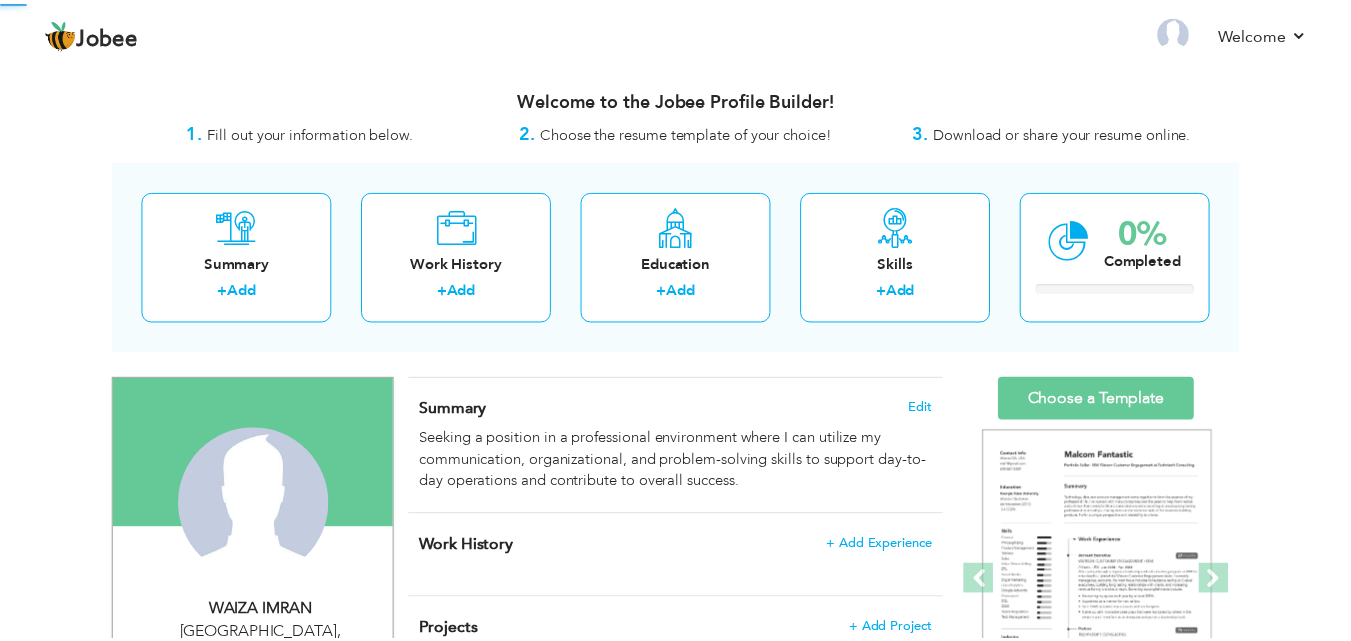 scroll, scrollTop: 0, scrollLeft: 0, axis: both 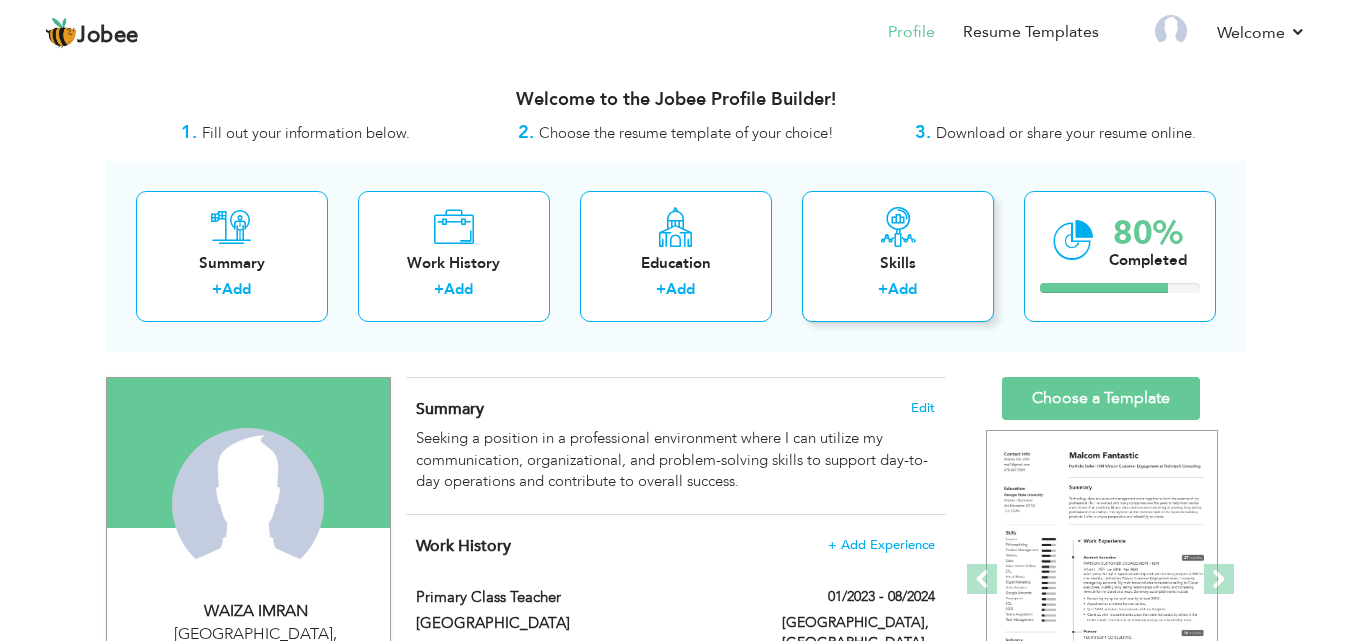 click on "Skills" at bounding box center [898, 263] 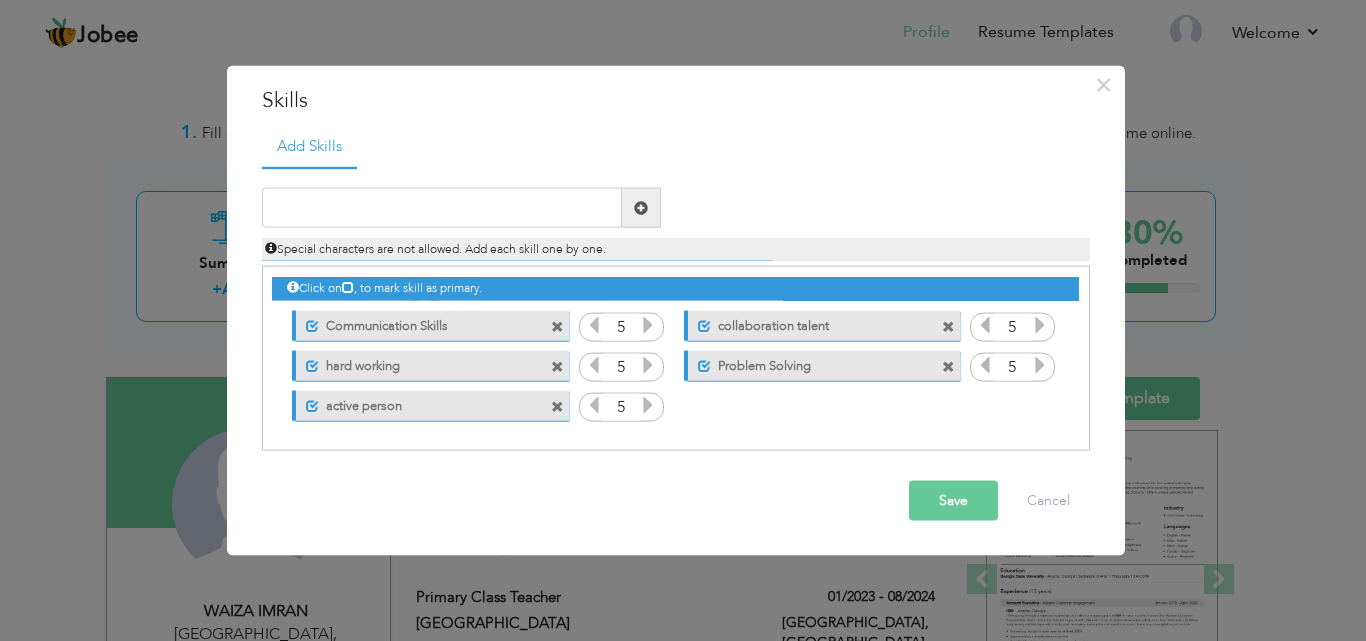 click on "hard working" at bounding box center (418, 362) 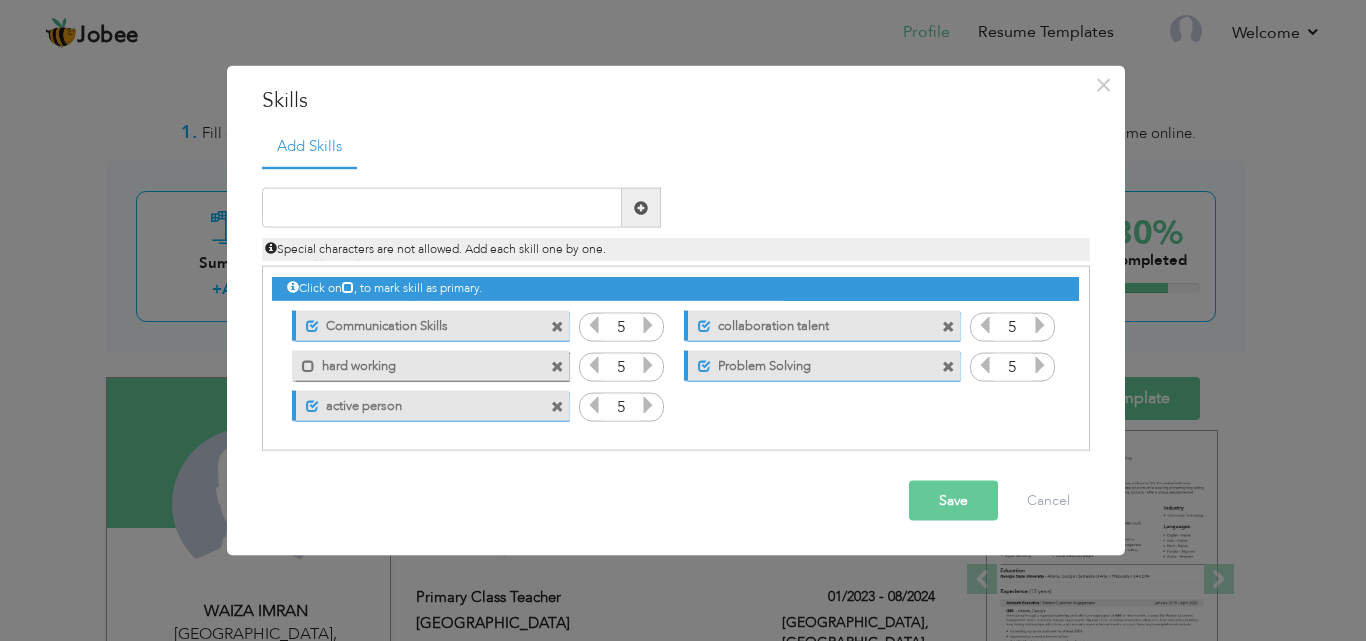 click on "hard working" at bounding box center (416, 362) 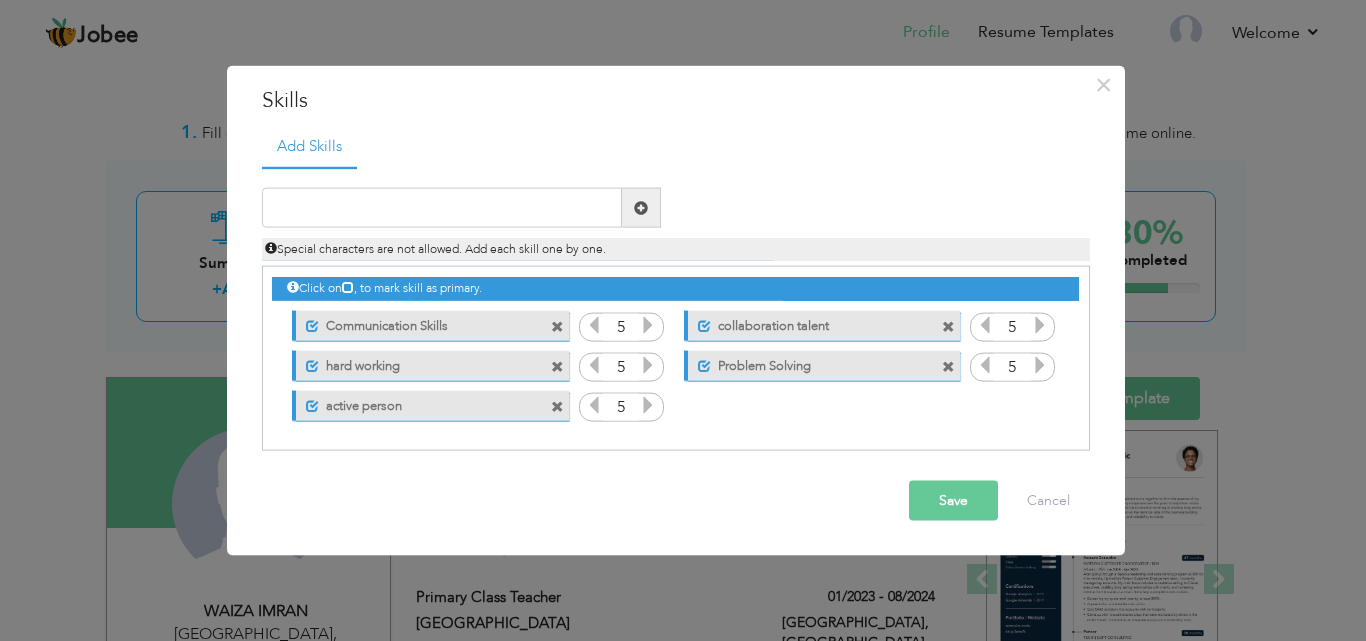click on "hard working" at bounding box center [418, 362] 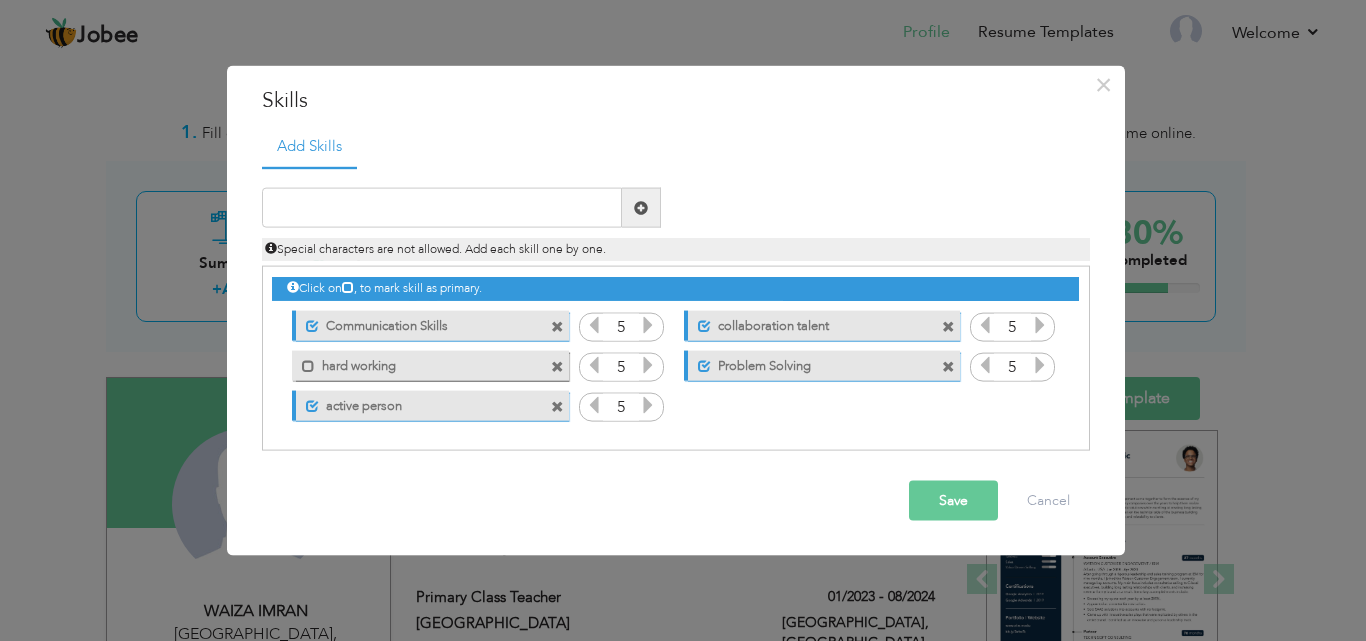 click at bounding box center (557, 366) 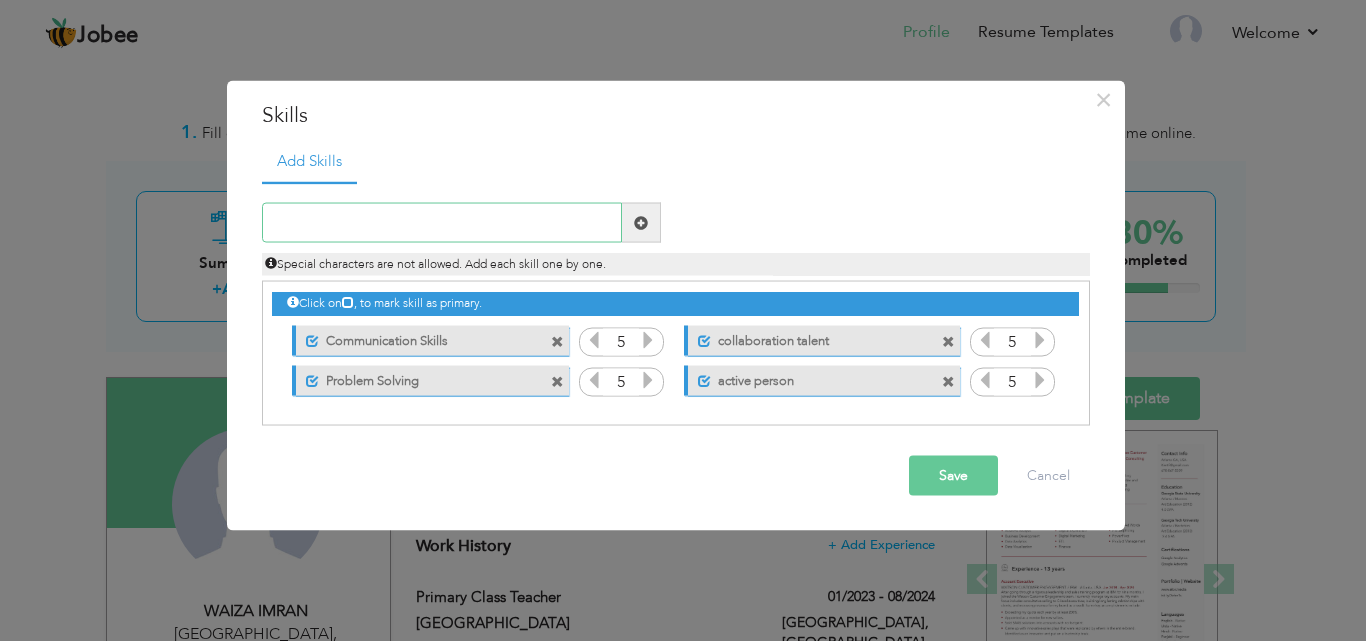 click at bounding box center (442, 223) 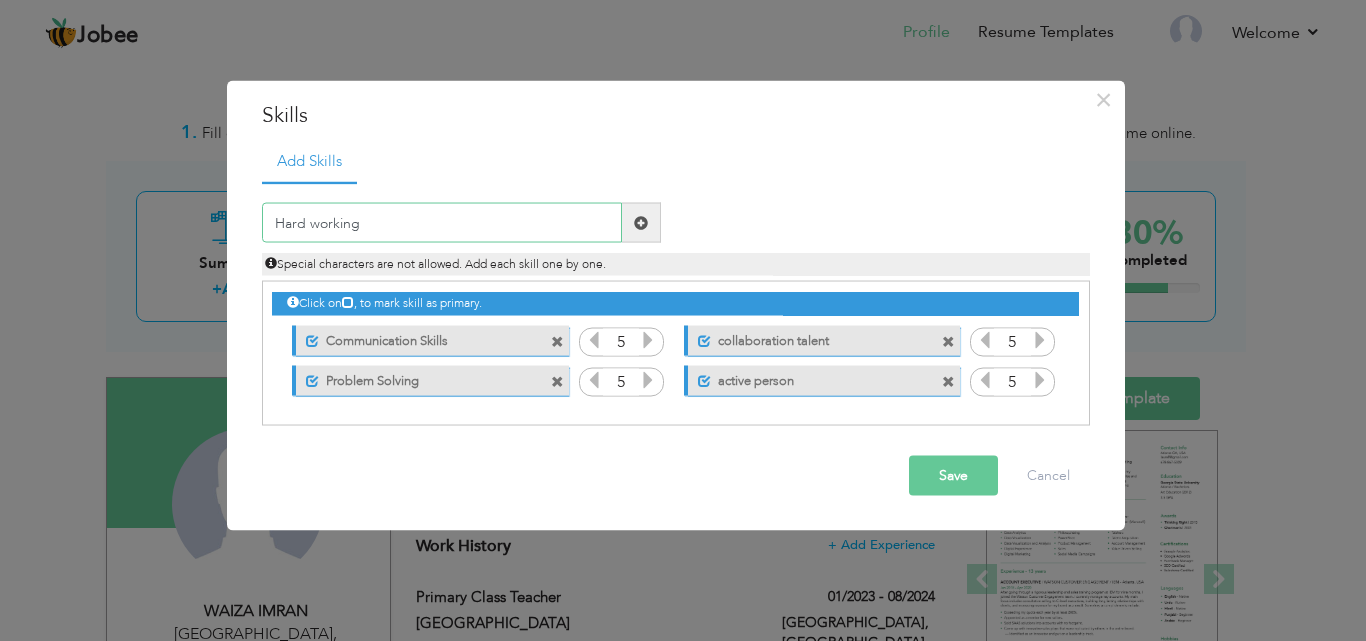 type on "Hard working" 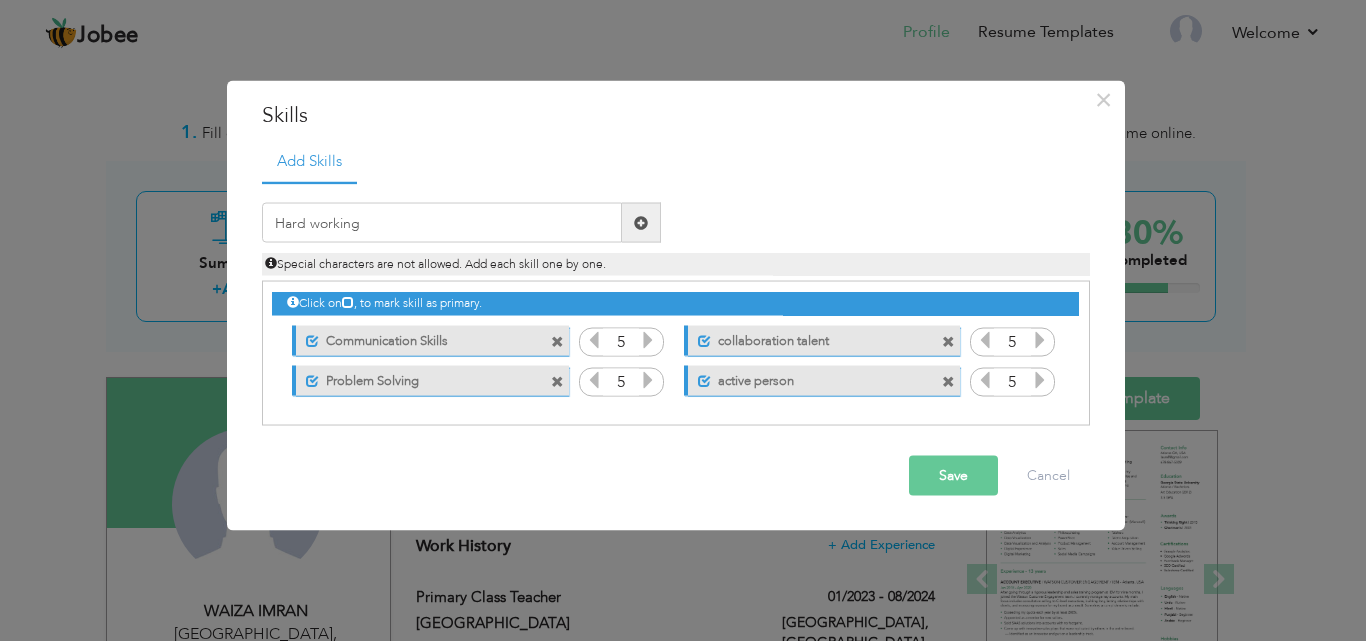 click at bounding box center (641, 222) 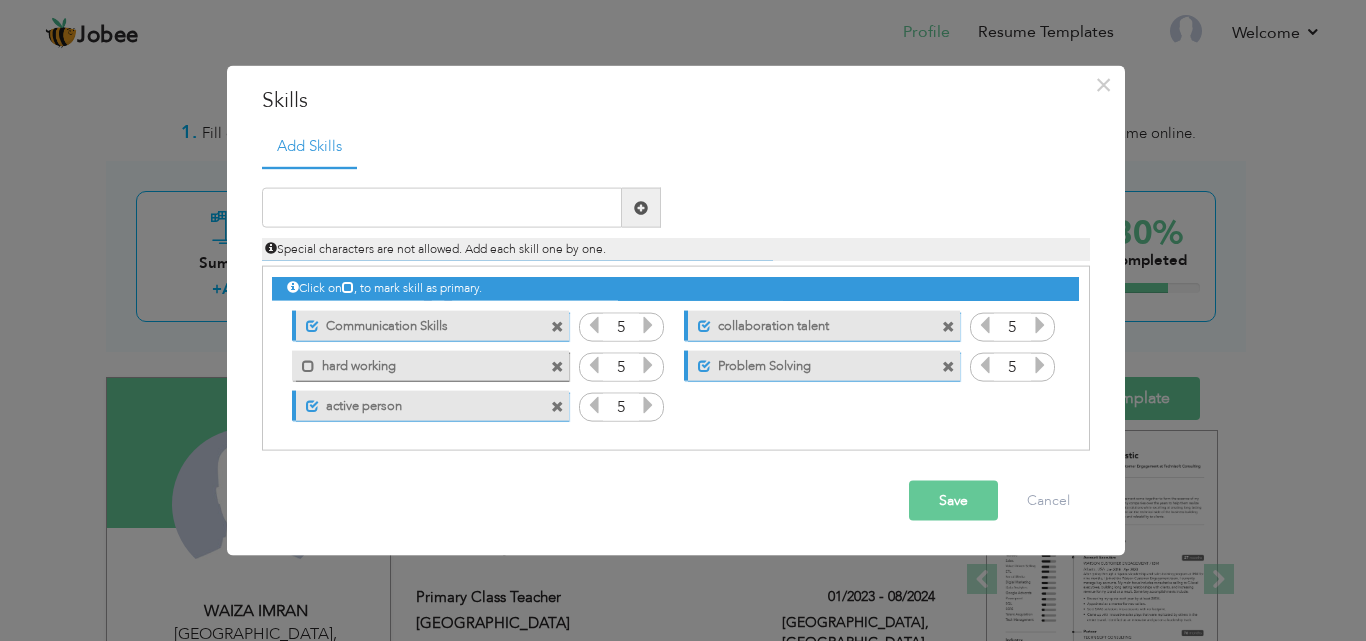 click on "hard working" at bounding box center (416, 362) 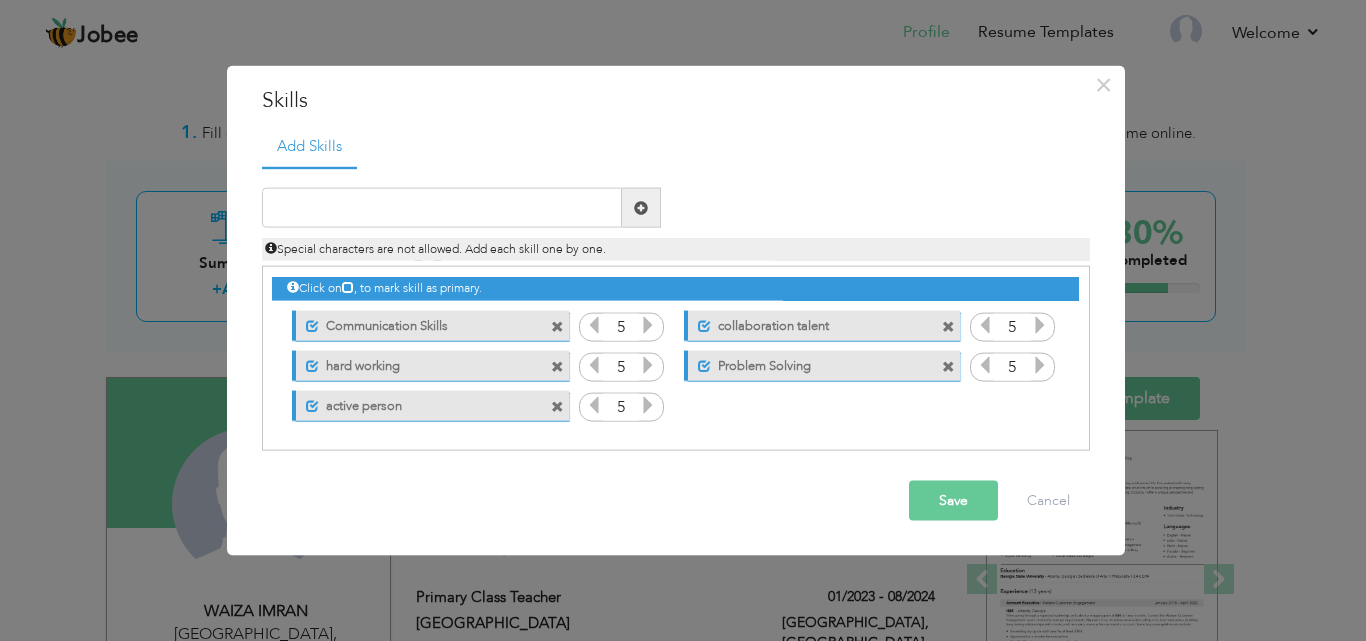 click on "collaboration talent" at bounding box center (810, 322) 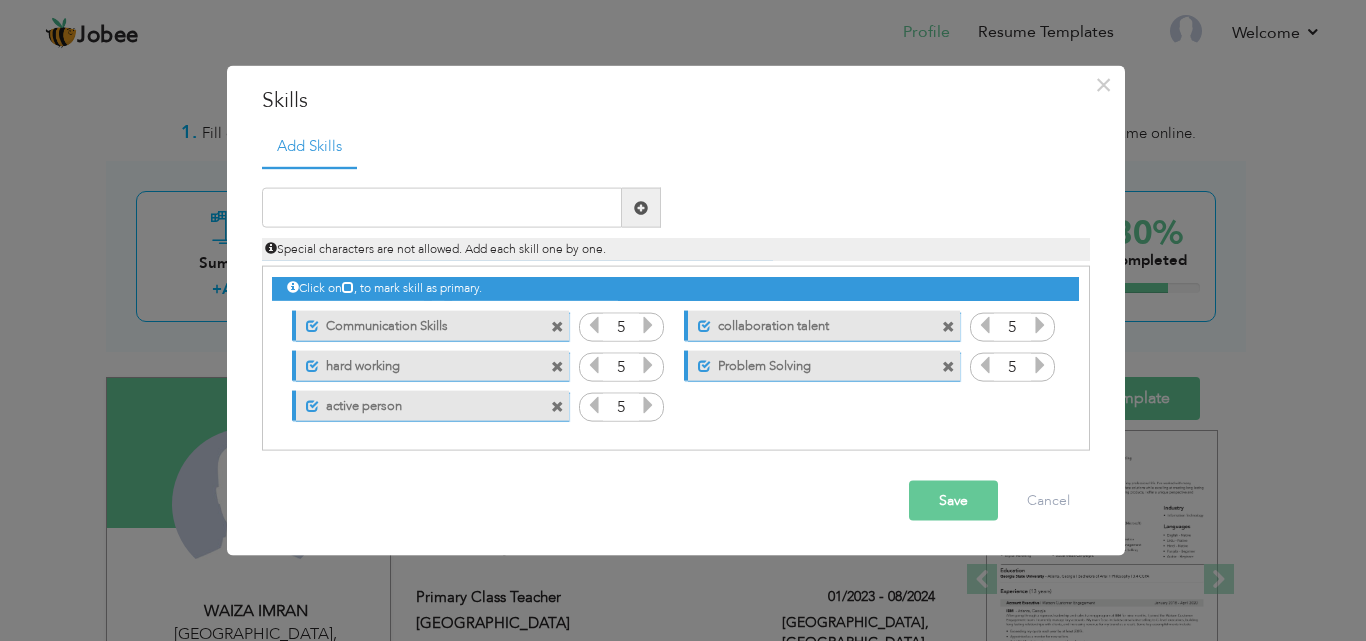 click on "Save" at bounding box center [953, 501] 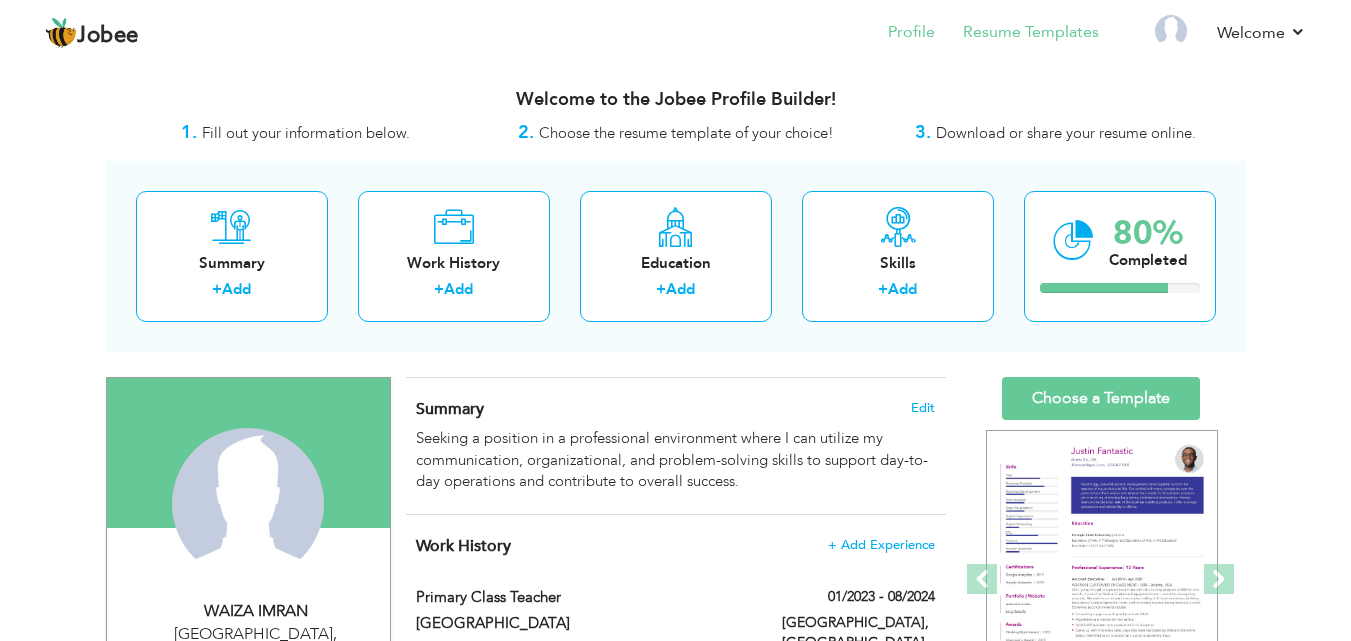 click on "Resume Templates" at bounding box center (1017, 34) 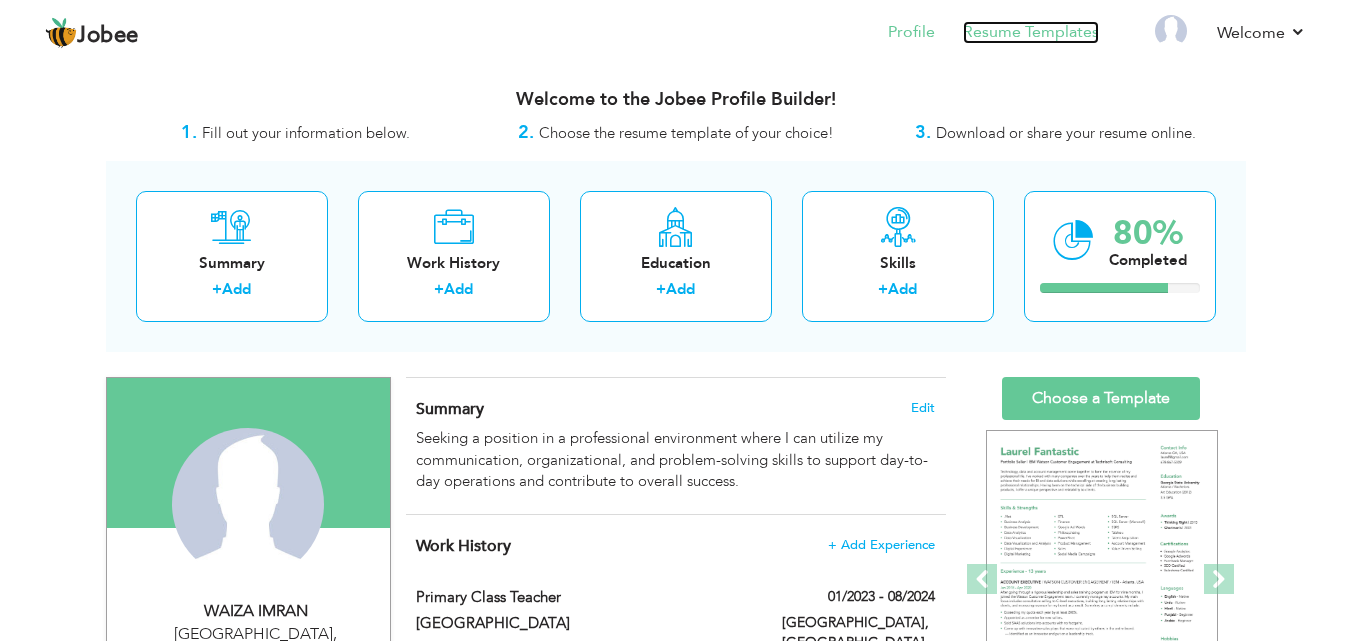 click on "Resume Templates" at bounding box center (1031, 32) 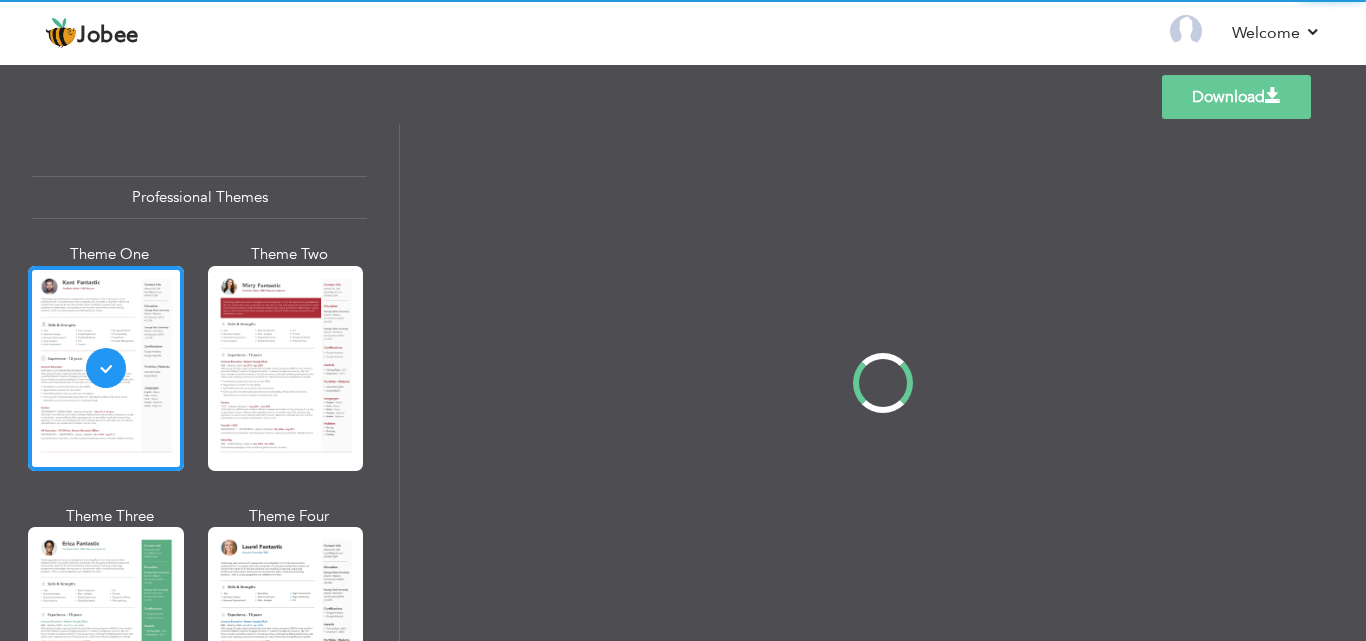 scroll, scrollTop: 0, scrollLeft: 0, axis: both 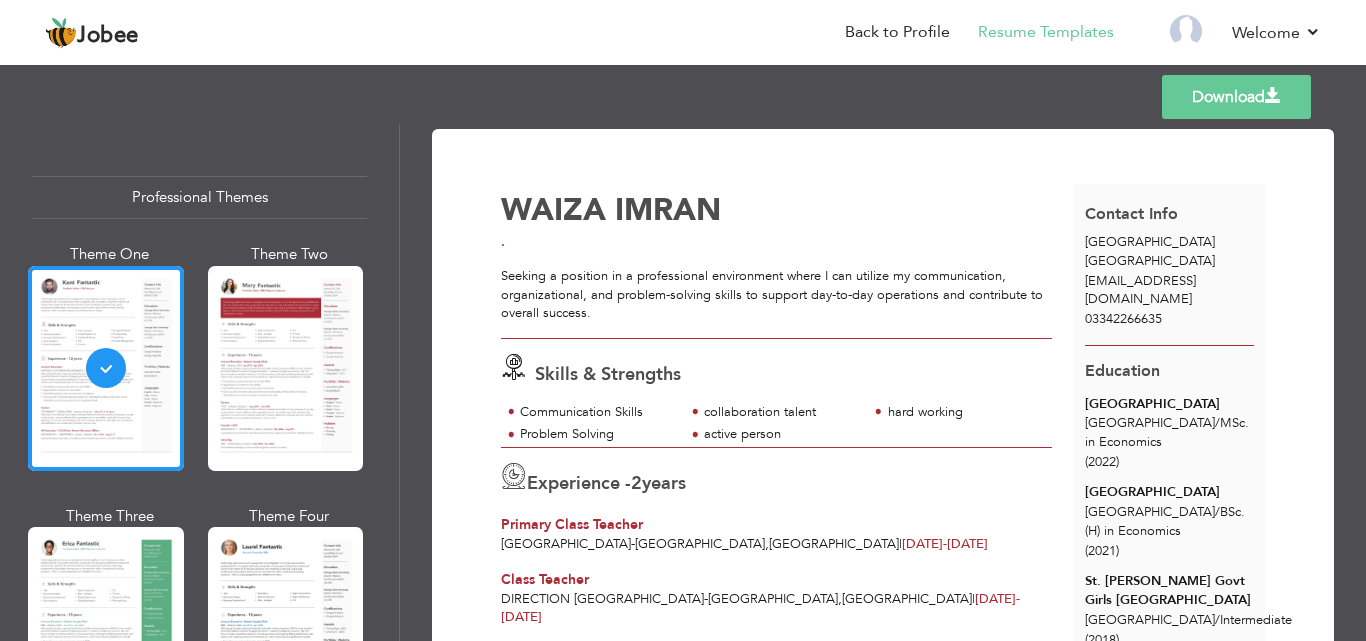 click on "Download
[GEOGRAPHIC_DATA]   IMRAN
.
Skills & Strengths
2 /" at bounding box center (883, 382) 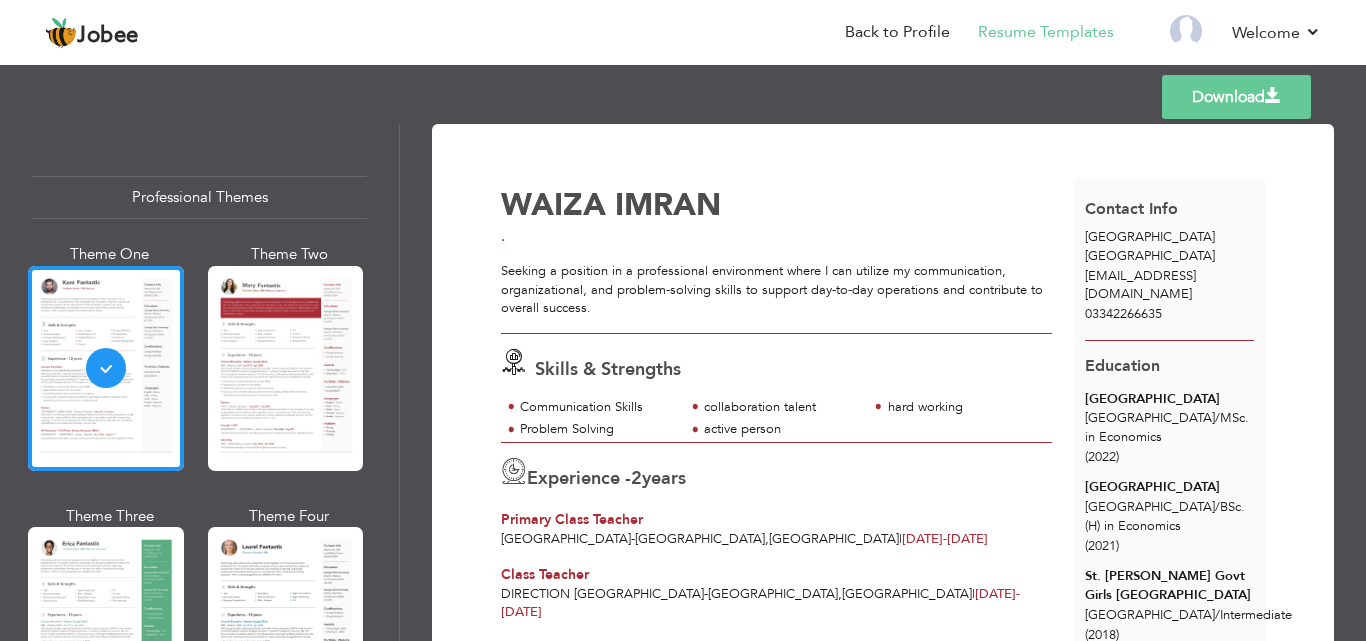 scroll, scrollTop: 0, scrollLeft: 0, axis: both 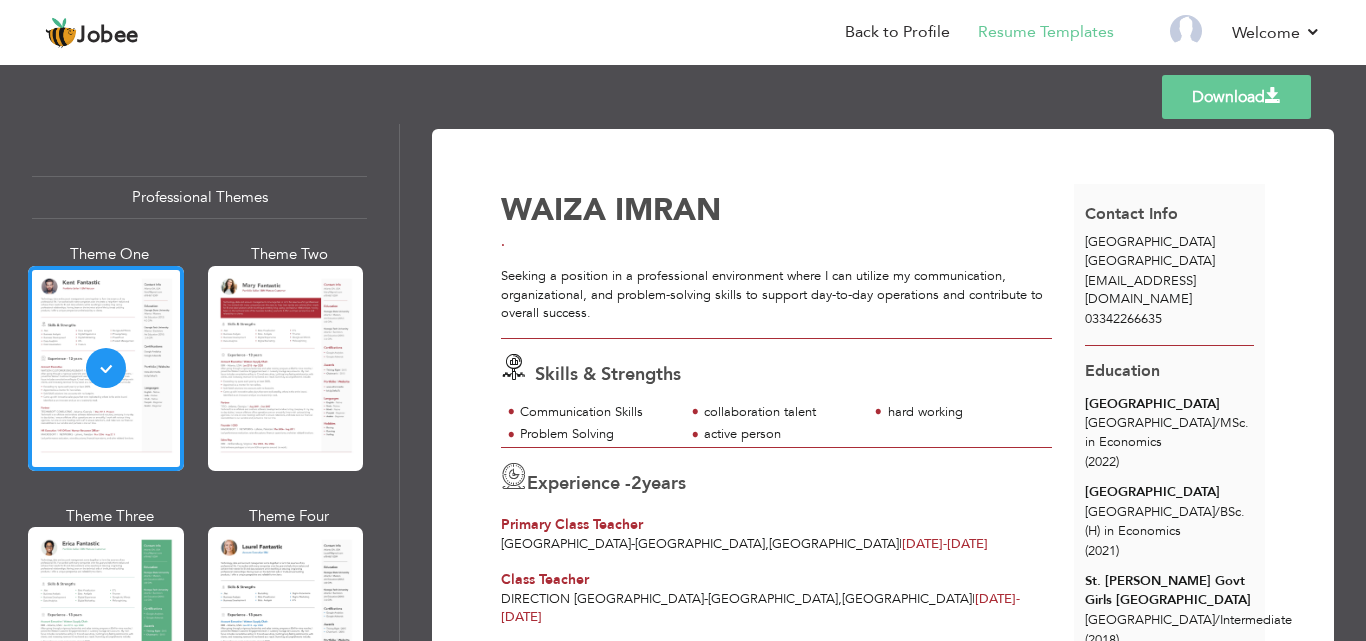 click on "Download" at bounding box center [1236, 97] 